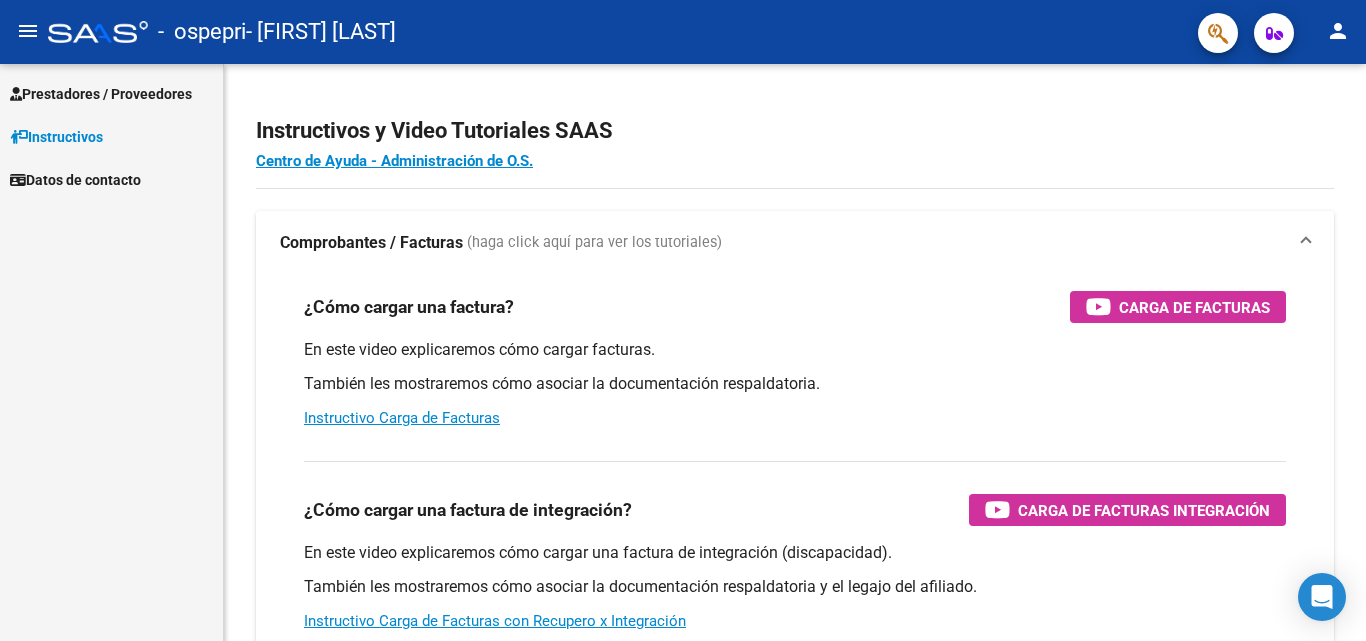 scroll, scrollTop: 0, scrollLeft: 0, axis: both 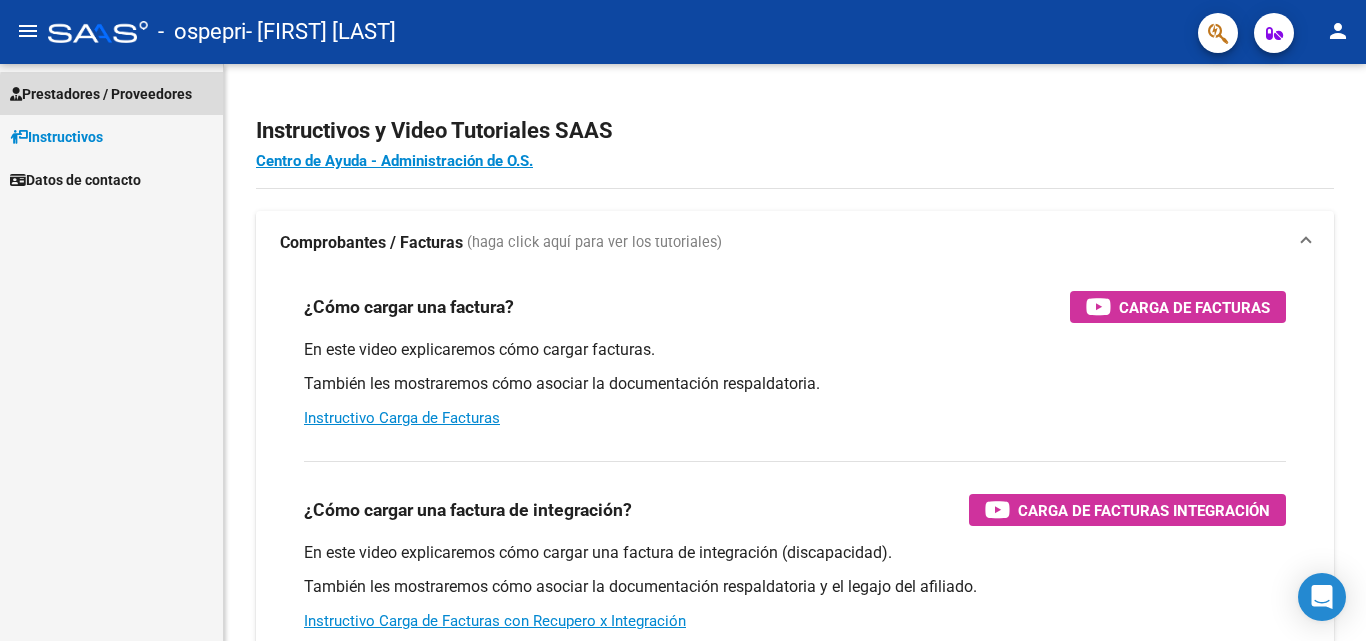 click on "Prestadores / Proveedores" at bounding box center [101, 94] 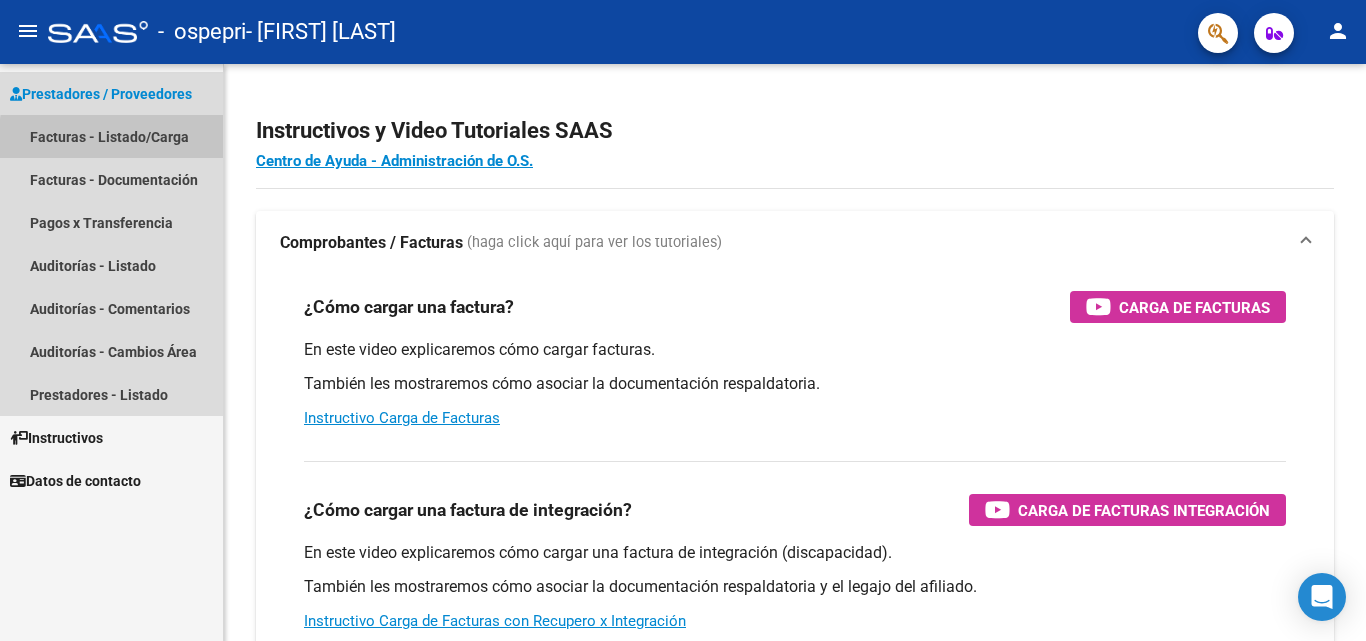 click on "Facturas - Listado/Carga" at bounding box center [111, 136] 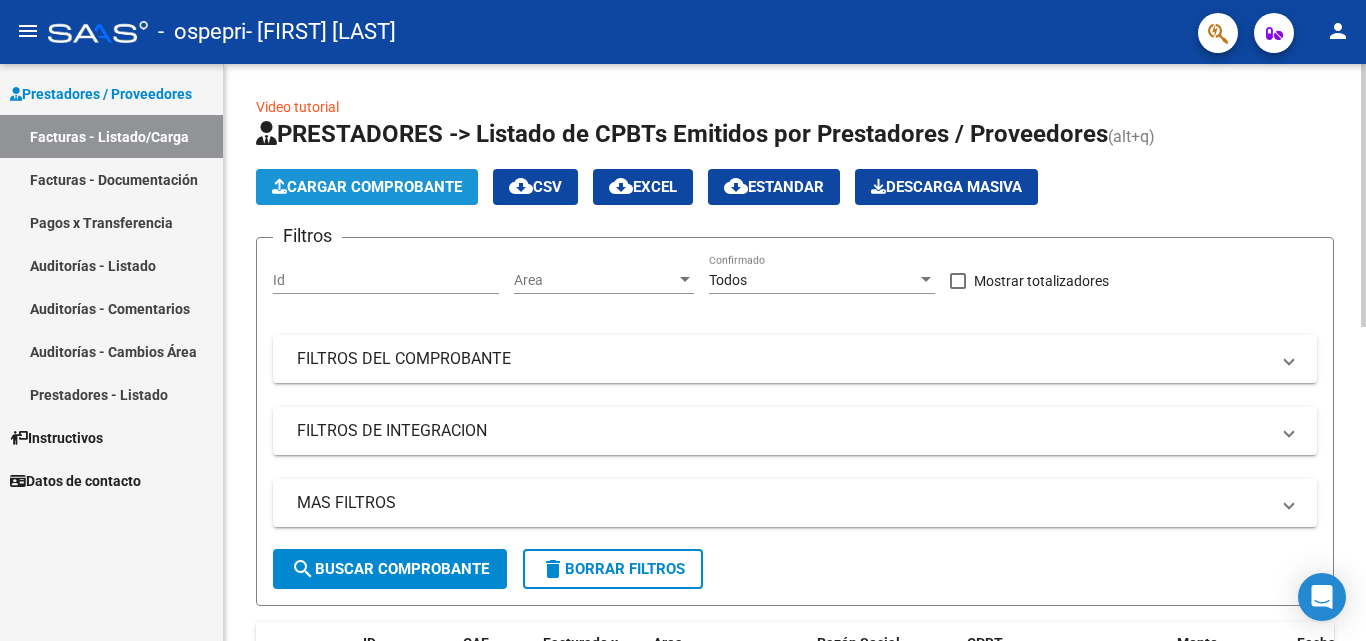 click on "Cargar Comprobante" 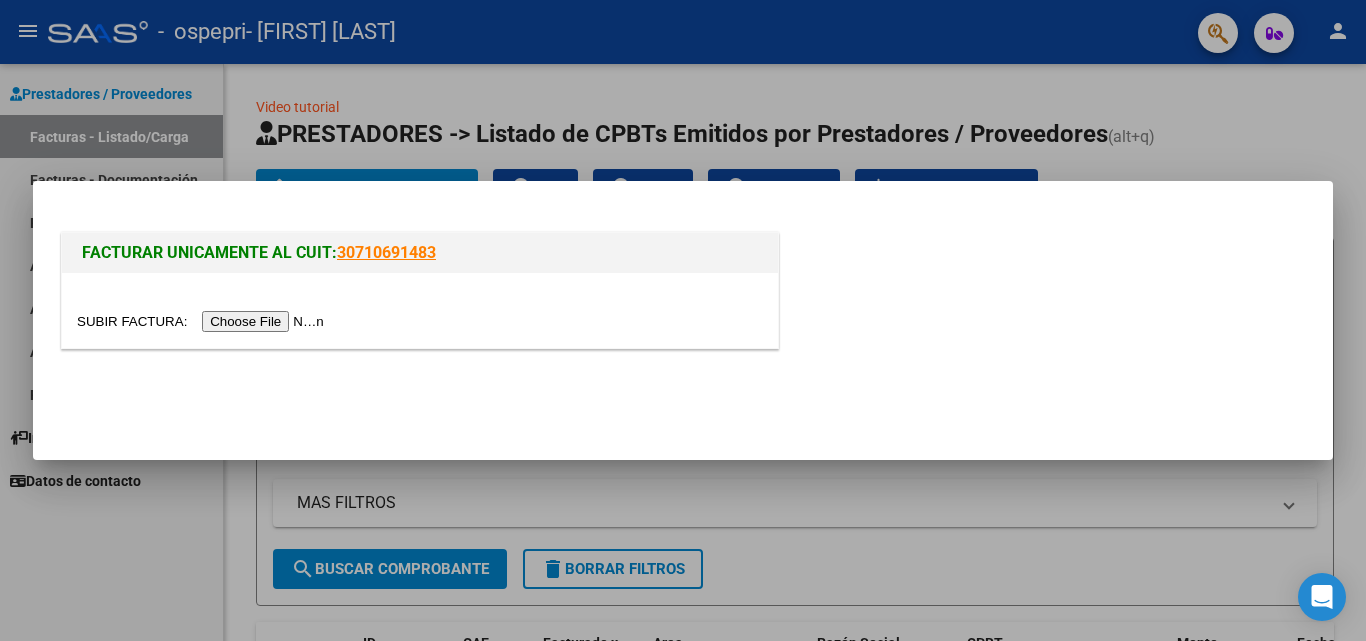click at bounding box center [203, 321] 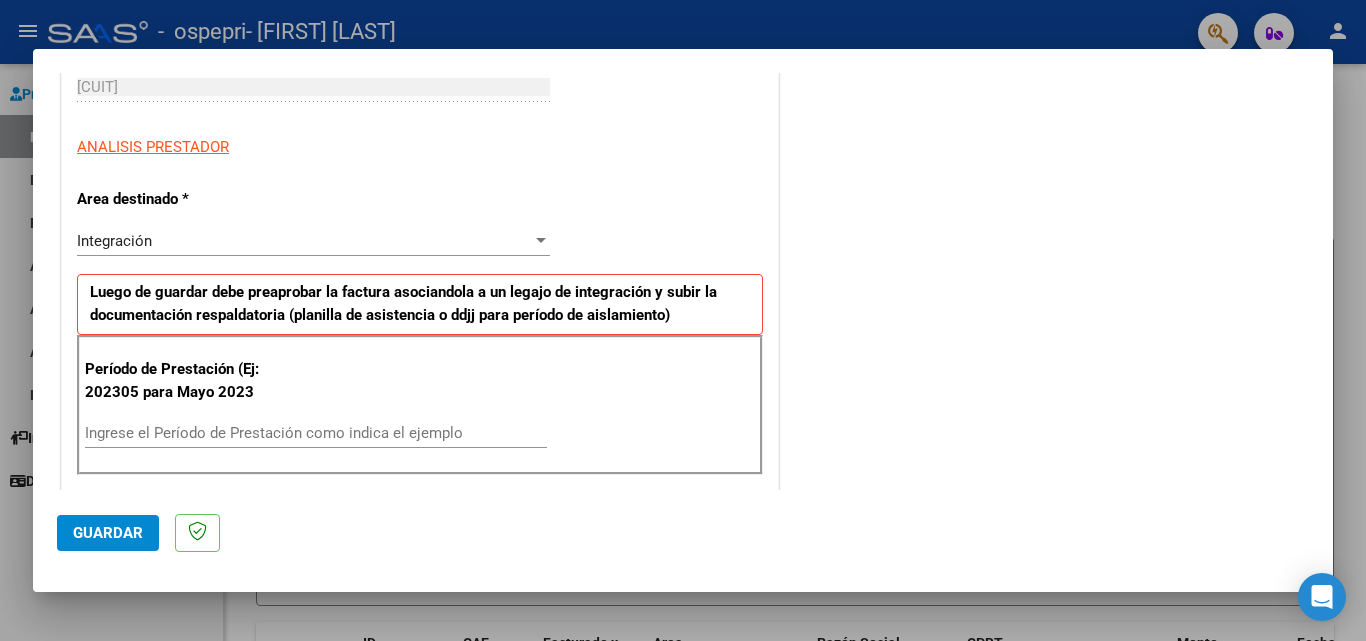 scroll, scrollTop: 360, scrollLeft: 0, axis: vertical 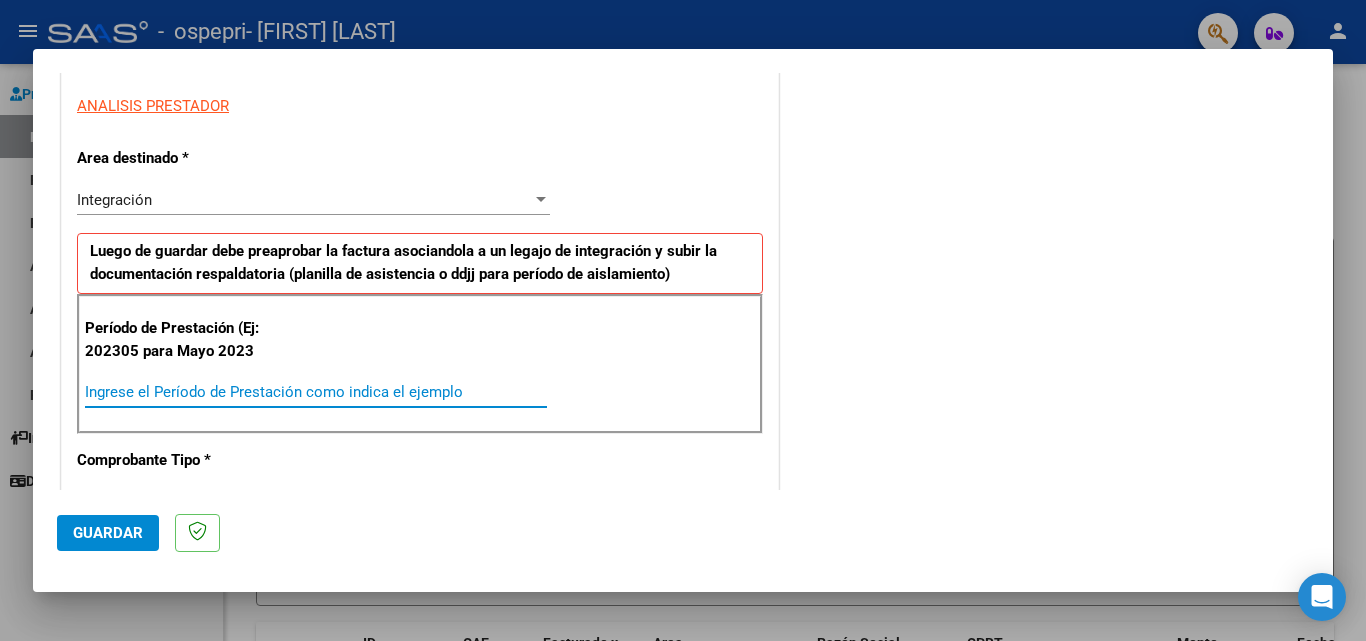 click on "Ingrese el Período de Prestación como indica el ejemplo" at bounding box center (316, 392) 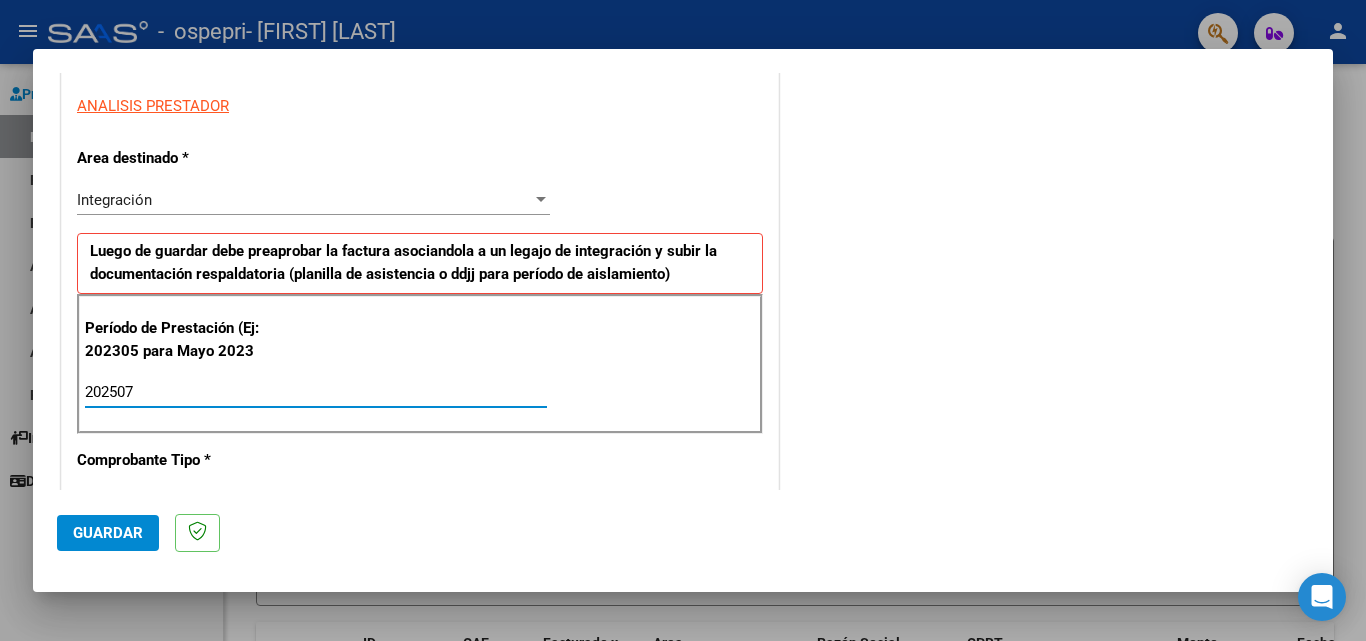 type on "202507" 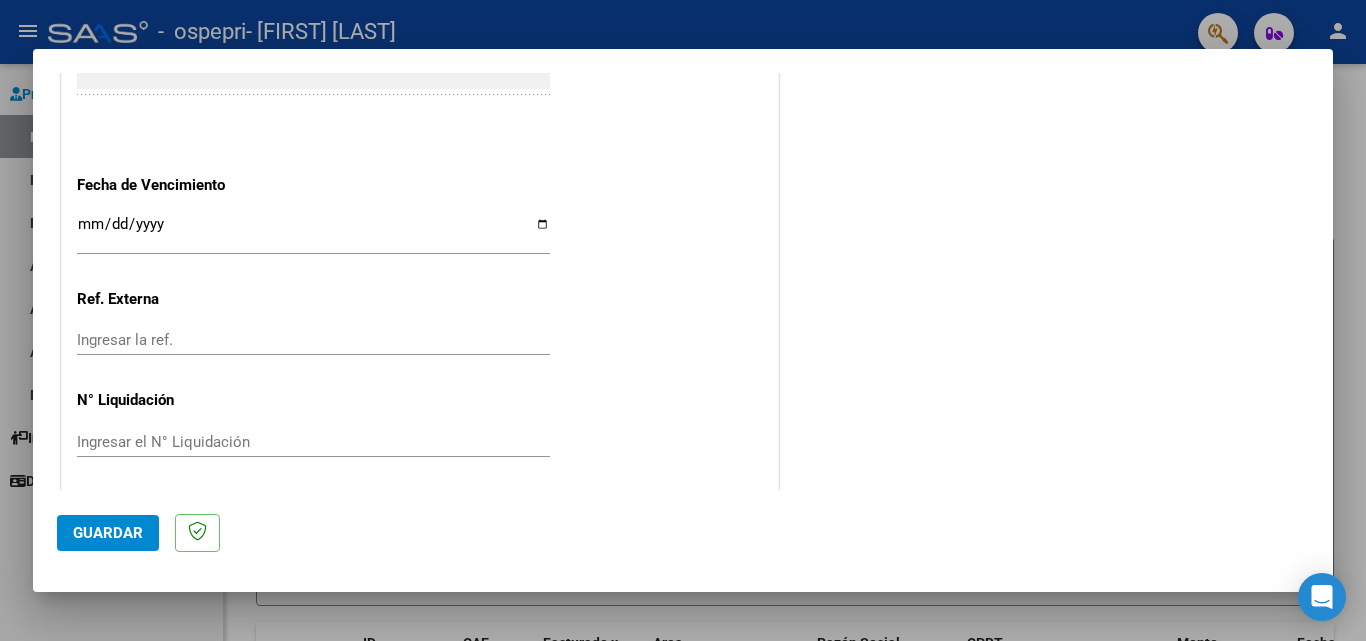 scroll, scrollTop: 1305, scrollLeft: 0, axis: vertical 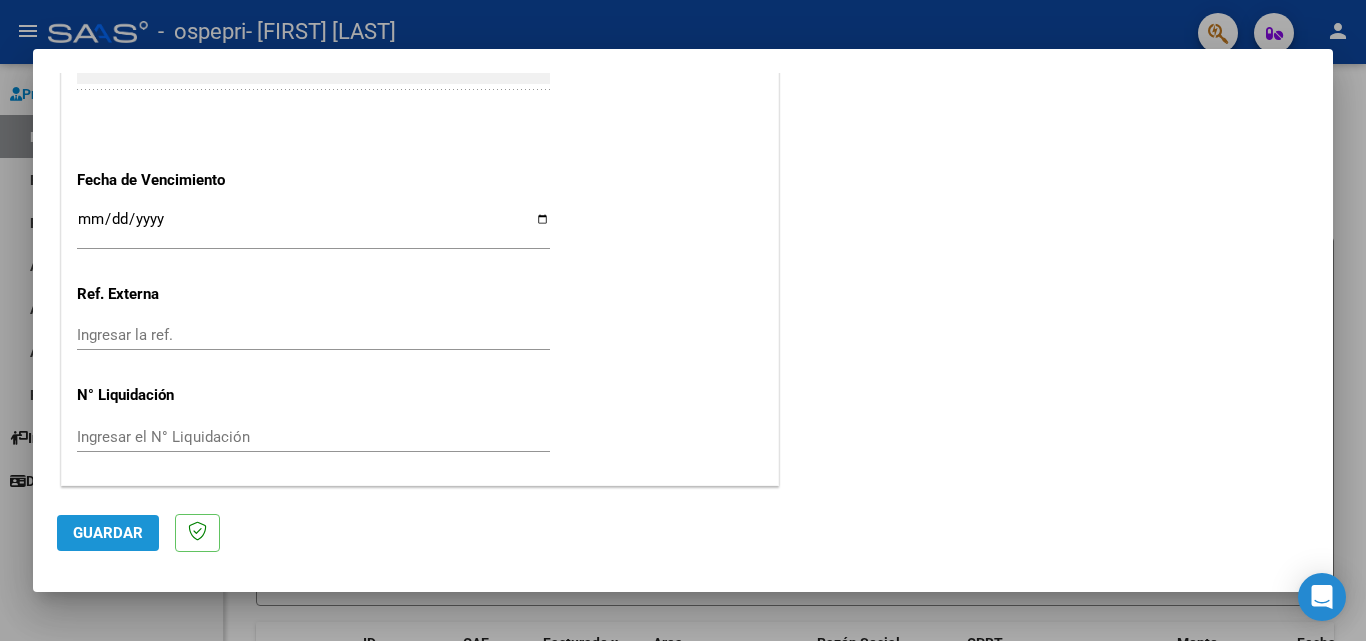 click on "Guardar" 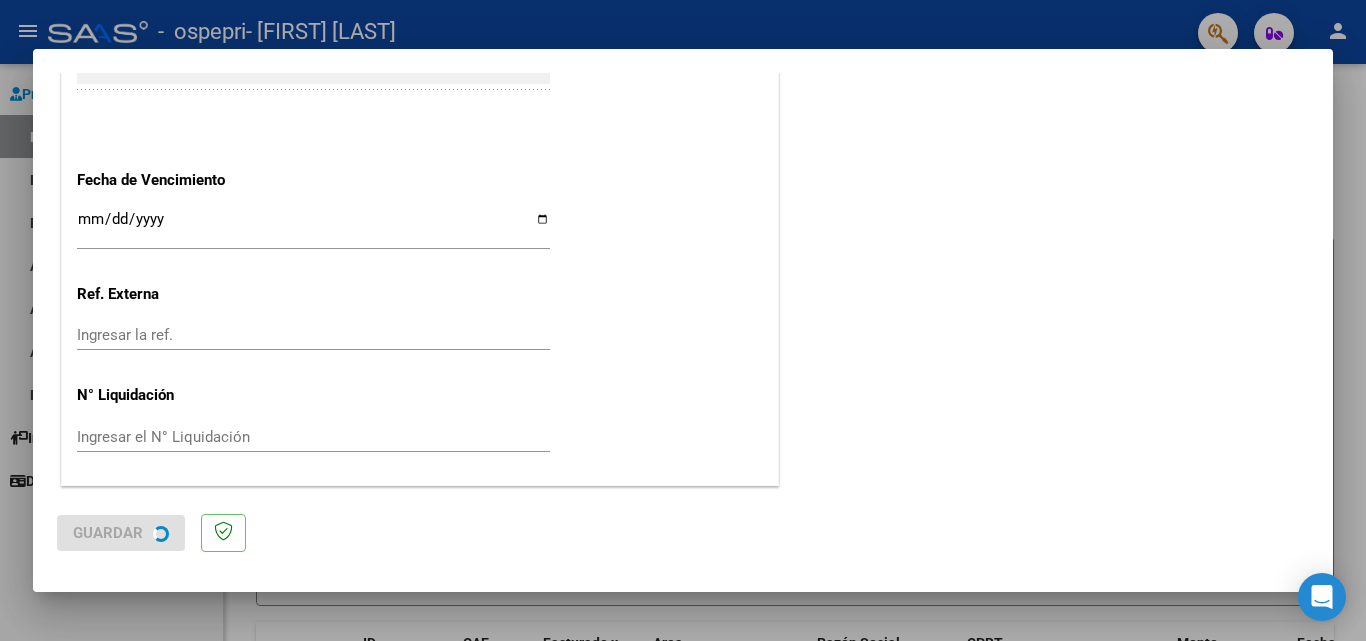 scroll, scrollTop: 0, scrollLeft: 0, axis: both 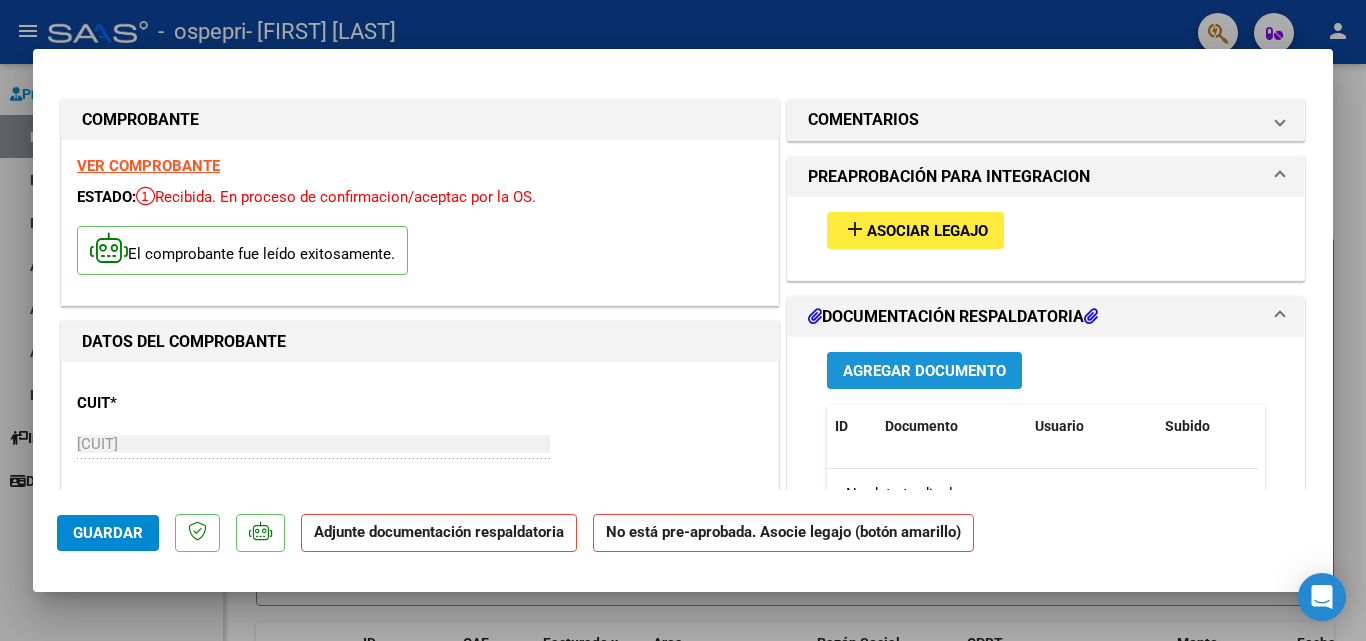 click on "Agregar Documento" at bounding box center (924, 371) 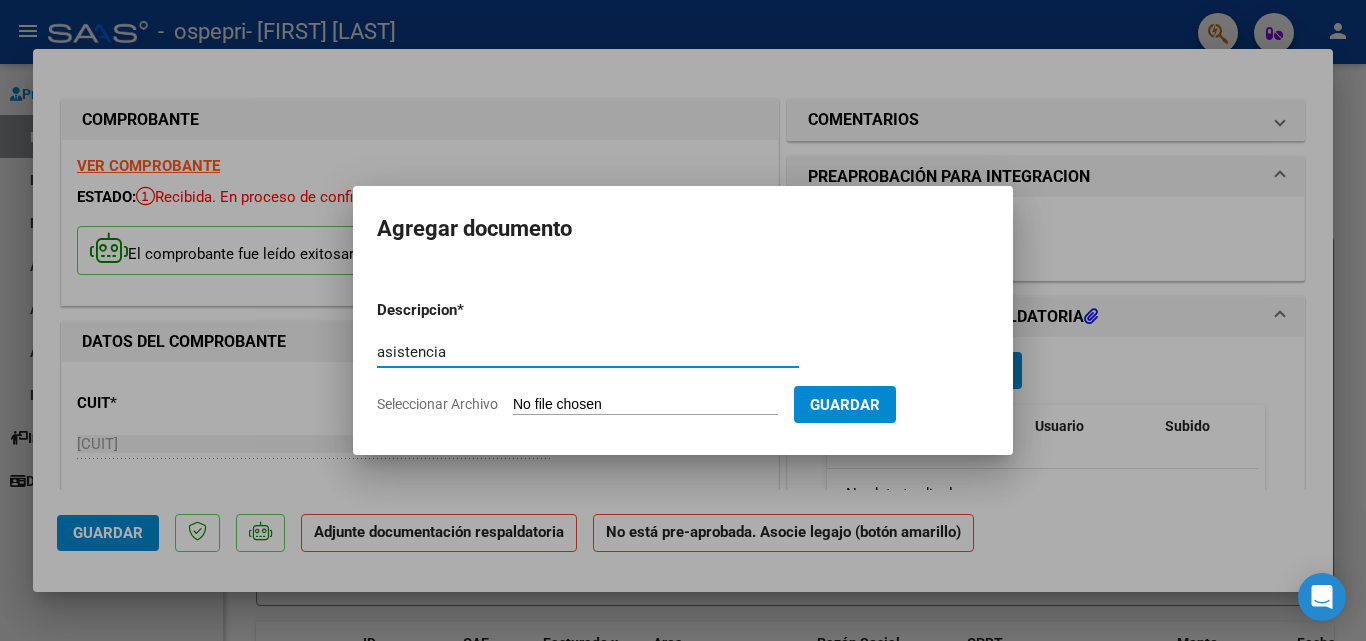 type on "asistencia" 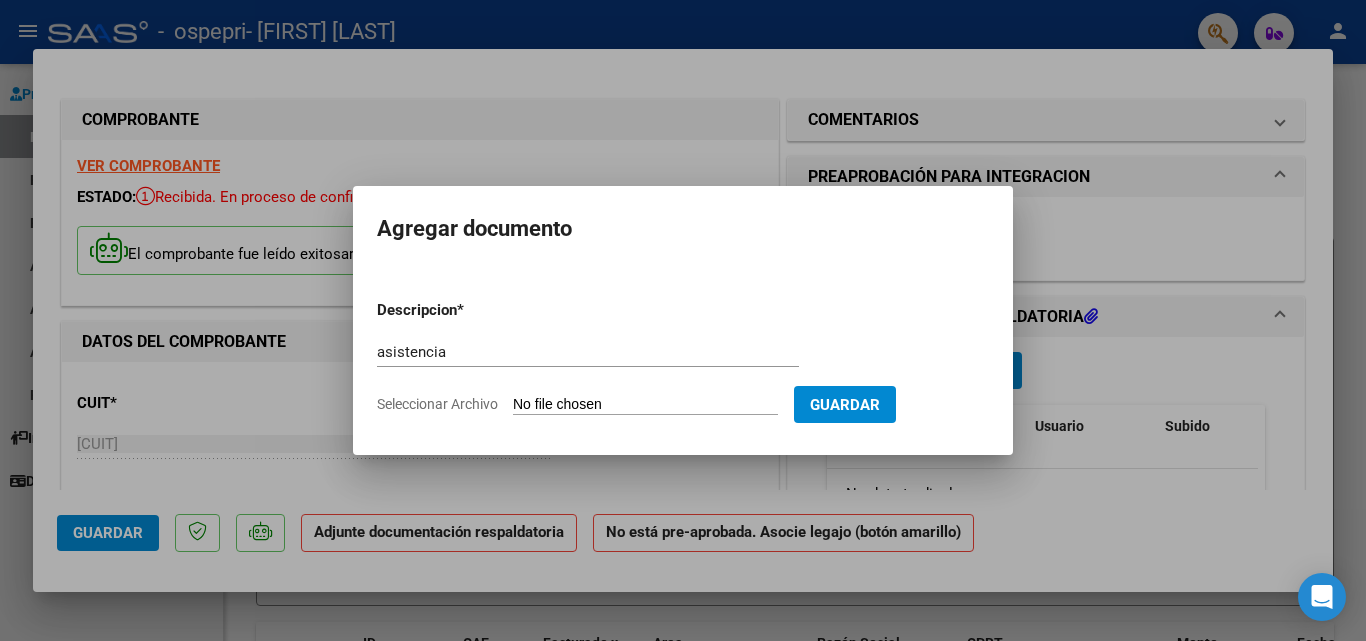 click on "Seleccionar Archivo" 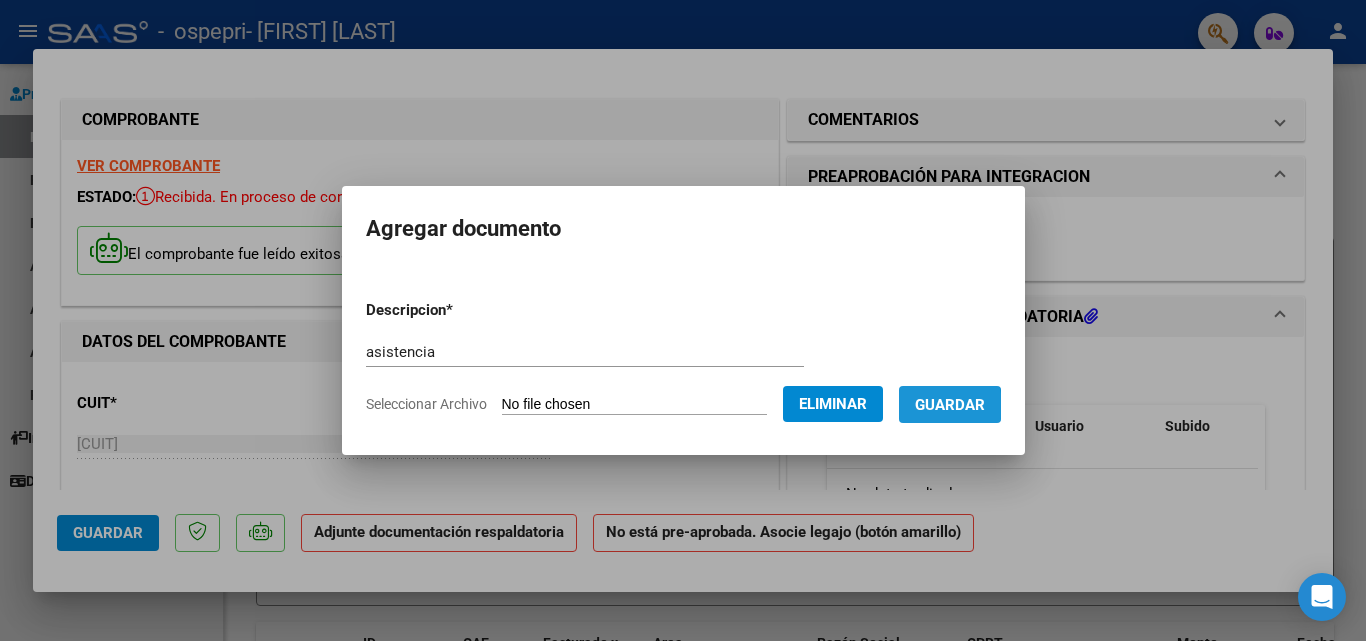 click on "Guardar" at bounding box center (950, 405) 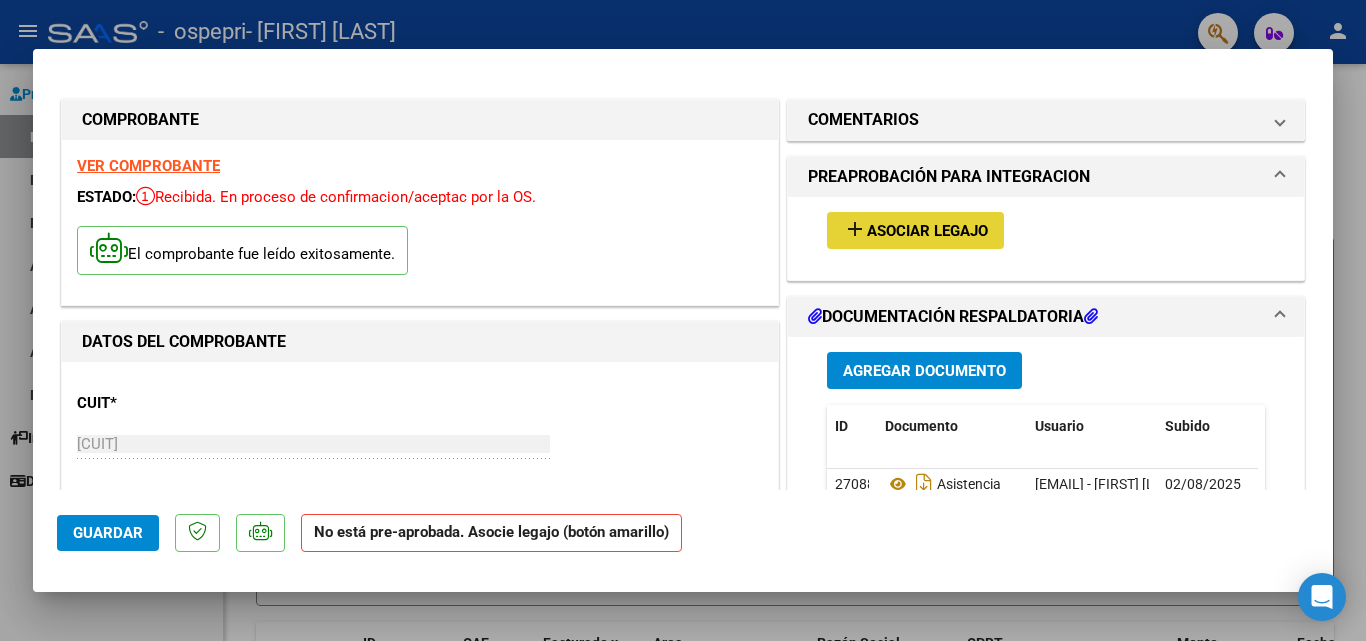 click on "Asociar Legajo" at bounding box center (927, 231) 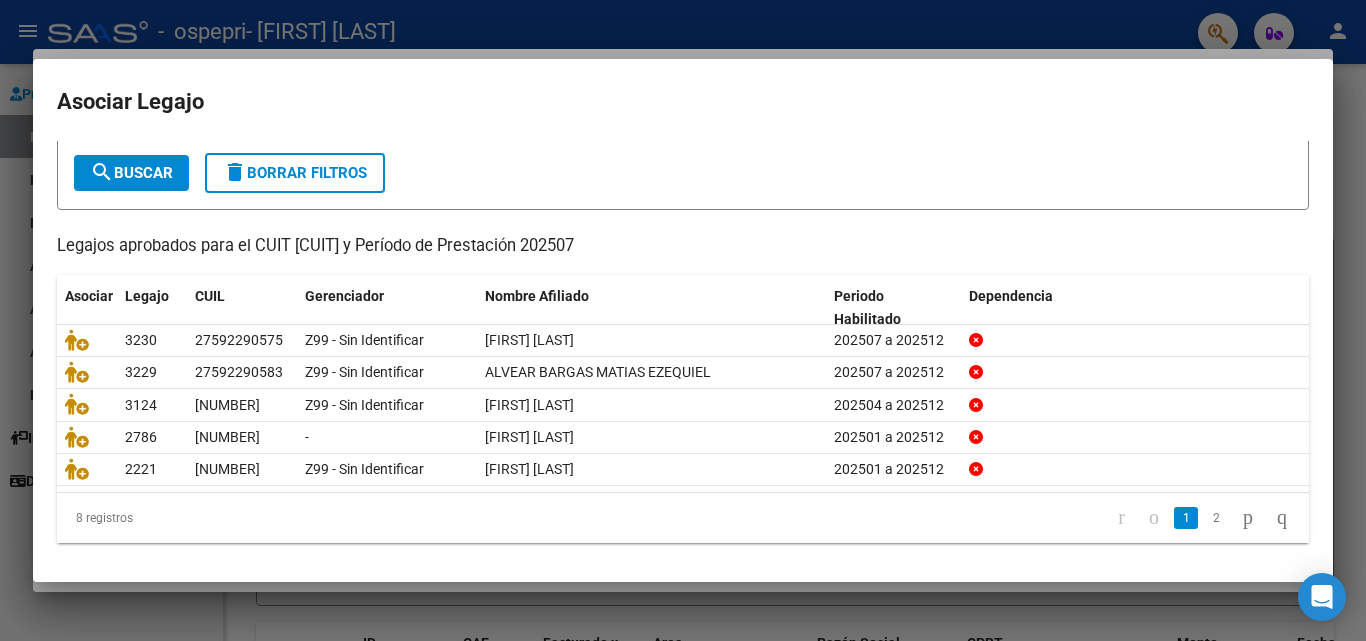 scroll, scrollTop: 109, scrollLeft: 0, axis: vertical 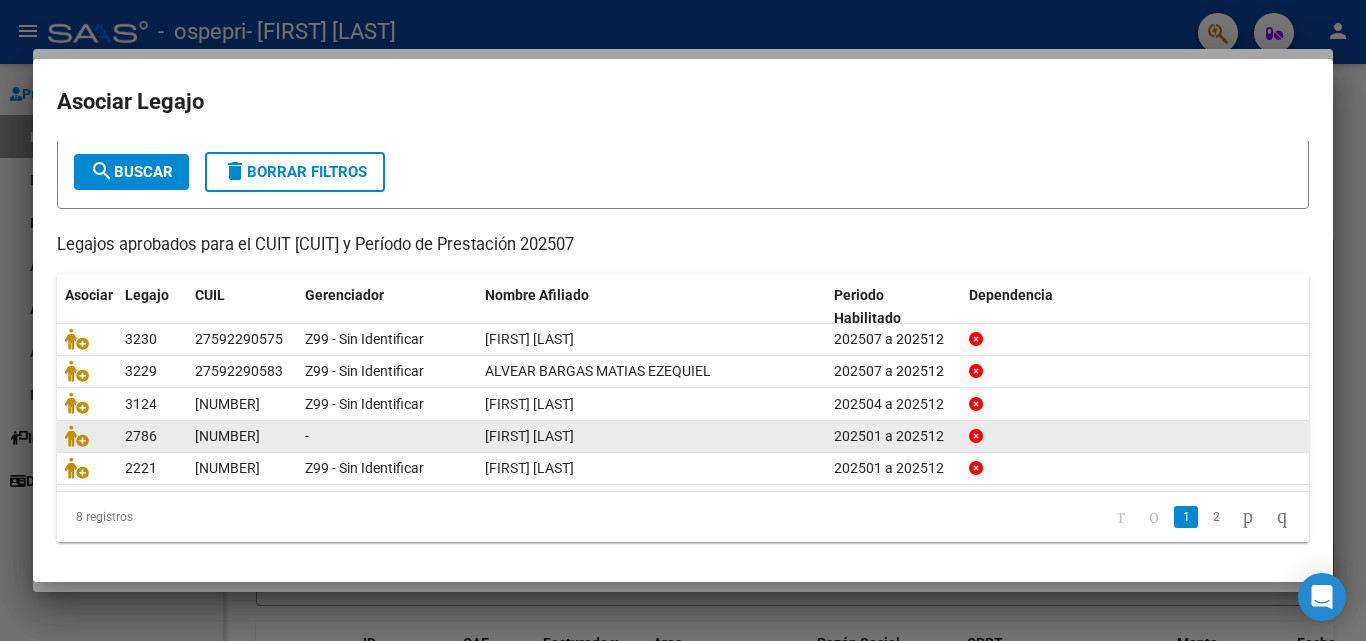 click on "[NUMBER]" 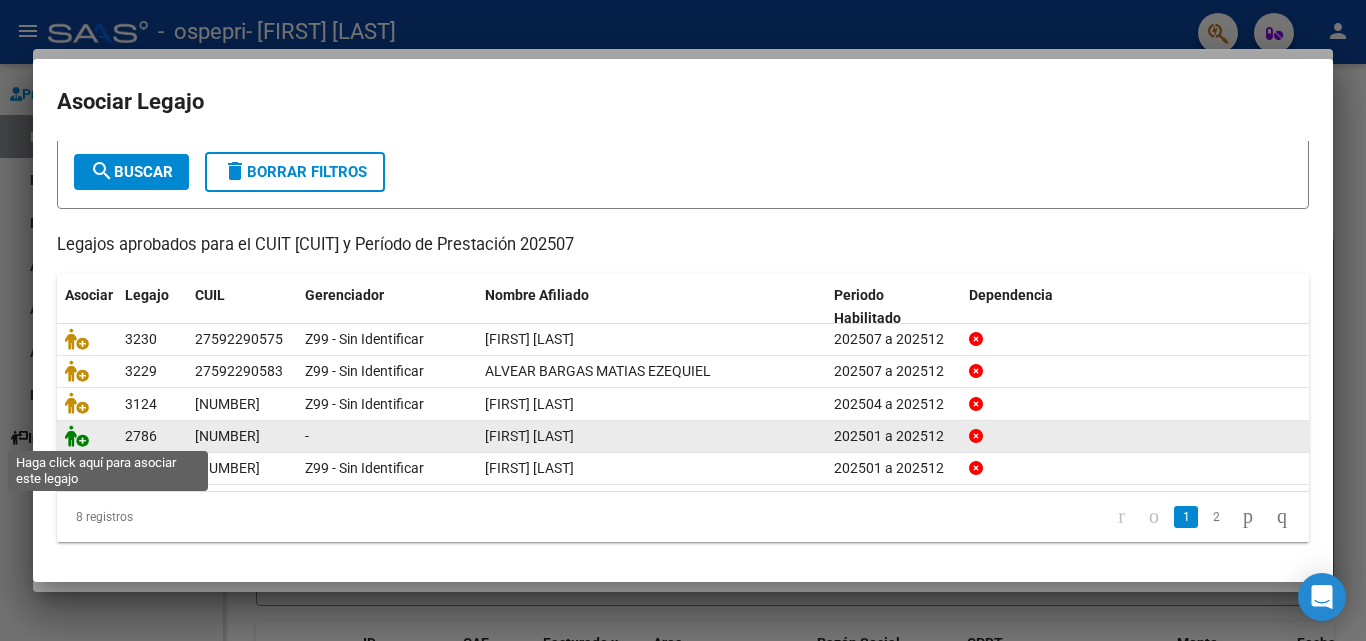 click 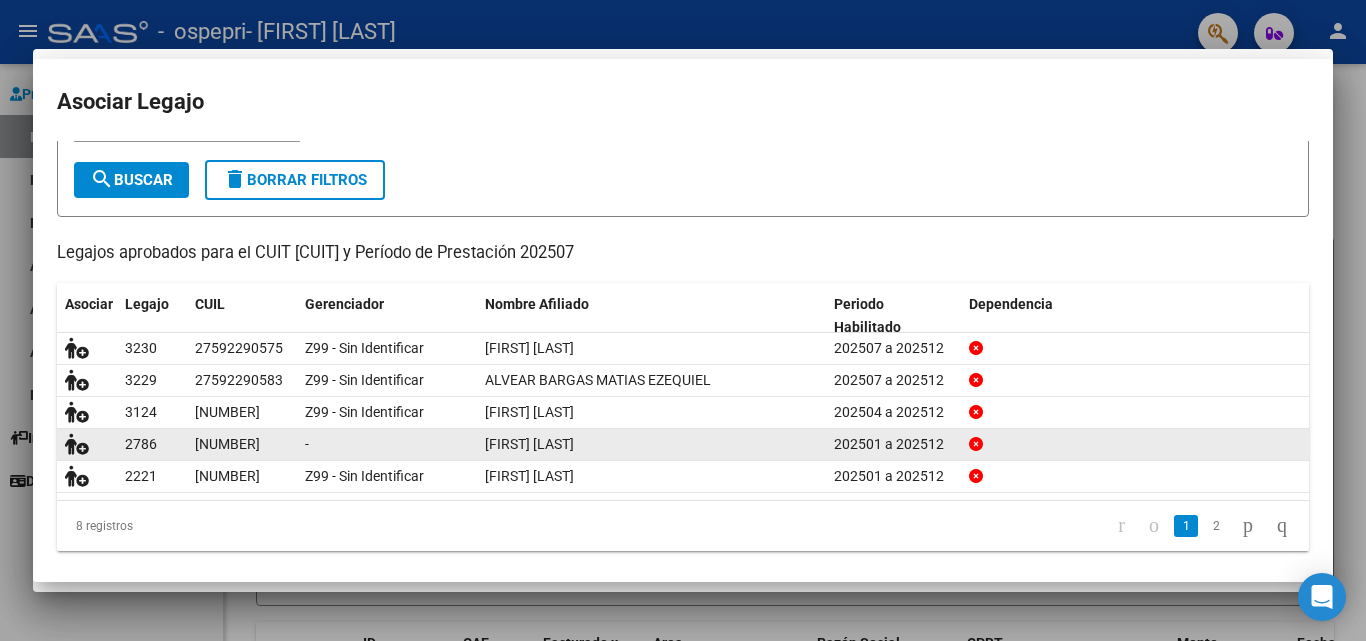 scroll, scrollTop: 0, scrollLeft: 0, axis: both 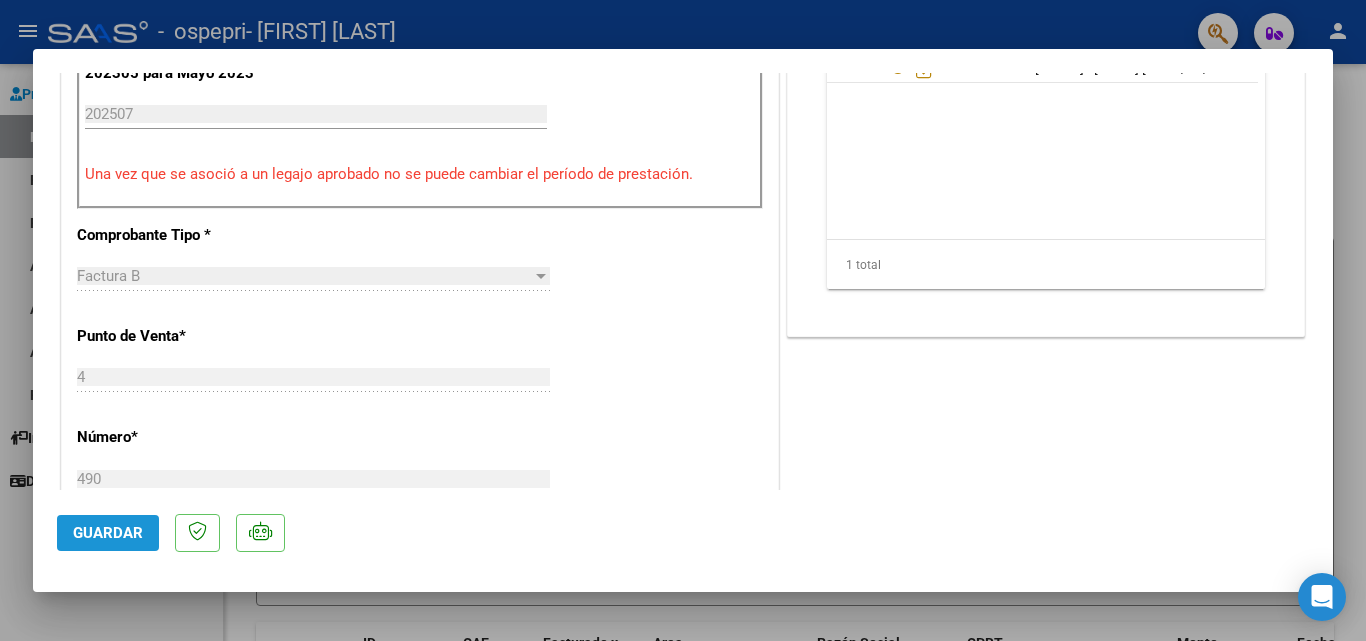 click on "Guardar" 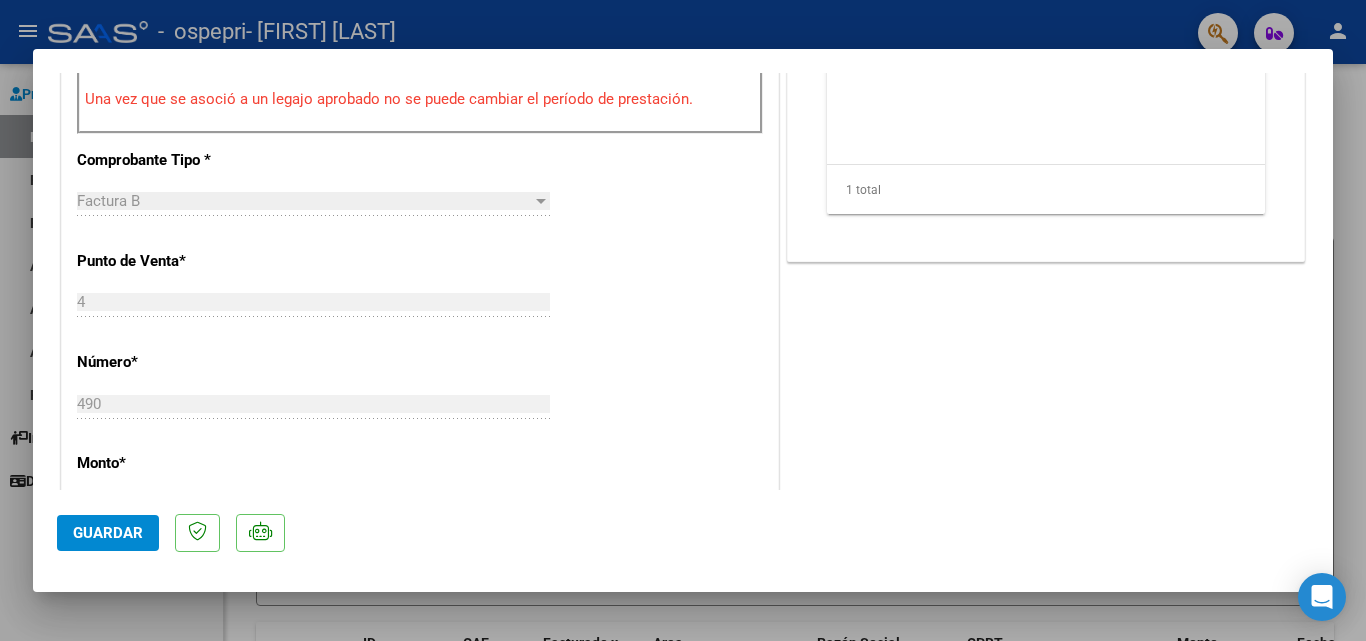 scroll, scrollTop: 1092, scrollLeft: 0, axis: vertical 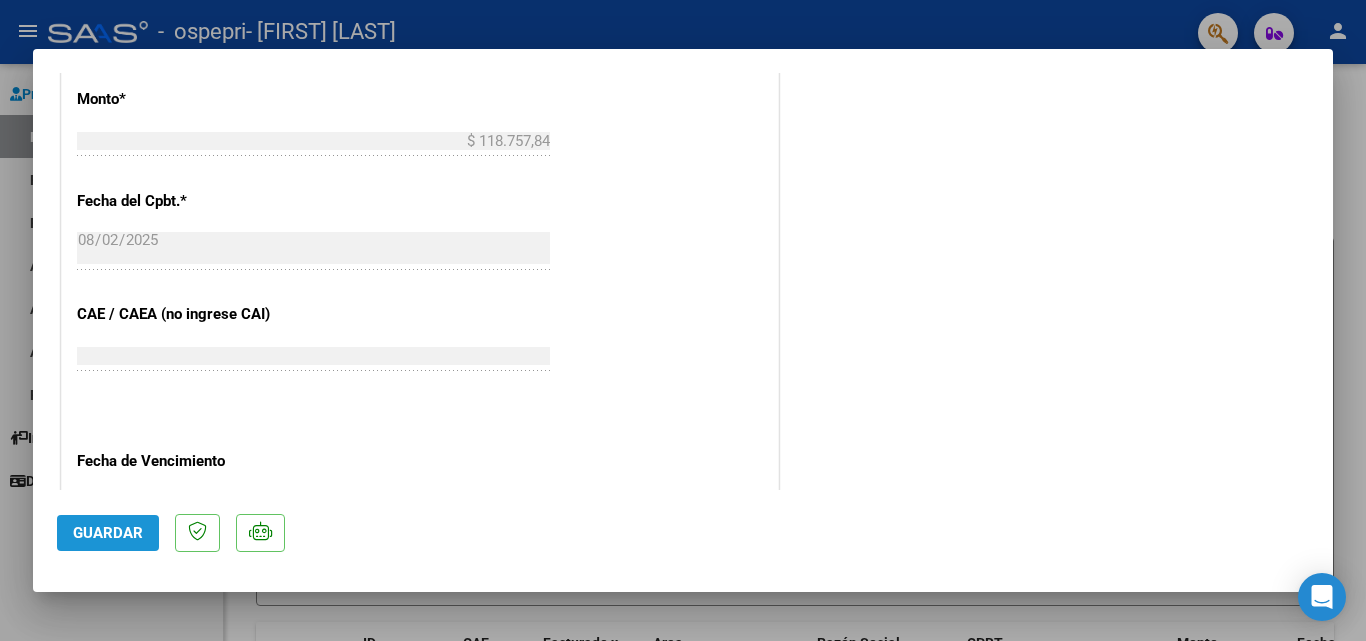 click on "Guardar" 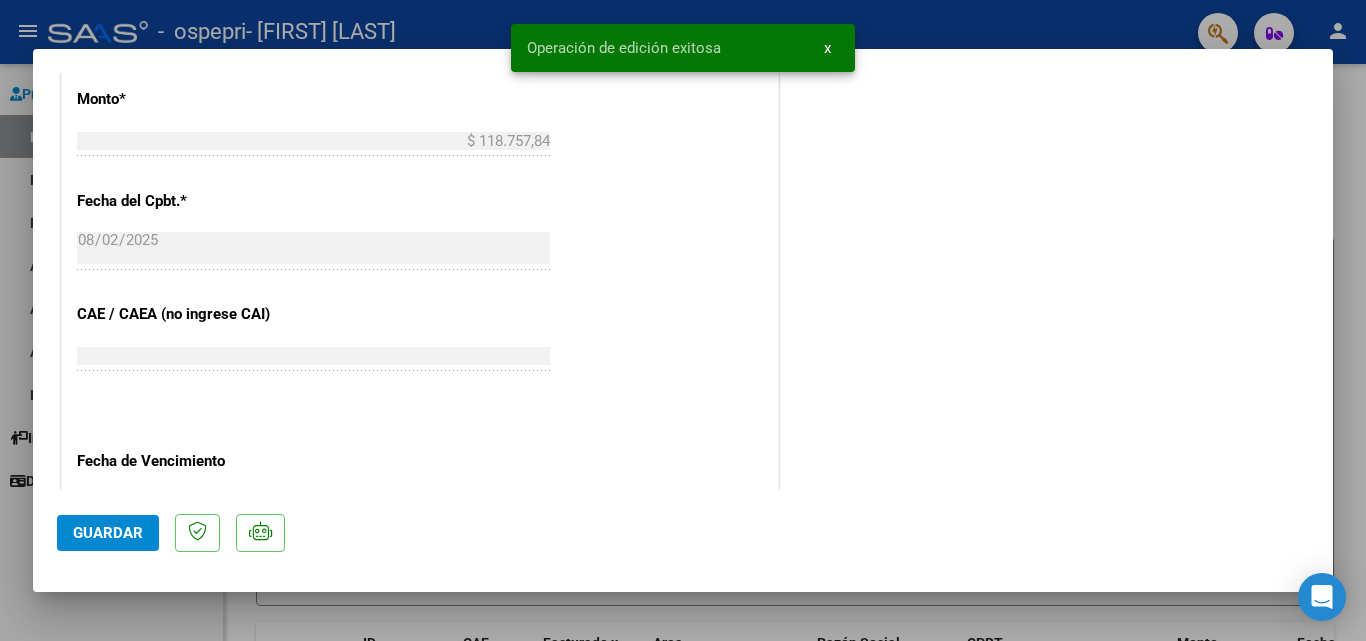 click at bounding box center (683, 320) 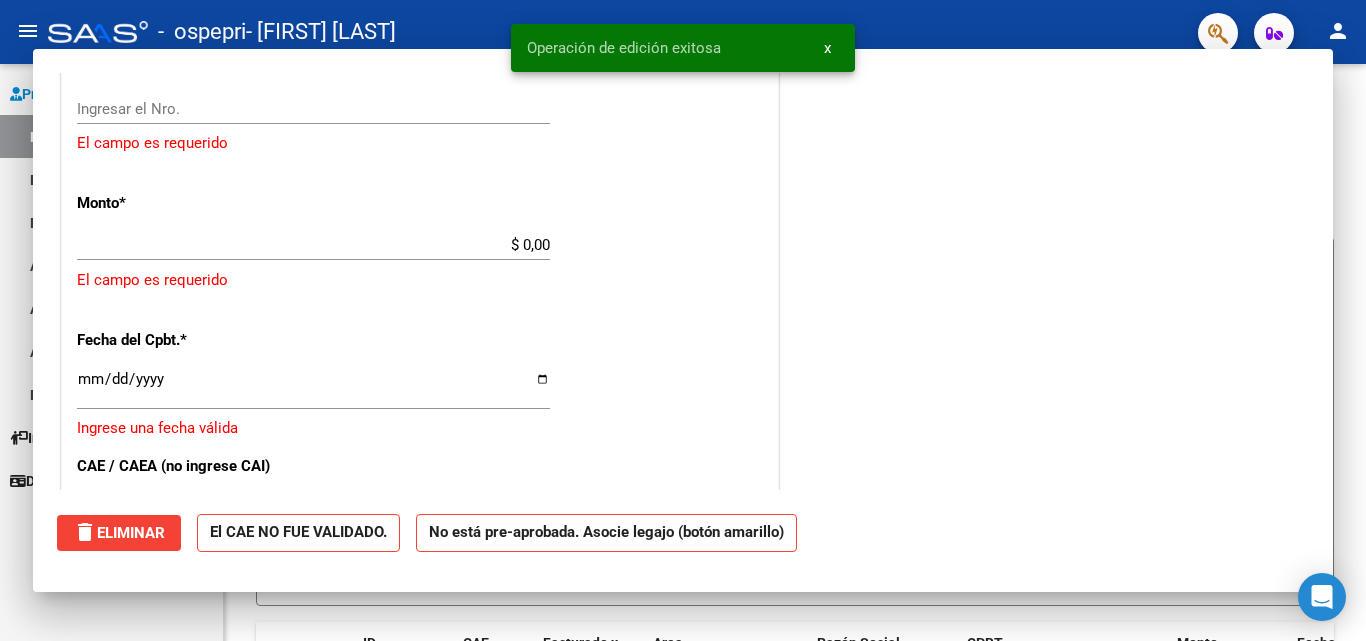 scroll, scrollTop: 0, scrollLeft: 0, axis: both 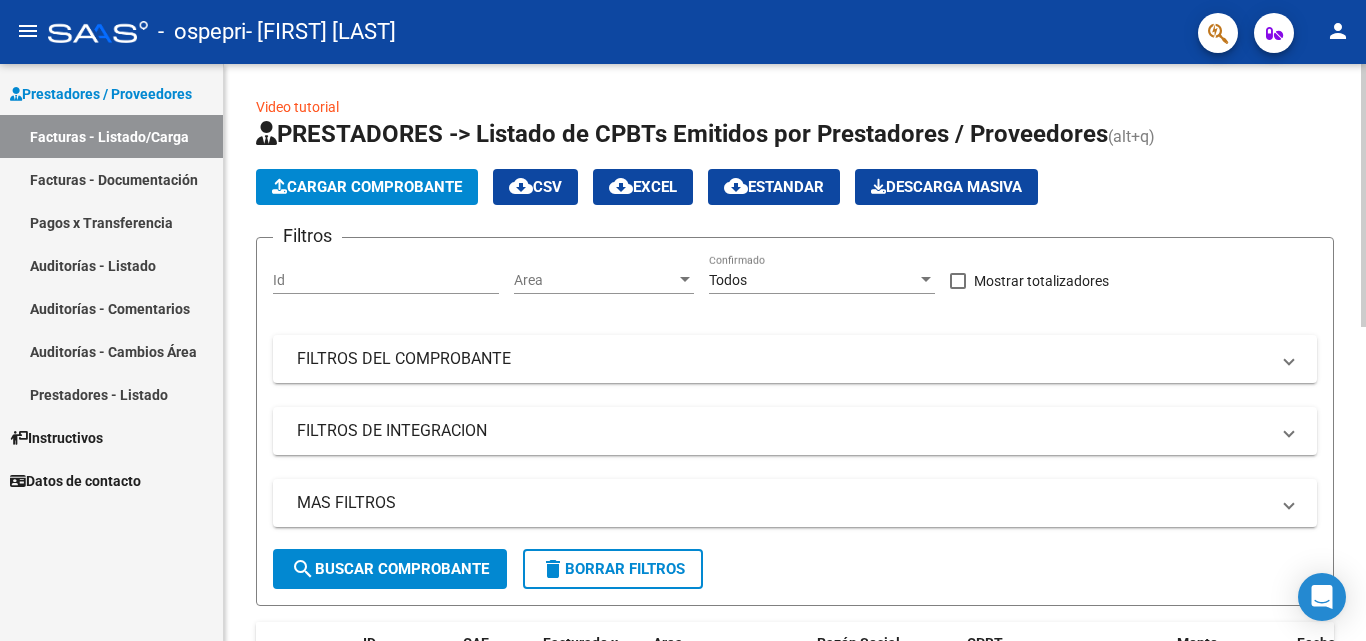 click on "Cargar Comprobante" 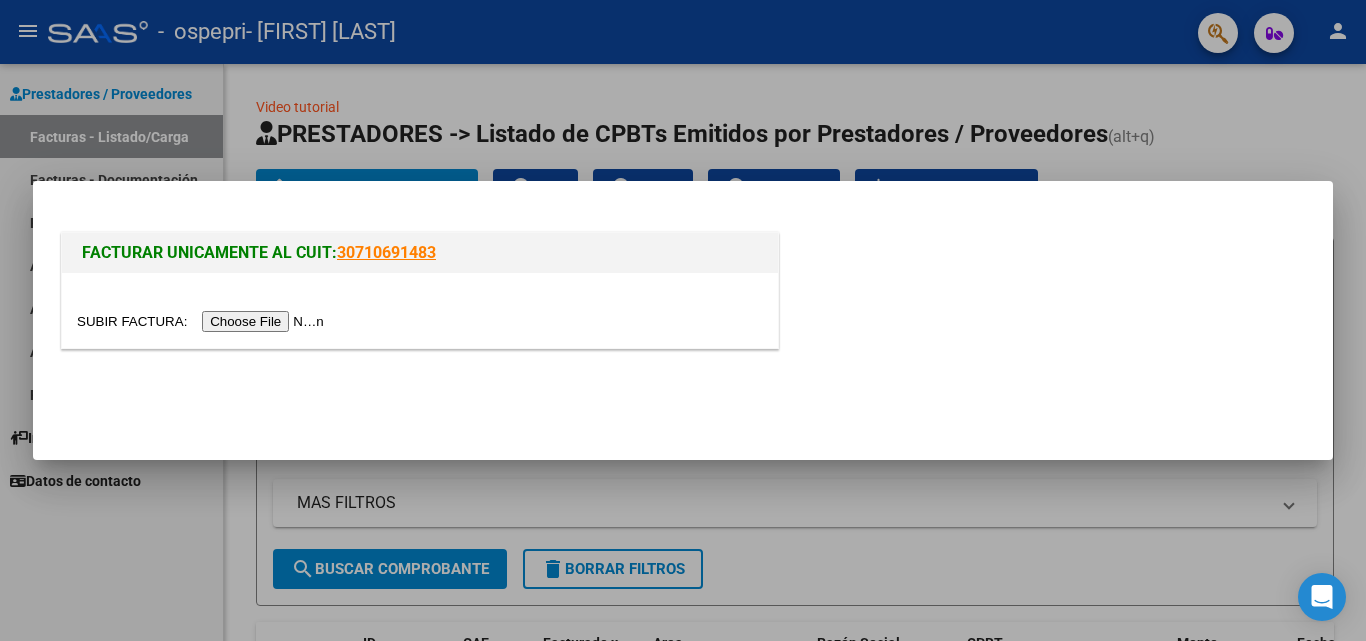 click at bounding box center [203, 321] 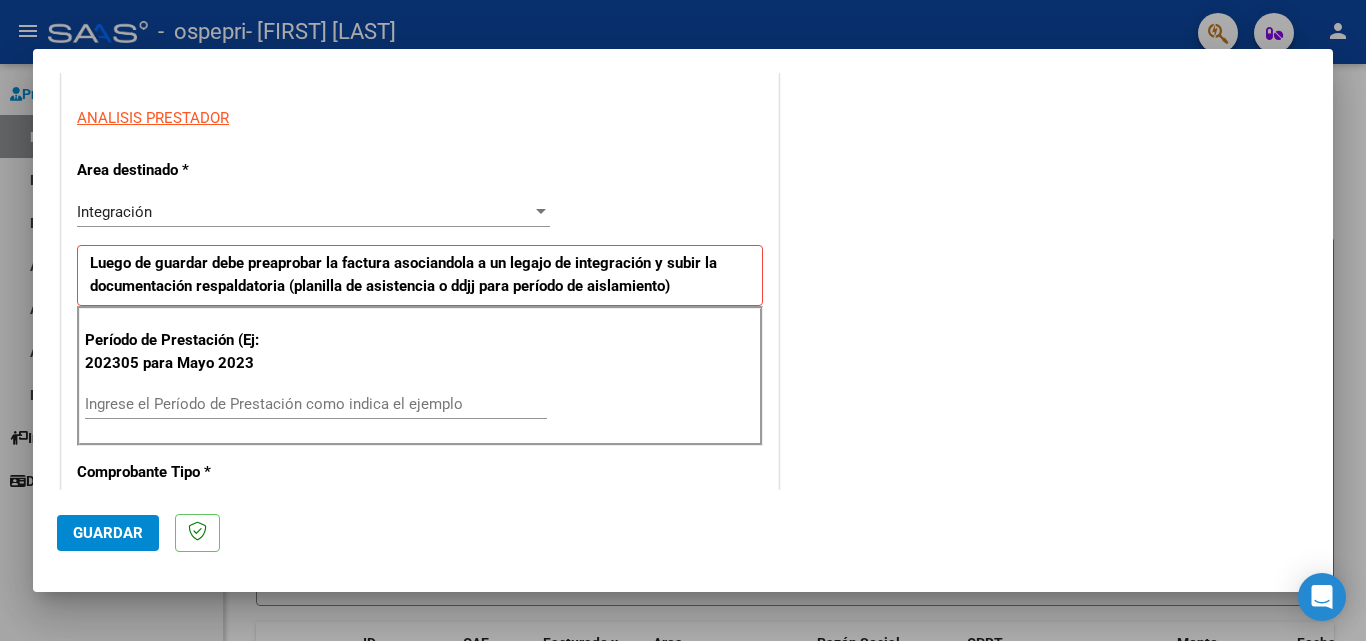 scroll, scrollTop: 360, scrollLeft: 0, axis: vertical 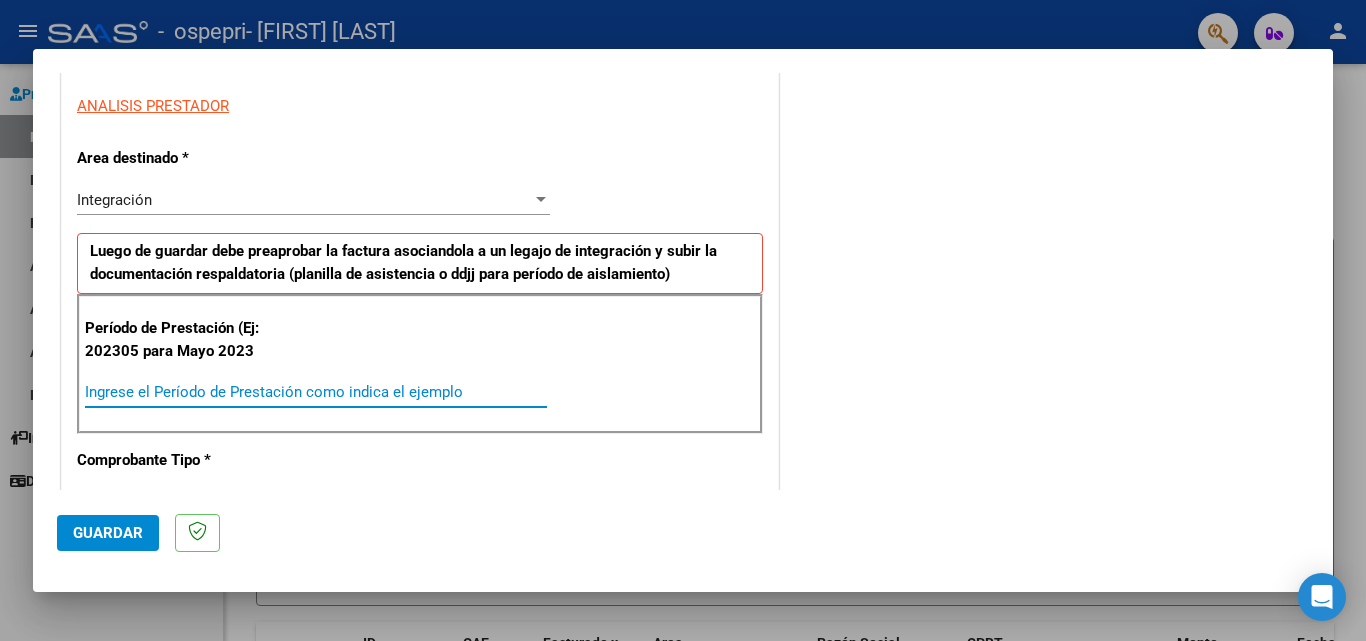 click on "Ingrese el Período de Prestación como indica el ejemplo" at bounding box center [316, 392] 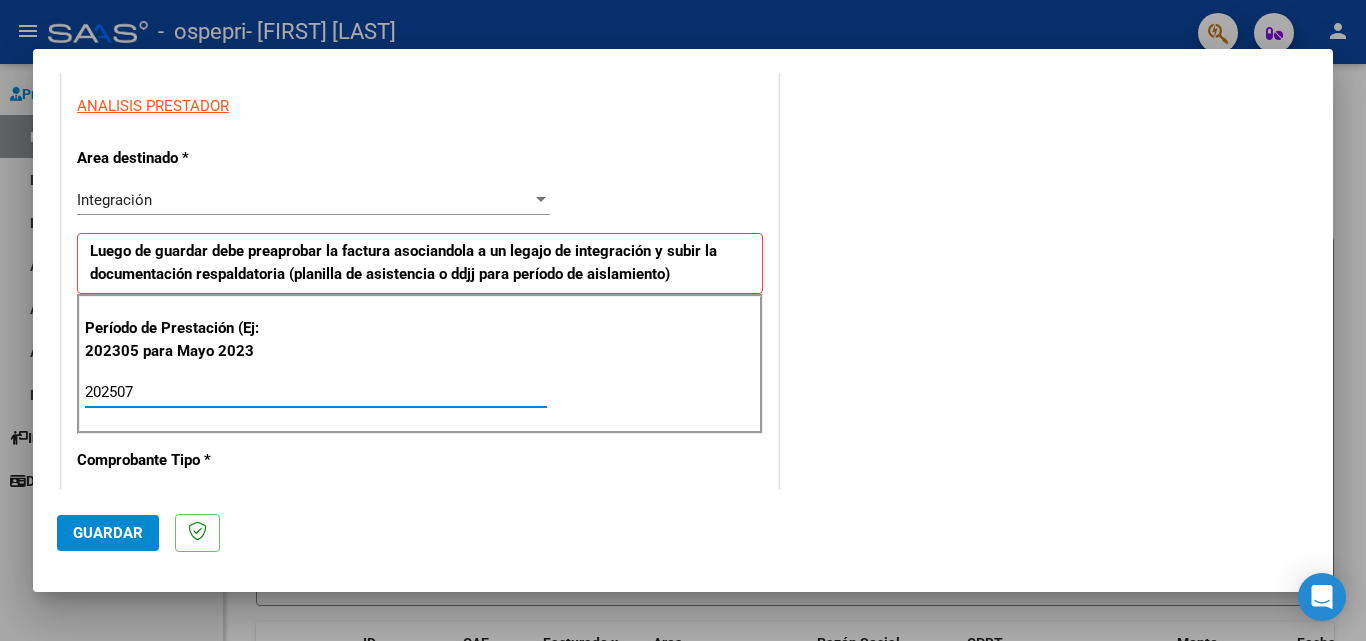 type on "202507" 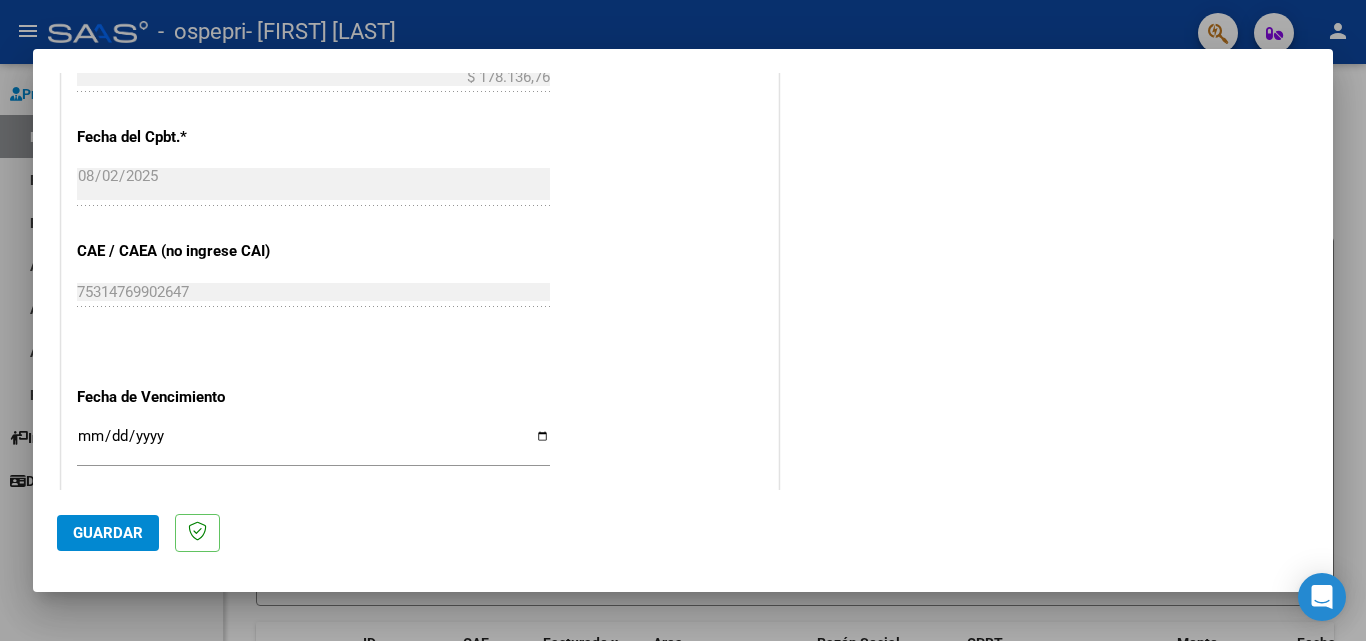 scroll, scrollTop: 1305, scrollLeft: 0, axis: vertical 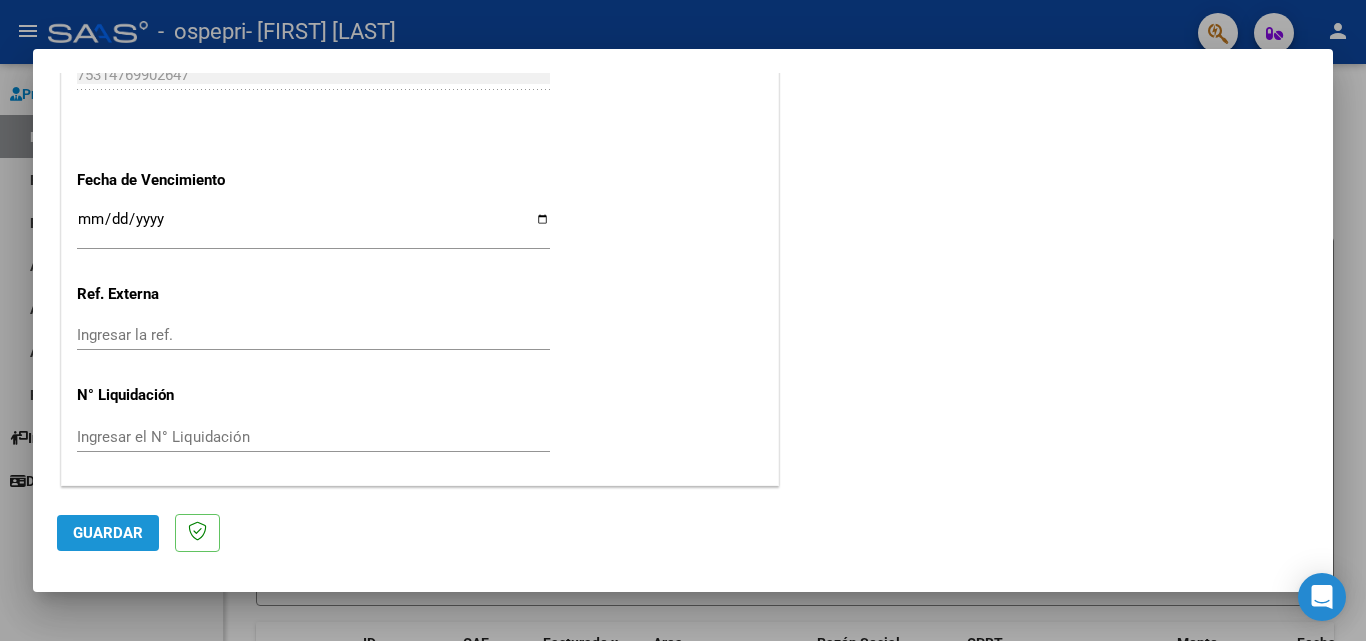 click on "Guardar" 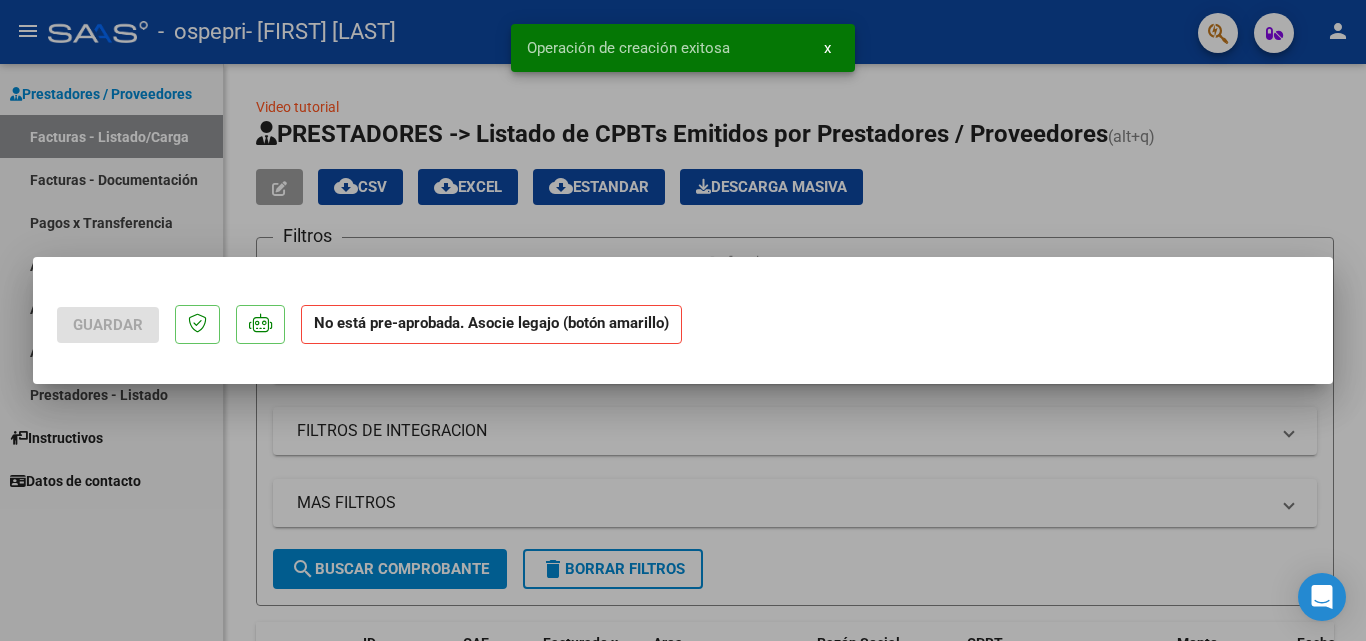 scroll, scrollTop: 0, scrollLeft: 0, axis: both 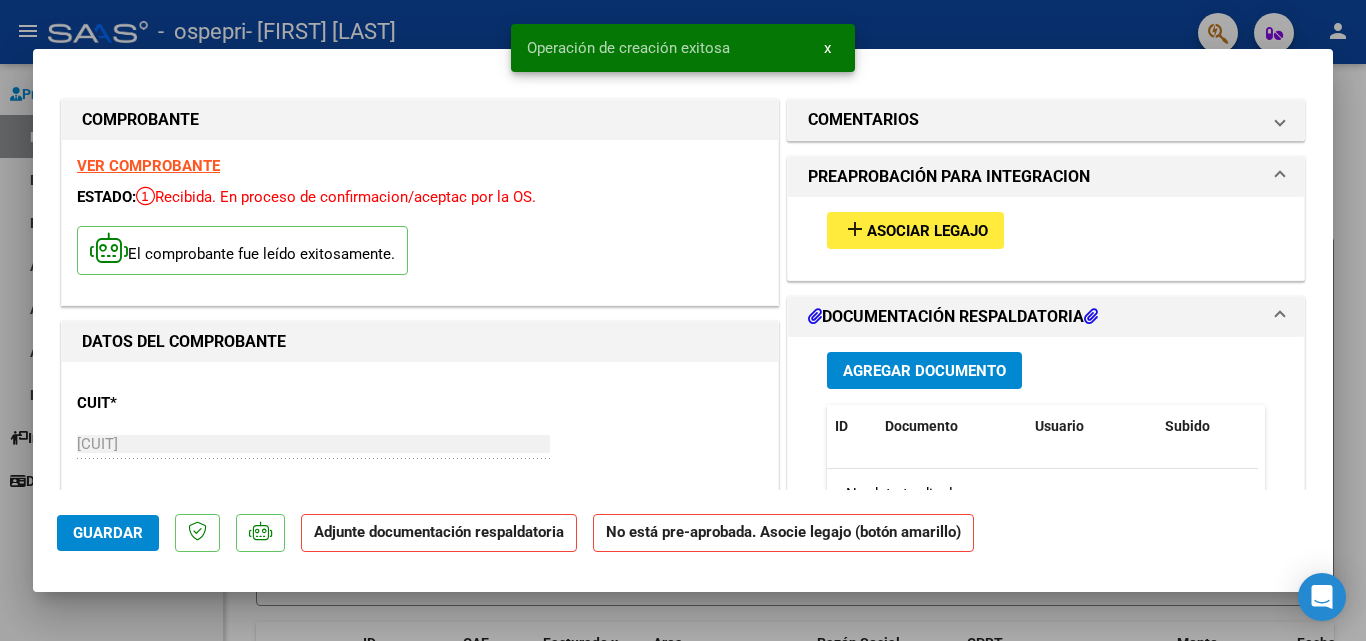 click on "Asociar Legajo" at bounding box center [927, 231] 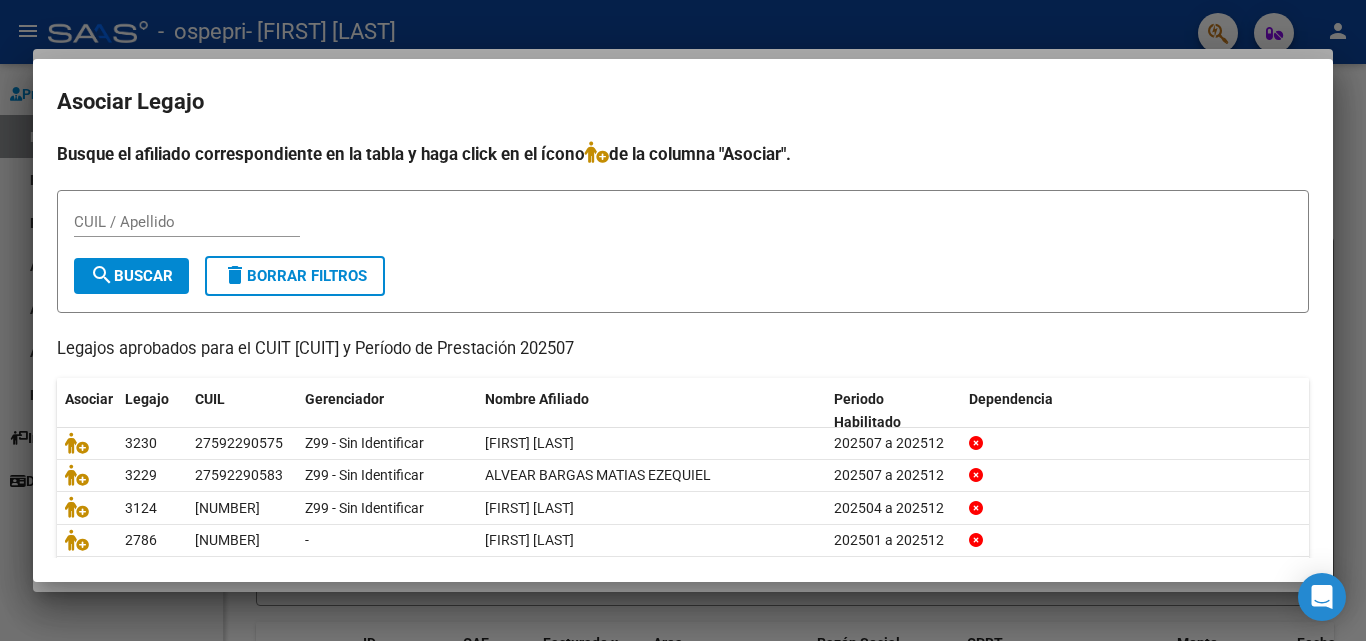 scroll, scrollTop: 109, scrollLeft: 0, axis: vertical 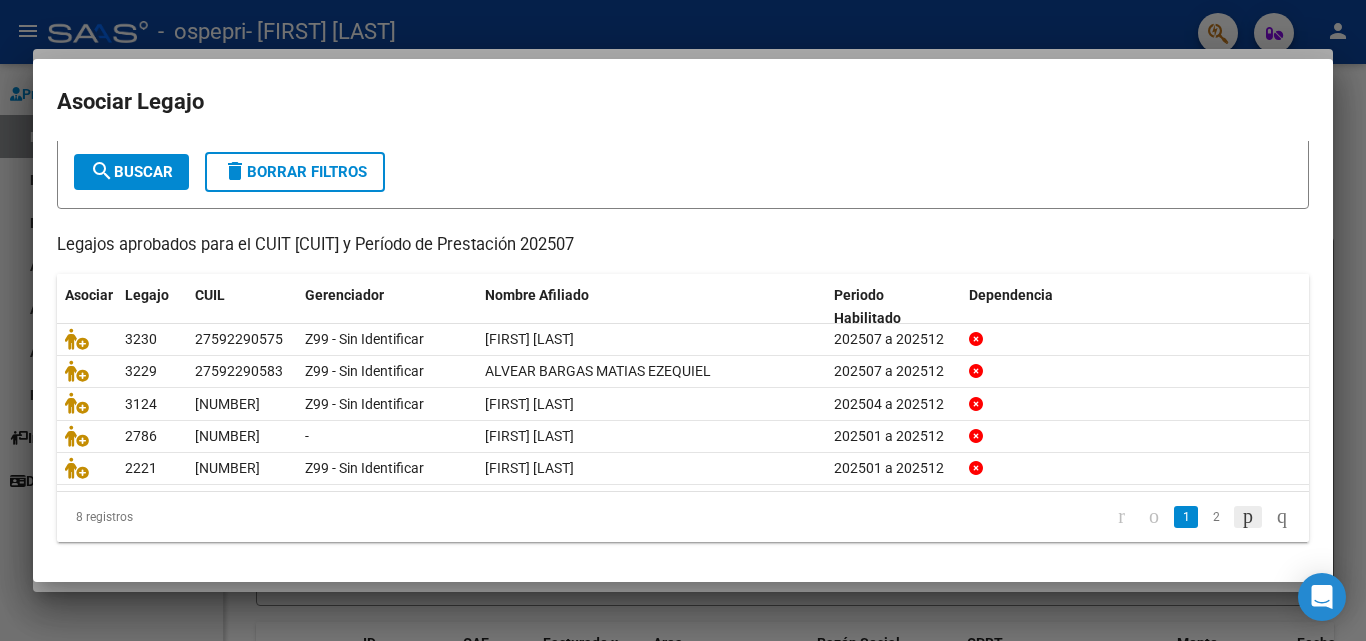 click 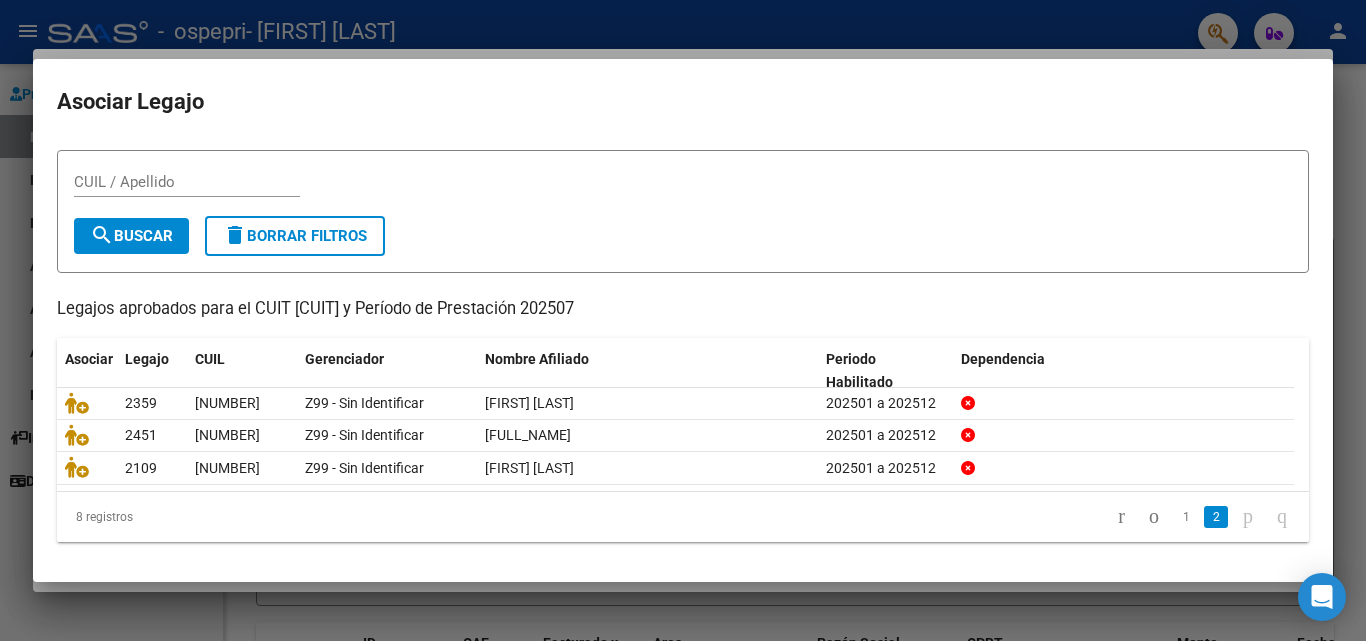 scroll, scrollTop: 43, scrollLeft: 0, axis: vertical 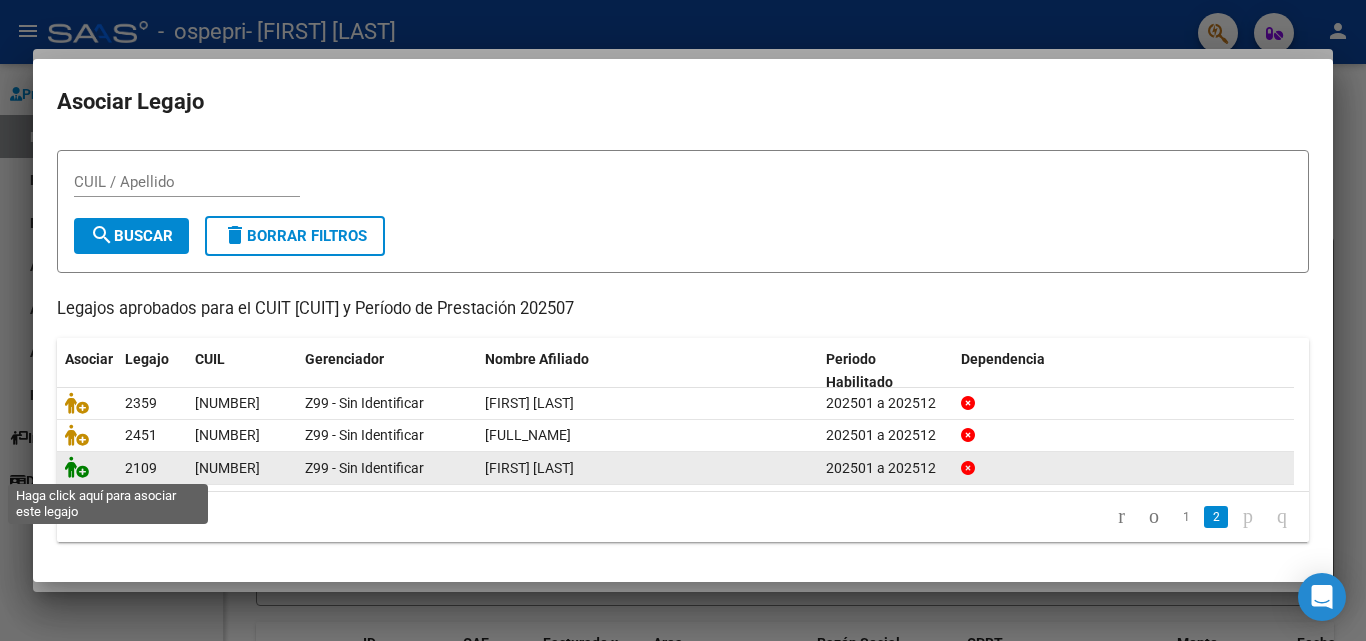 click 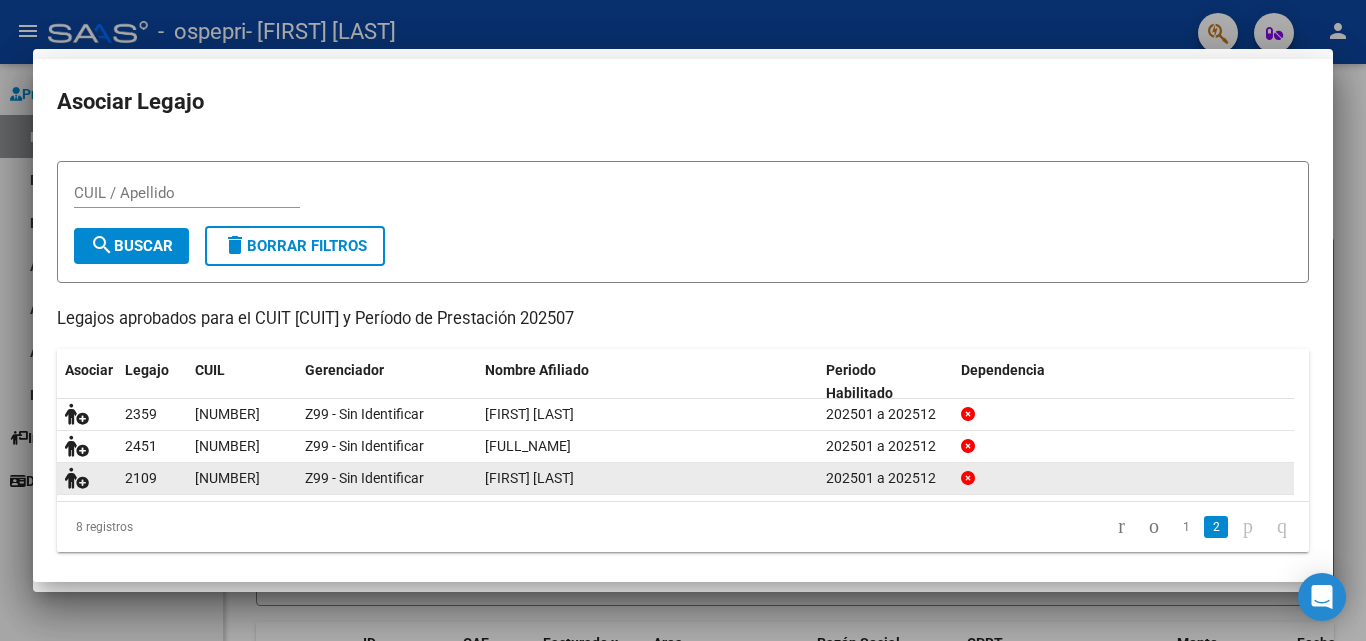 scroll, scrollTop: 0, scrollLeft: 0, axis: both 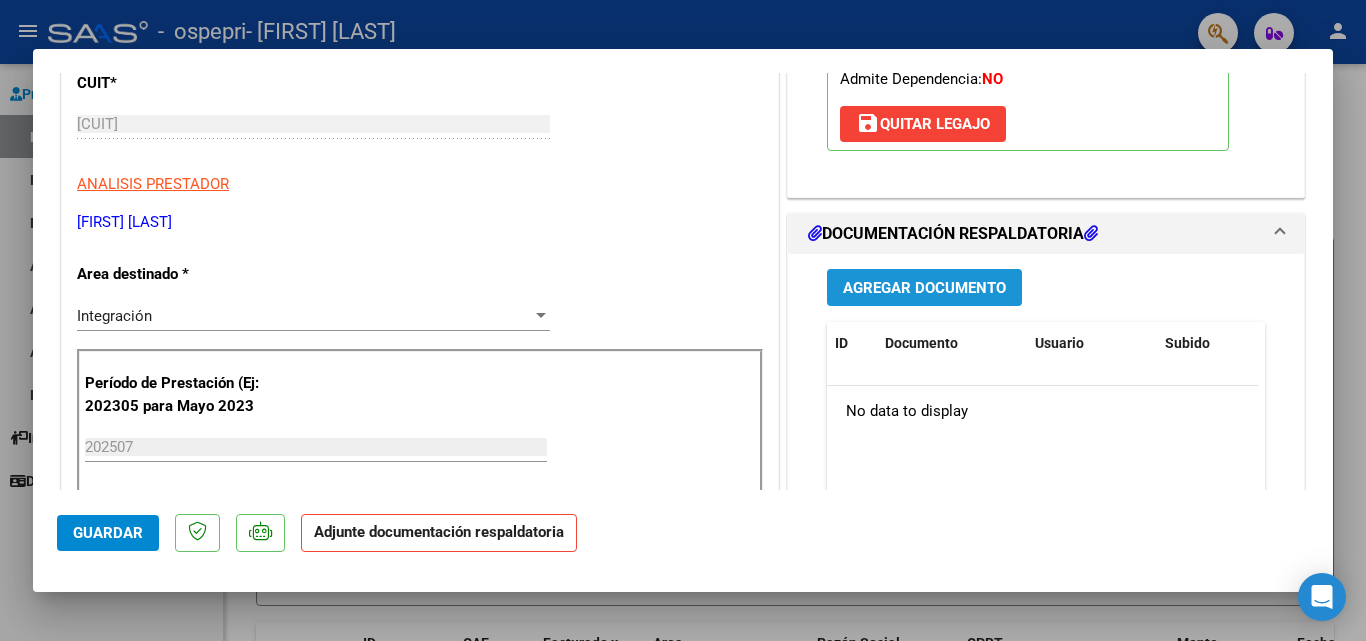 click on "Agregar Documento" at bounding box center (924, 288) 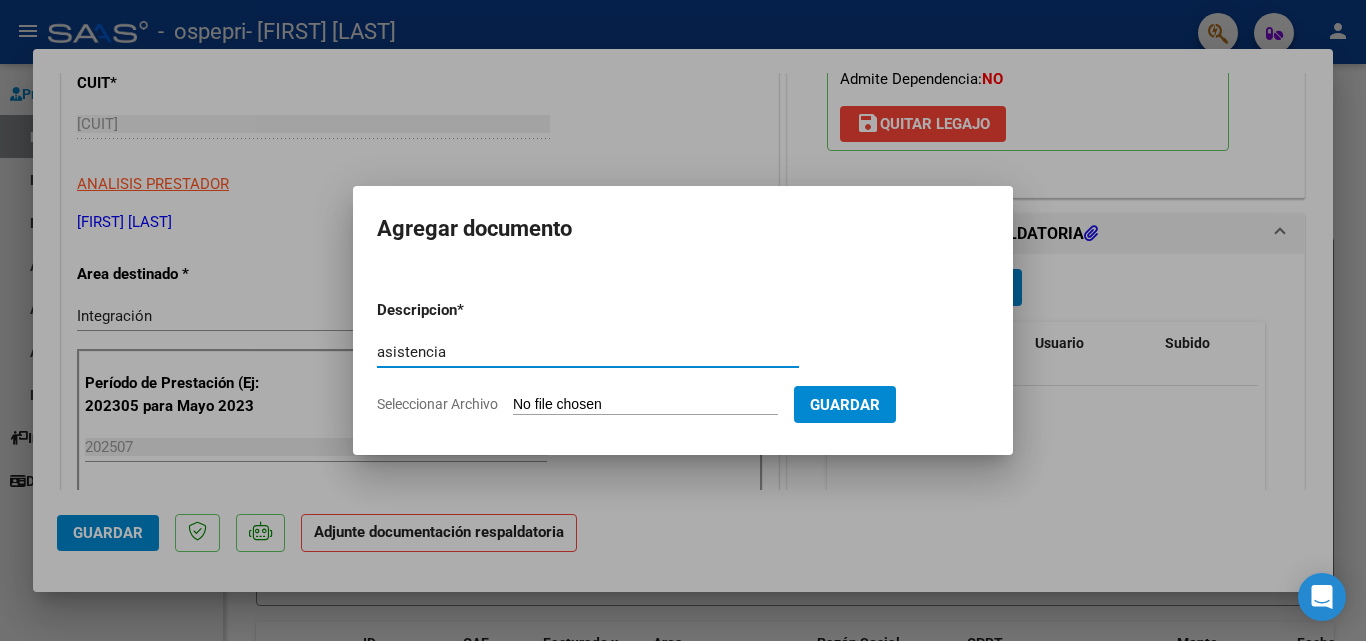 type on "asistencia" 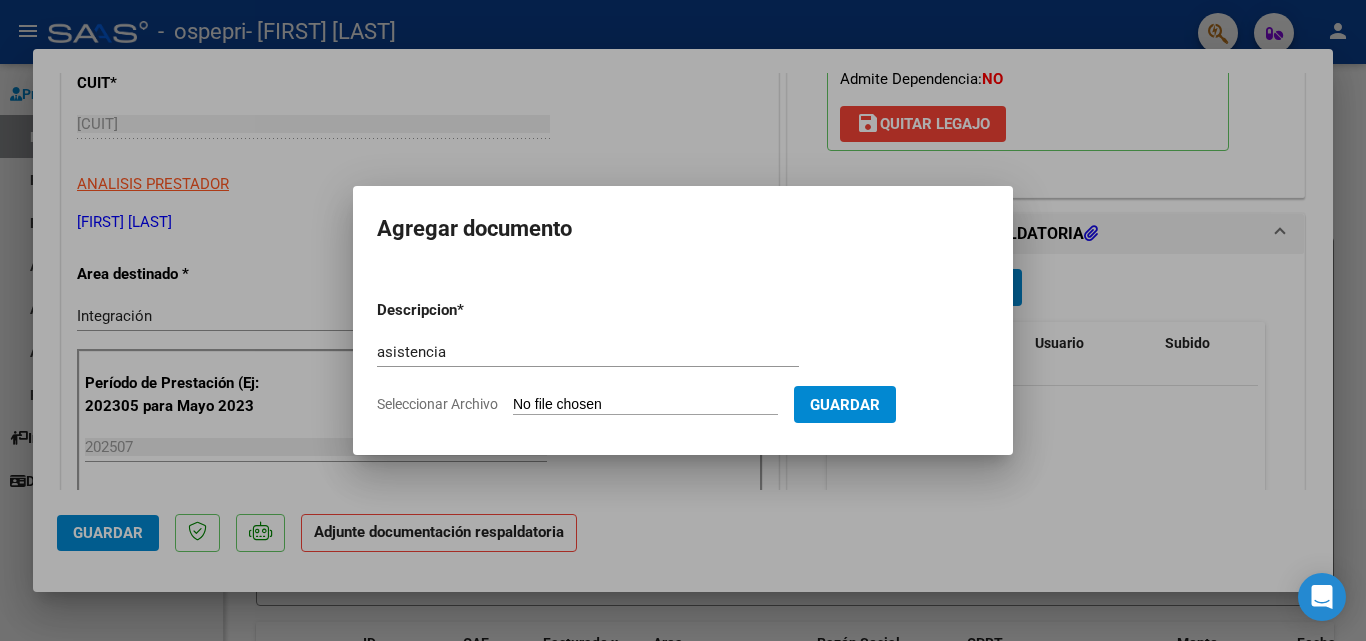click on "Seleccionar Archivo" 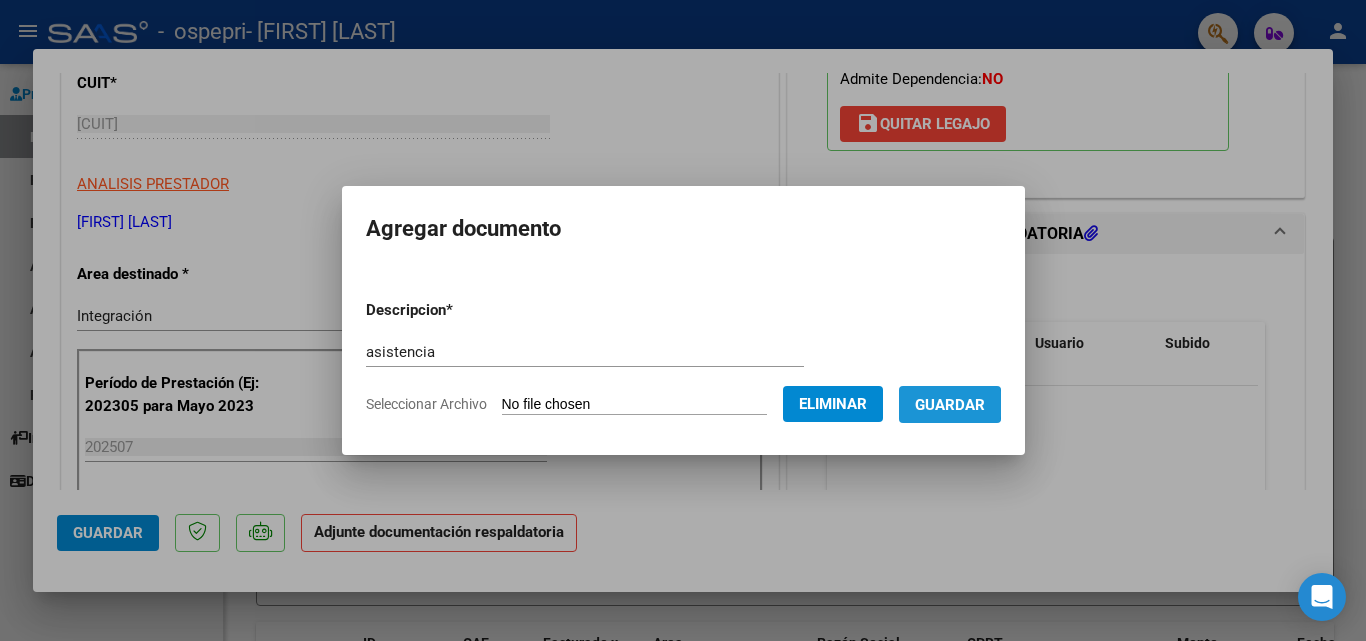 click on "Guardar" at bounding box center (950, 405) 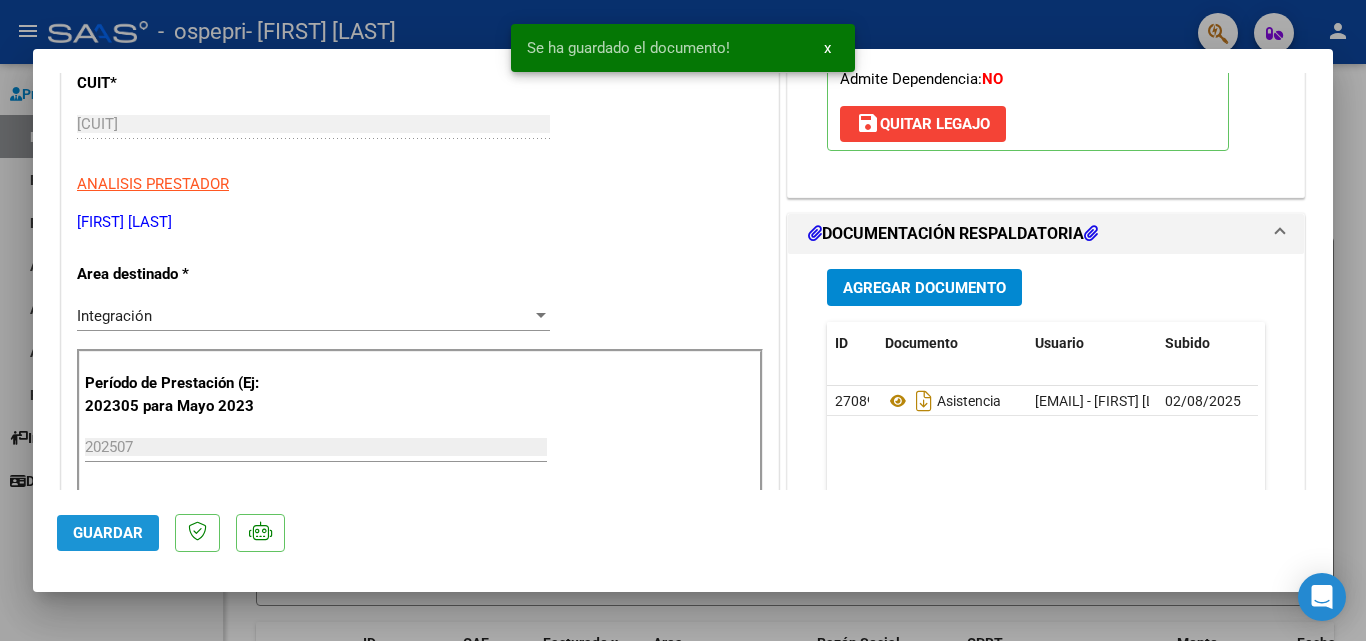 click on "Guardar" 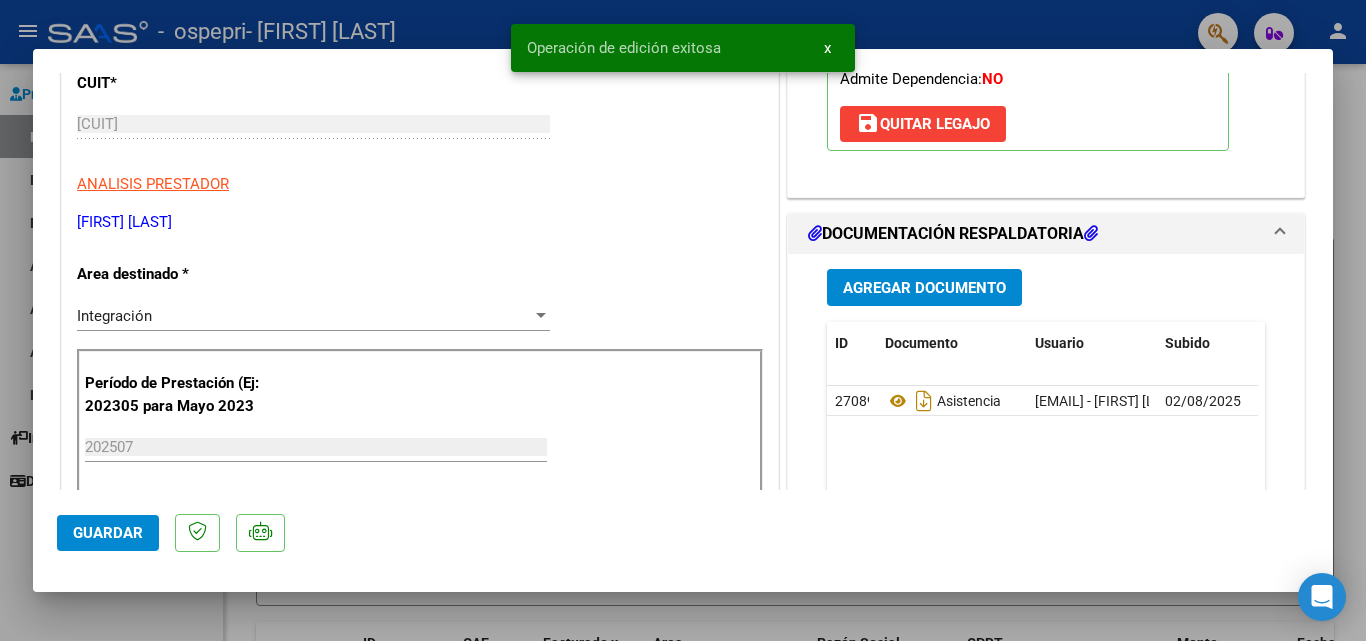 click at bounding box center [683, 320] 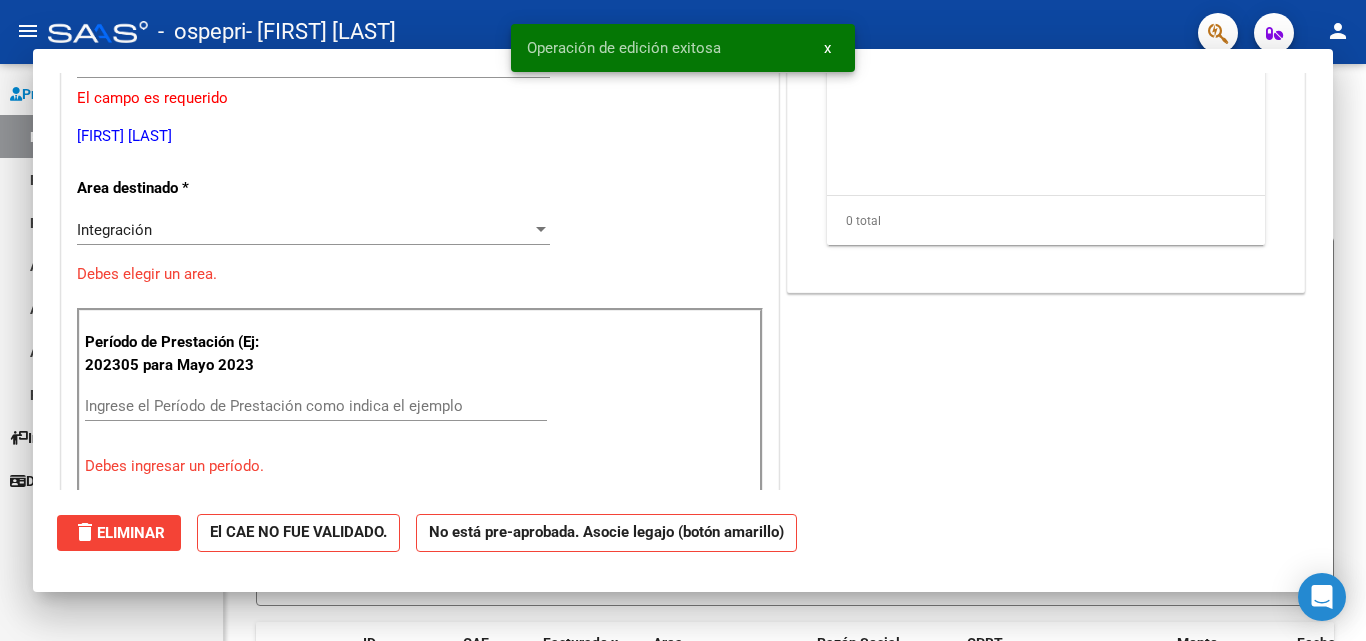 scroll, scrollTop: 0, scrollLeft: 0, axis: both 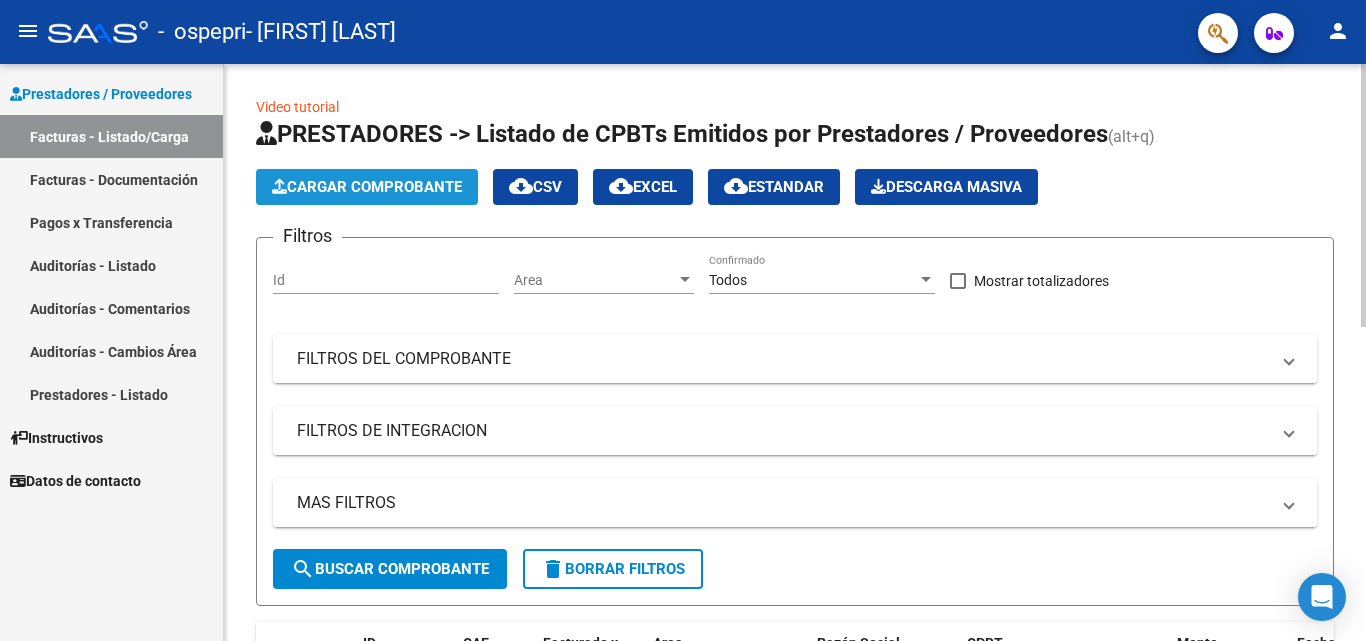 click on "Cargar Comprobante" 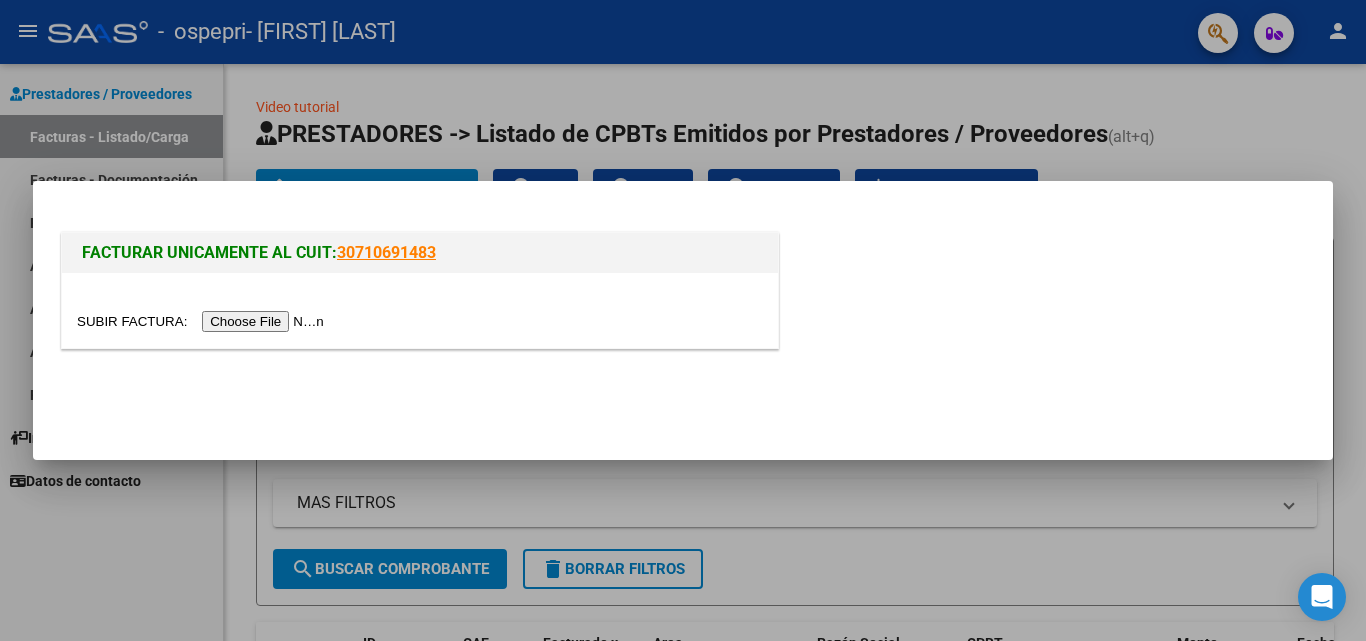 click at bounding box center (203, 321) 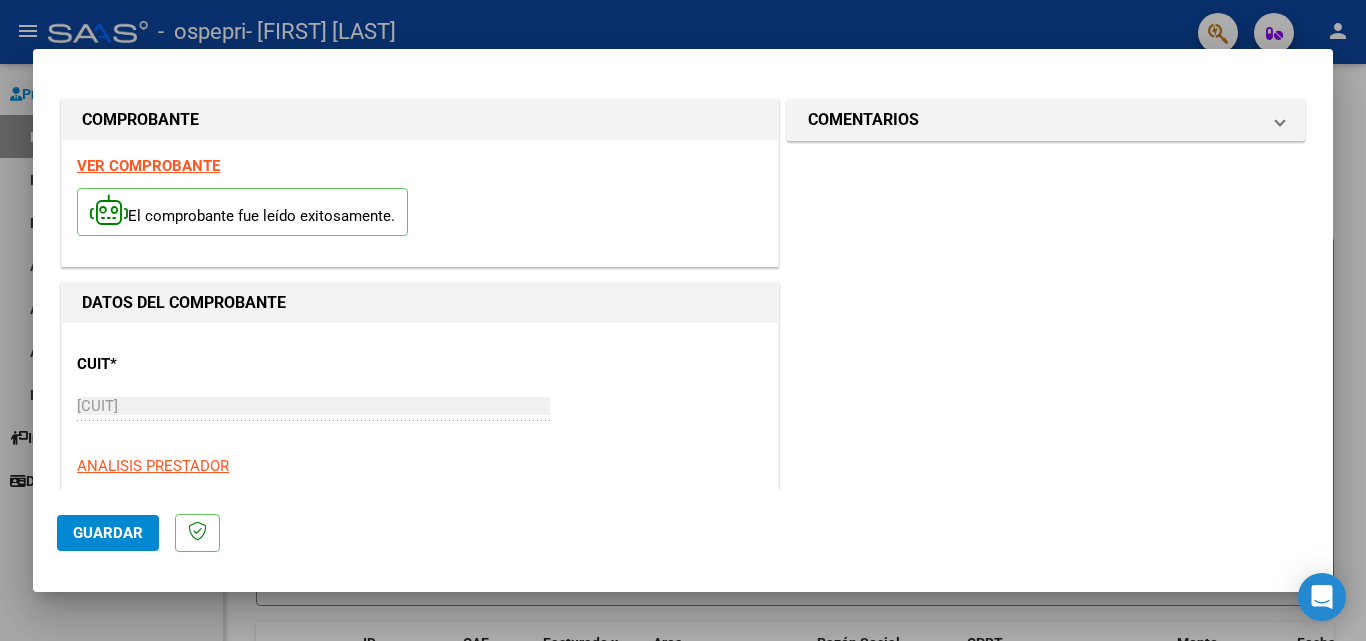 scroll, scrollTop: 364, scrollLeft: 0, axis: vertical 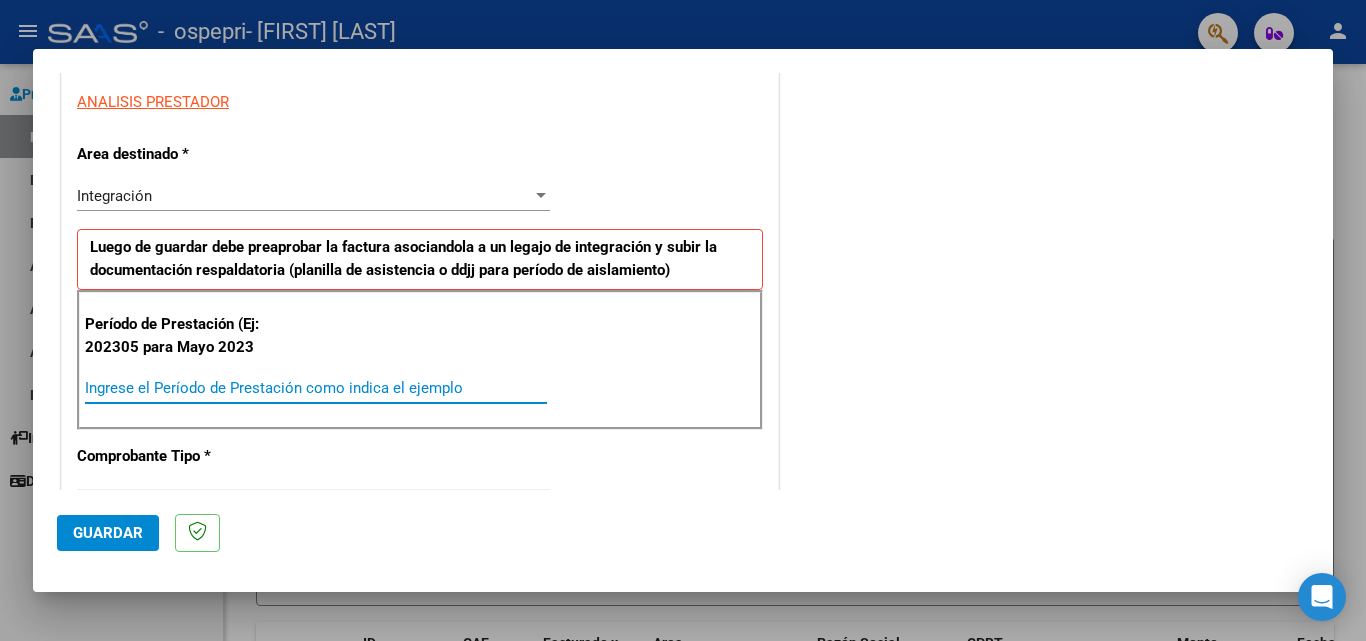 click on "Ingrese el Período de Prestación como indica el ejemplo" at bounding box center [316, 388] 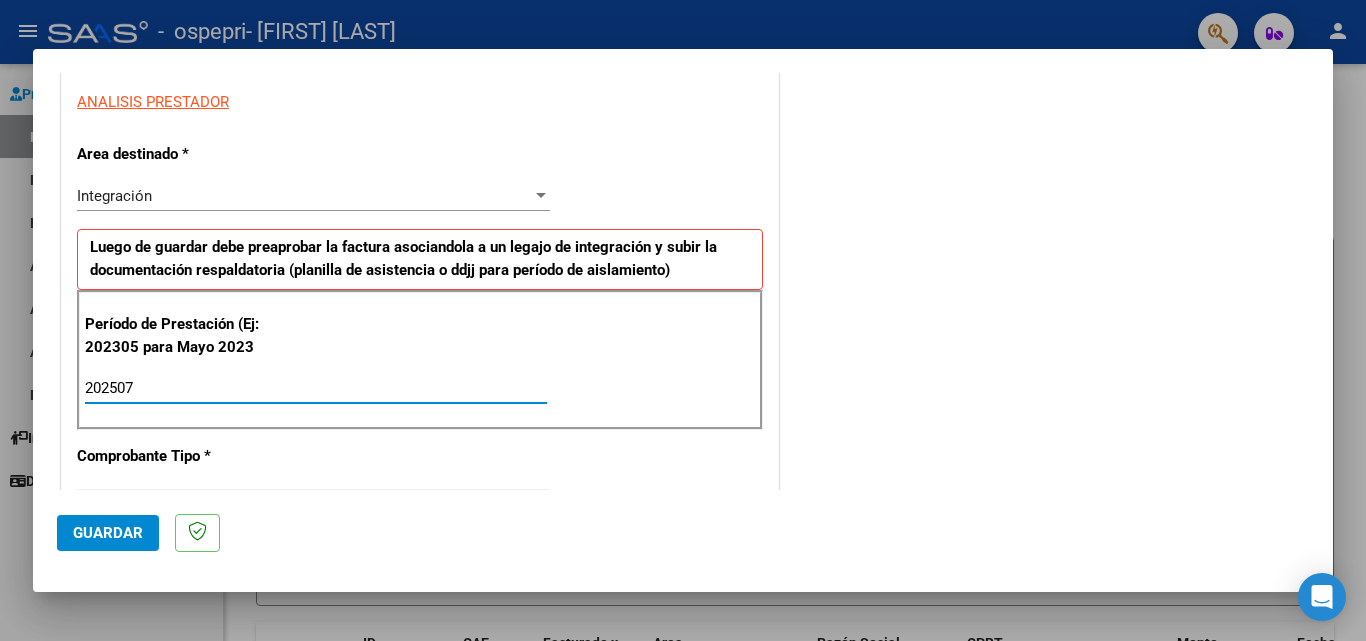 type on "202507" 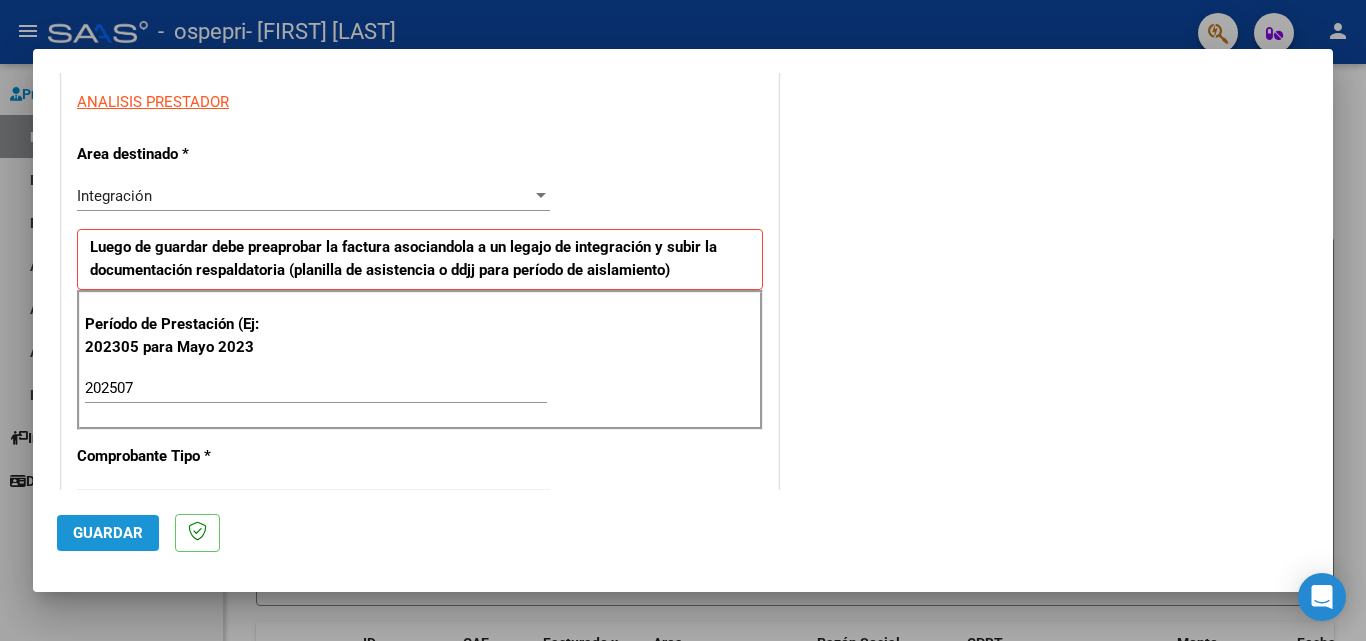 click on "Guardar" 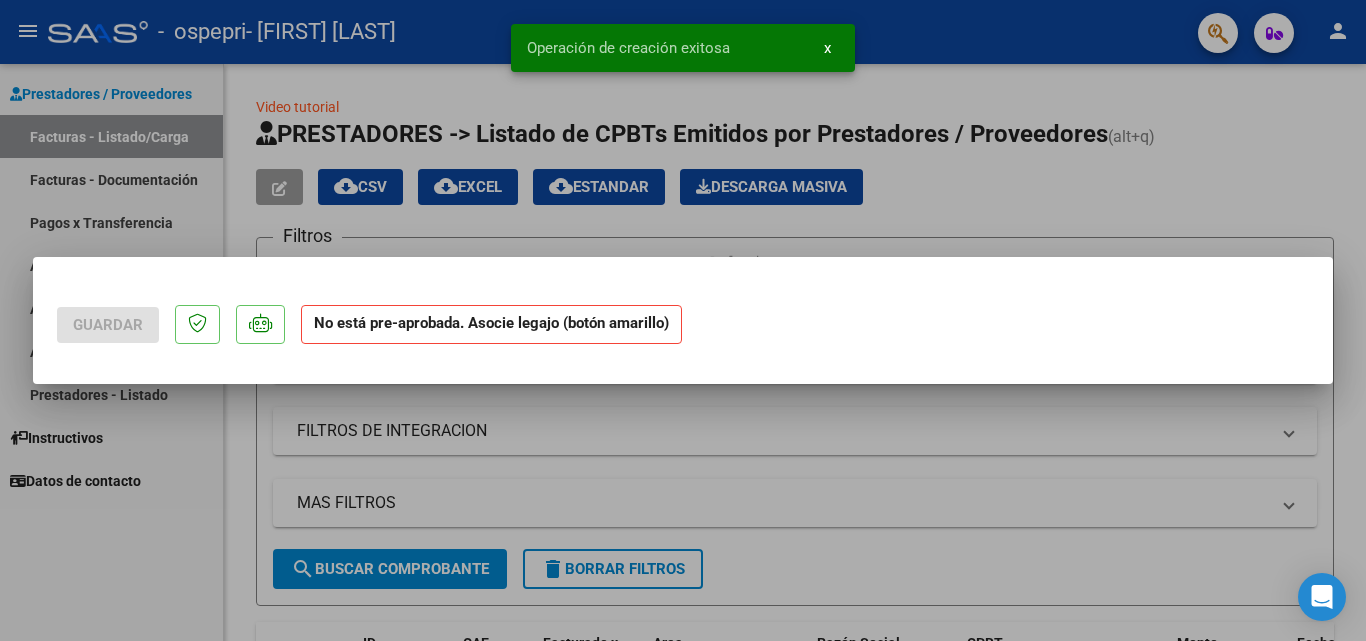 scroll, scrollTop: 0, scrollLeft: 0, axis: both 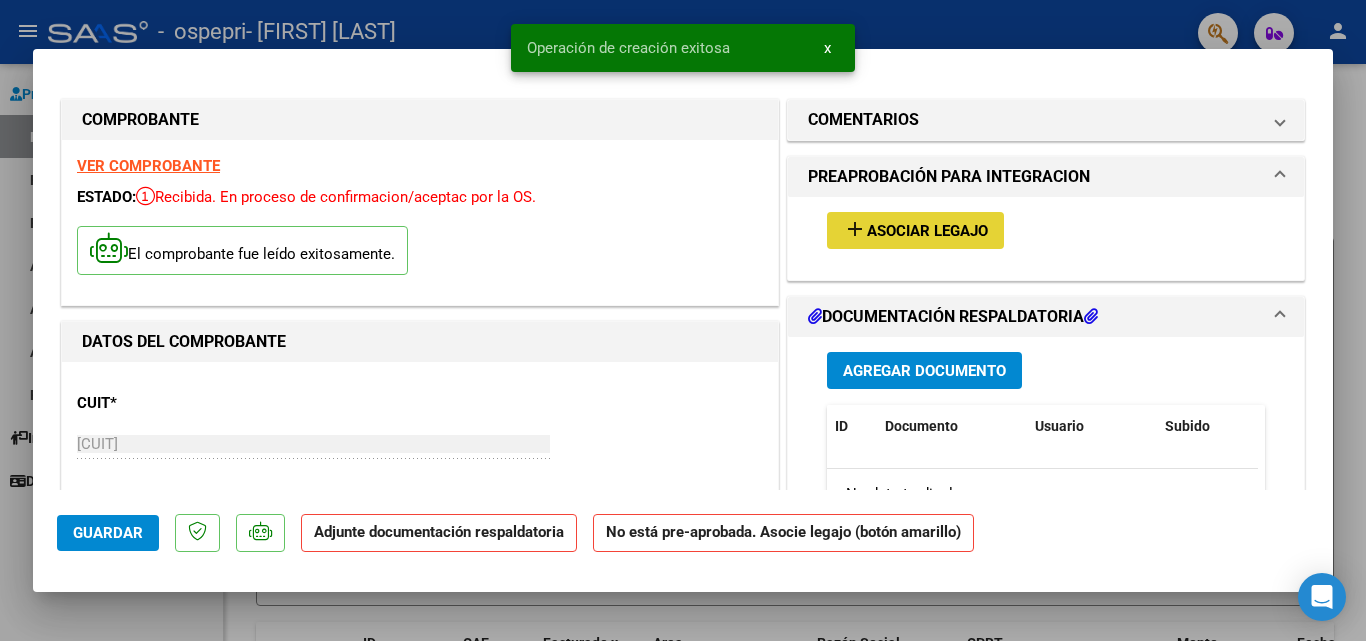 click on "Asociar Legajo" at bounding box center (927, 231) 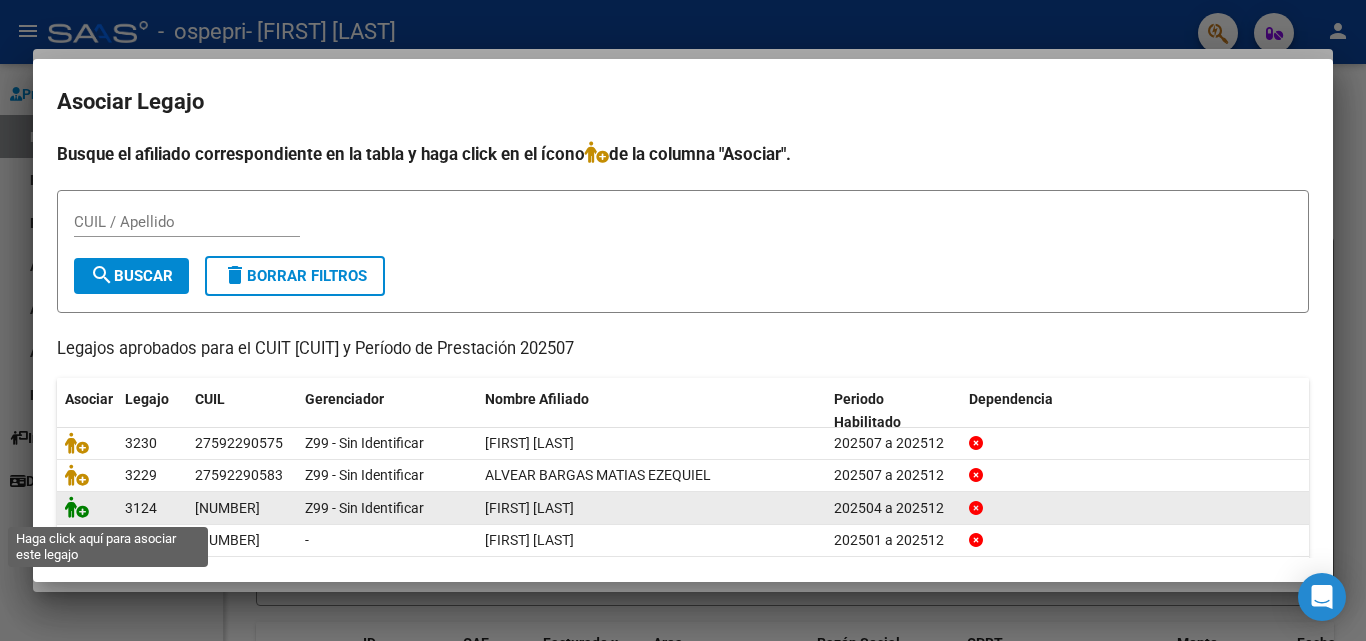 click 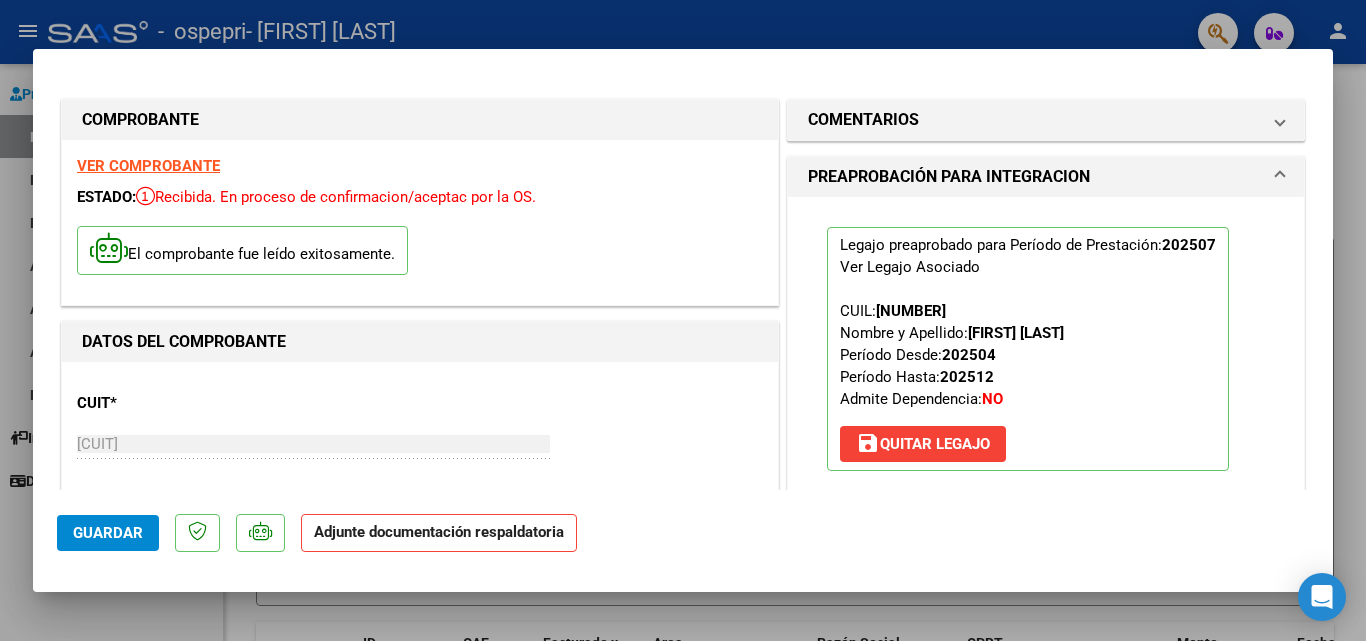 click on "COMPROBANTE VER COMPROBANTE       ESTADO:   Recibida. En proceso de confirmacion/aceptac por la OS.     El comprobante fue leído exitosamente.  DATOS DEL COMPROBANTE CUIT  *   [CUIT] Ingresar CUIT  ANALISIS PRESTADOR  [FULL_NAME]  ARCA Padrón  Area destinado * Integración Seleccionar Area Período de Prestación (Ej: 202305 para Mayo 2023    202507 Ingrese el Período de Prestación como indica el ejemplo   Una vez que se asoció a un legajo aprobado no se puede cambiar el período de prestación.   Comprobante Tipo * Factura B Seleccionar Tipo Punto de Venta  *   4 Ingresar el Nro.  Número  *   495 Ingresar el Nro.  Monto  *   $ 178.136,76 Ingresar el monto  Fecha del Cpbt.  *   2025-08-02 Ingresar la fecha  CAE / CAEA (no ingrese CAI)    75314770417837 Ingresar el CAE o CAEA (no ingrese CAI)  Fecha de Vencimiento    Ingresar la fecha  Ref. Externa    Ingresar la ref.  N° Liquidación    Ingresar el N° Liquidación  COMENTARIOS Comentarios del Prestador / Gerenciador:  202507  NO" at bounding box center [683, 281] 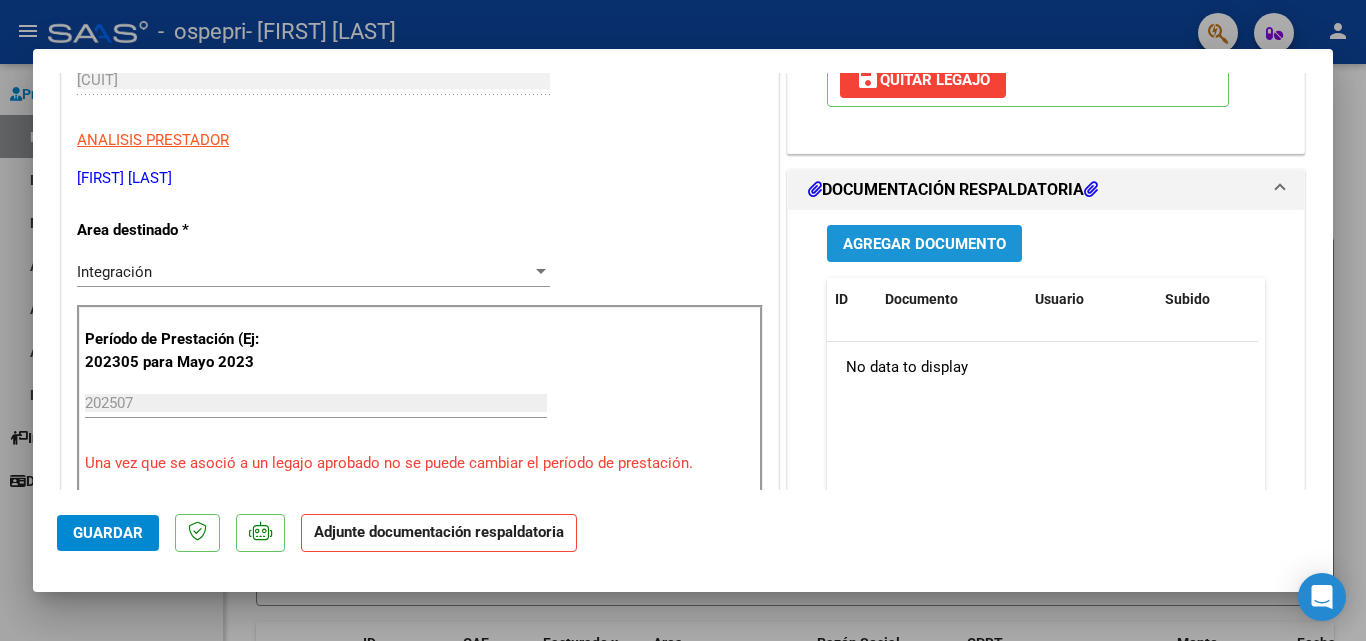 click on "Agregar Documento" at bounding box center (924, 244) 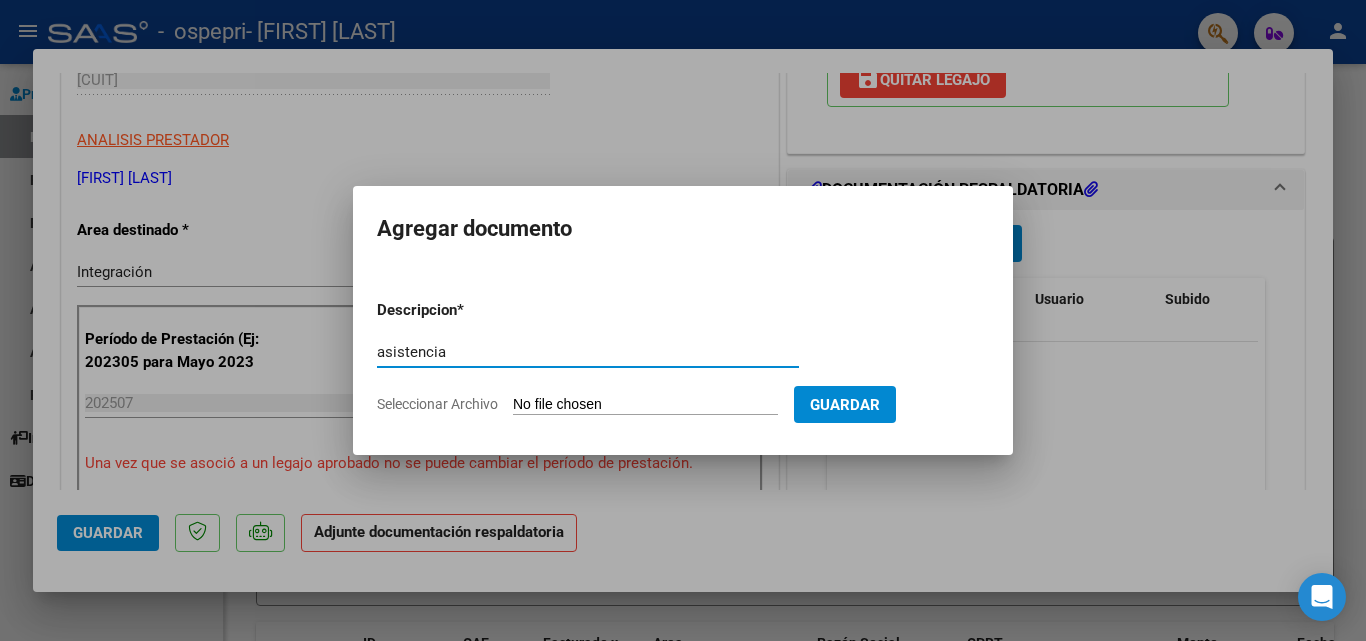 type on "asistencia" 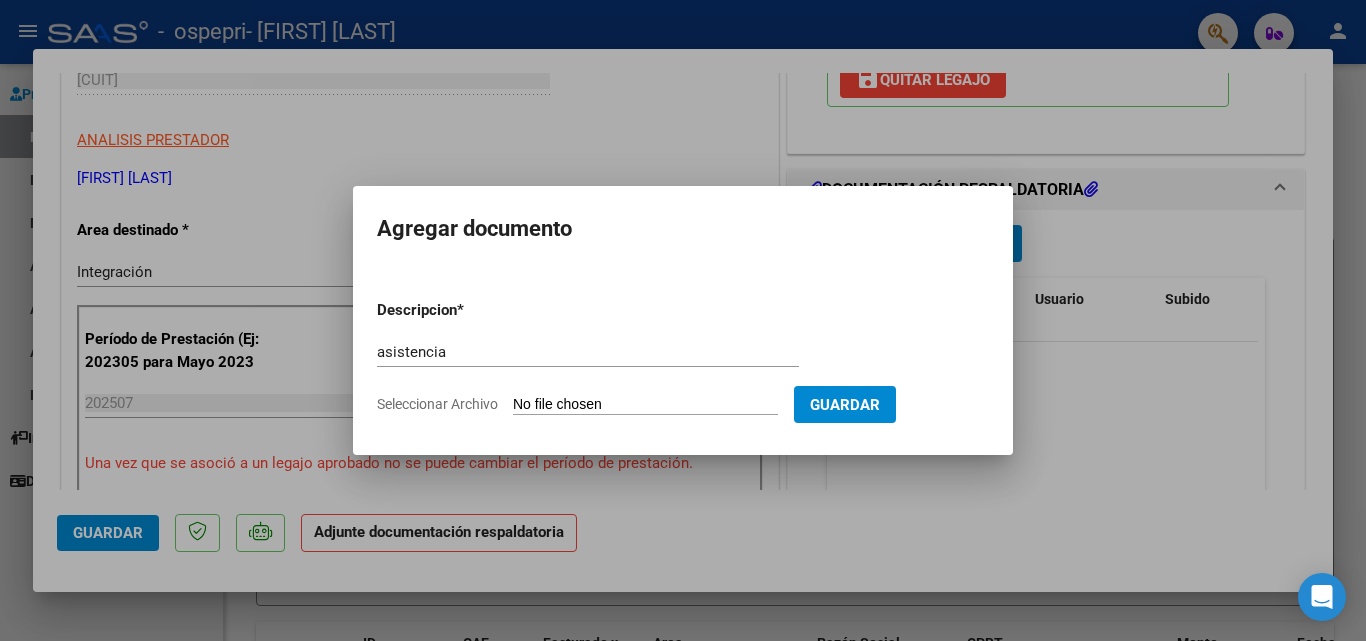 type on "C:\fakepath\[NAME] [MONTH].pdf" 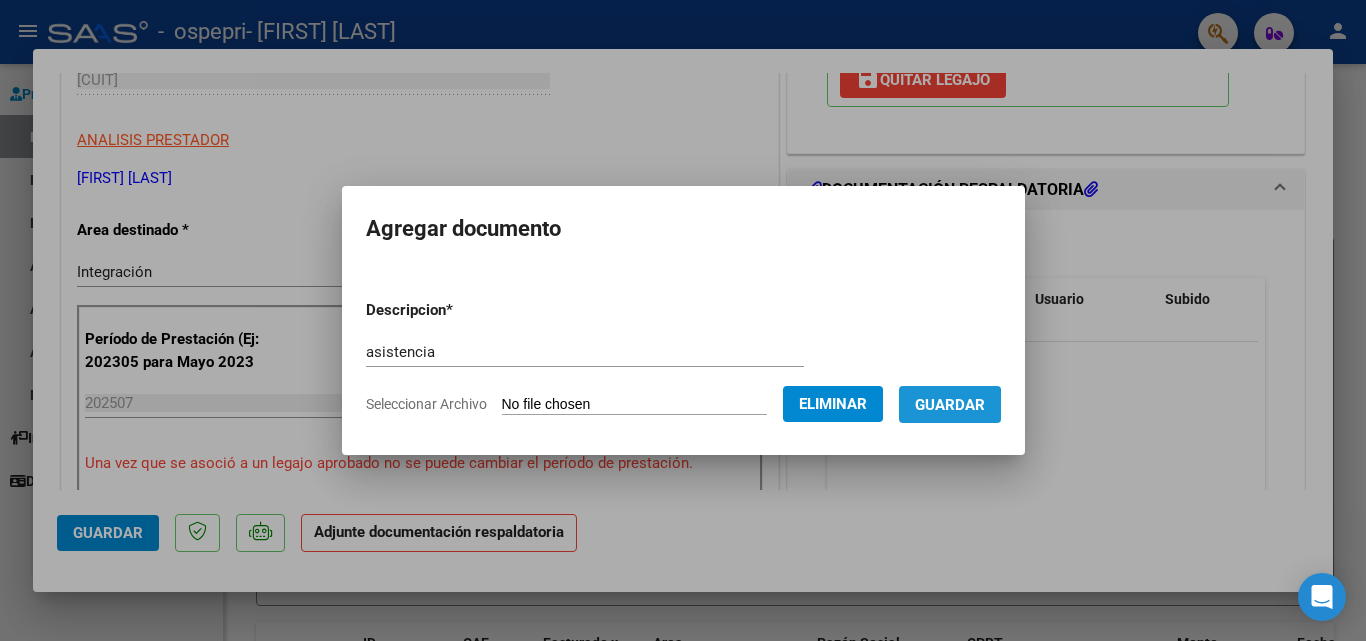 click on "Guardar" at bounding box center [950, 405] 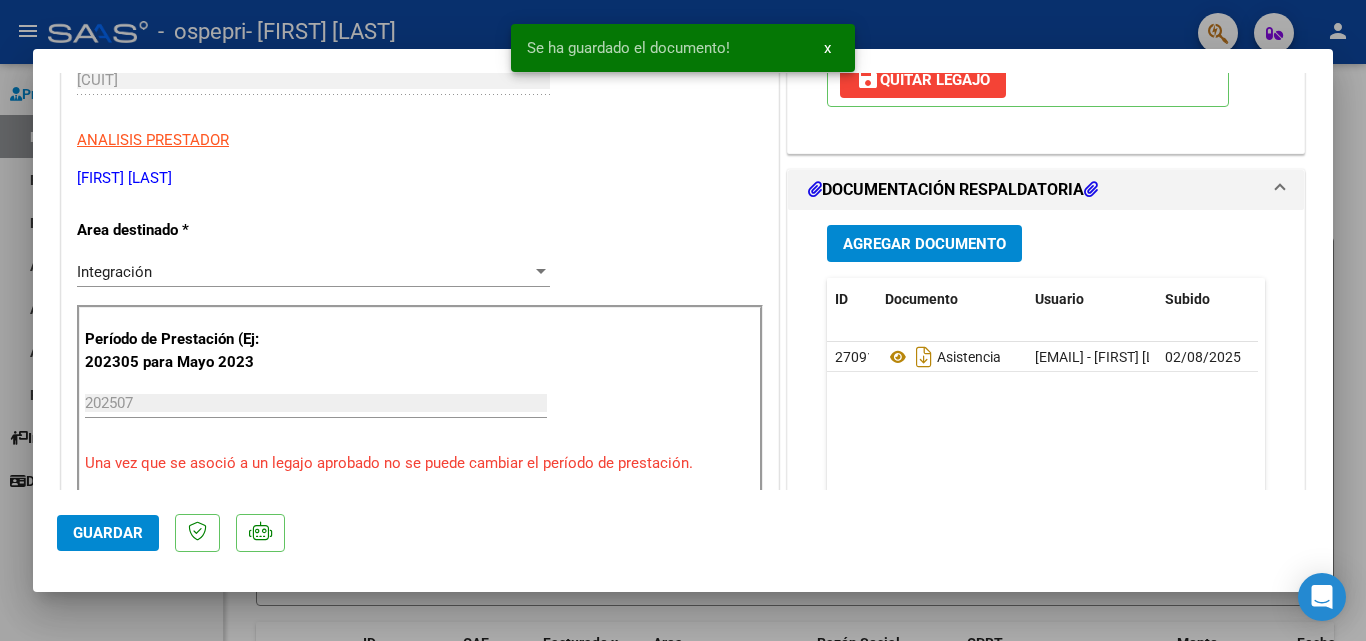 scroll, scrollTop: 729, scrollLeft: 0, axis: vertical 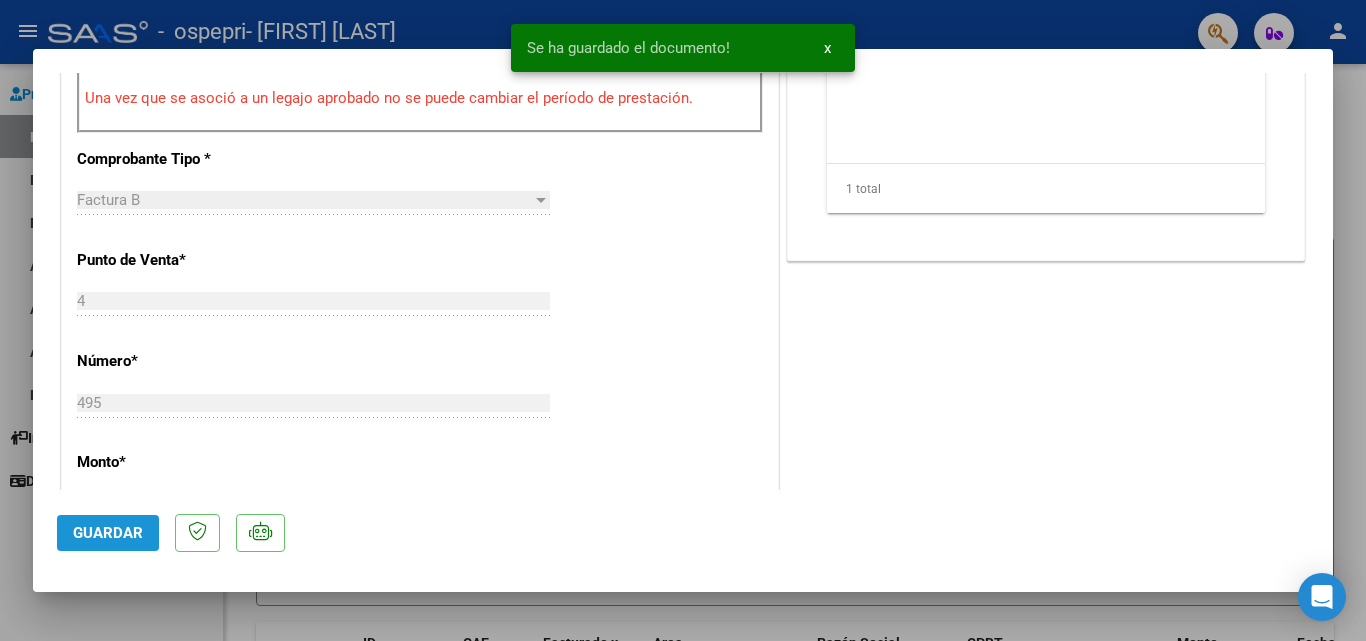 click on "Guardar" 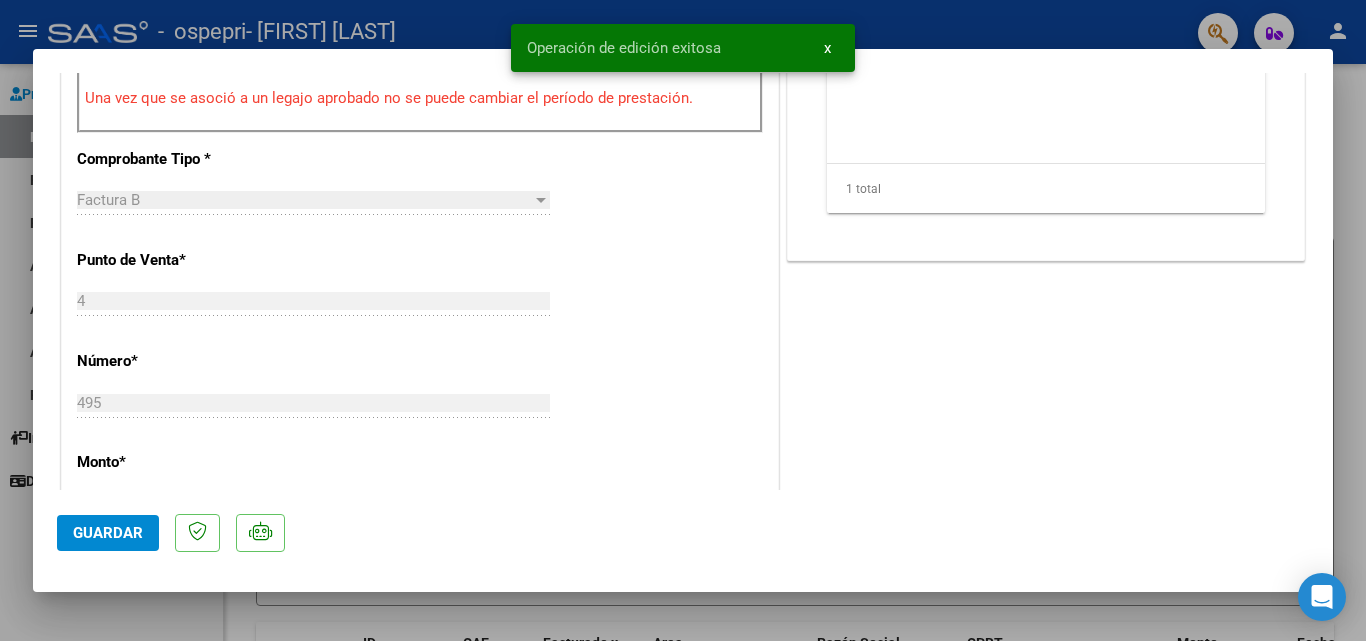 click at bounding box center [683, 320] 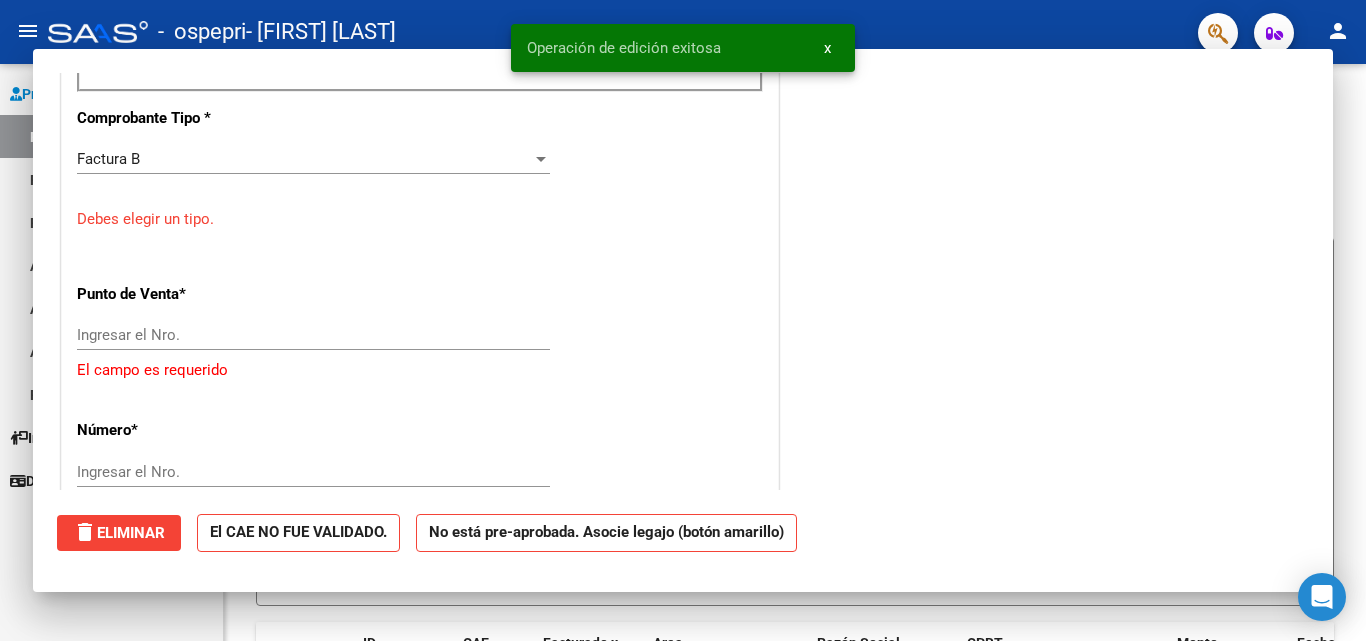 scroll, scrollTop: 0, scrollLeft: 0, axis: both 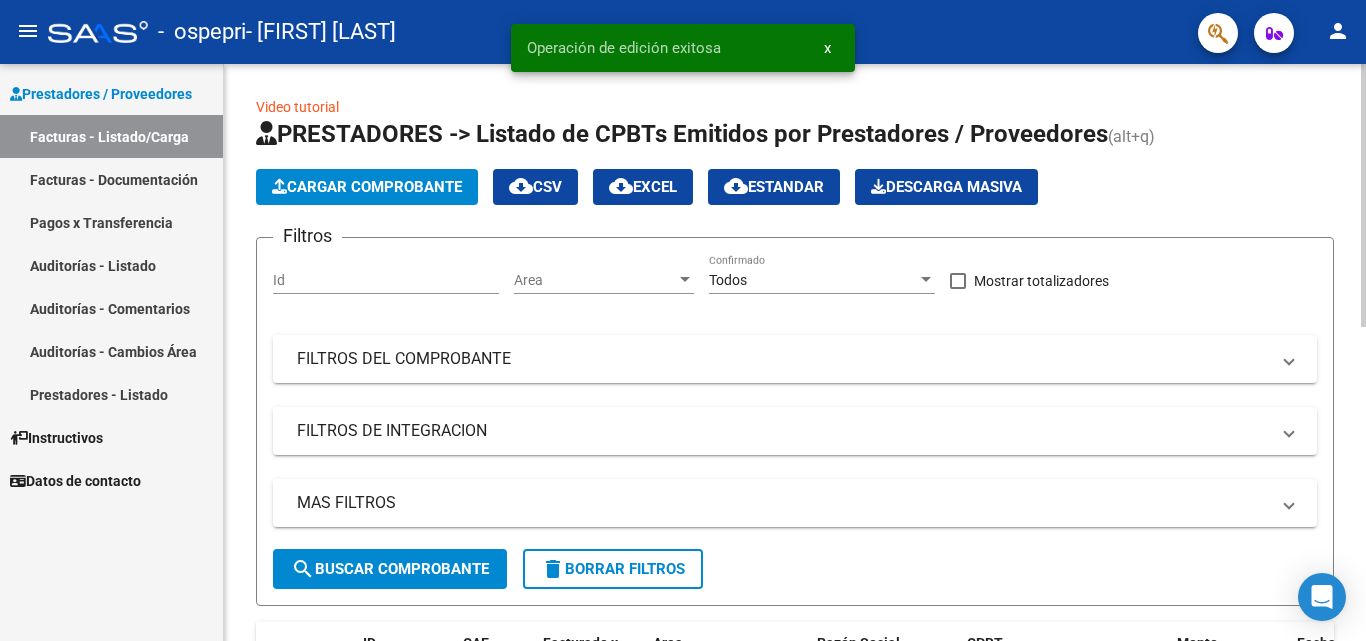 click on "Cargar Comprobante" 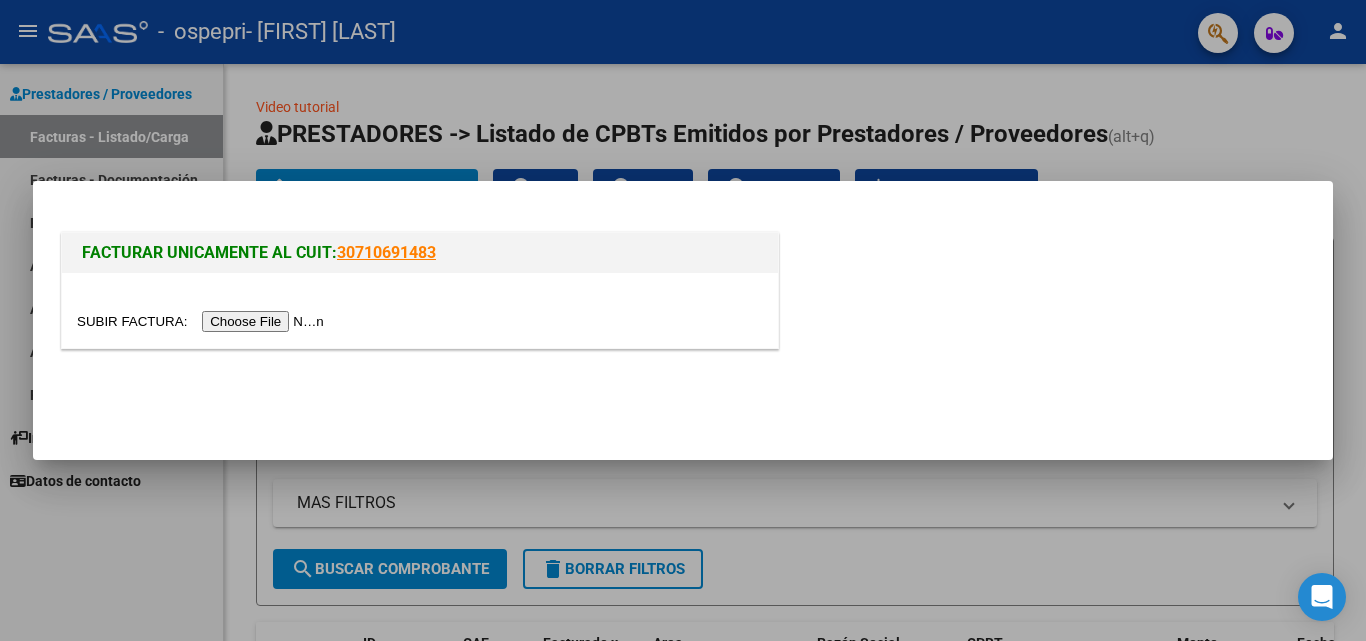 click at bounding box center [203, 321] 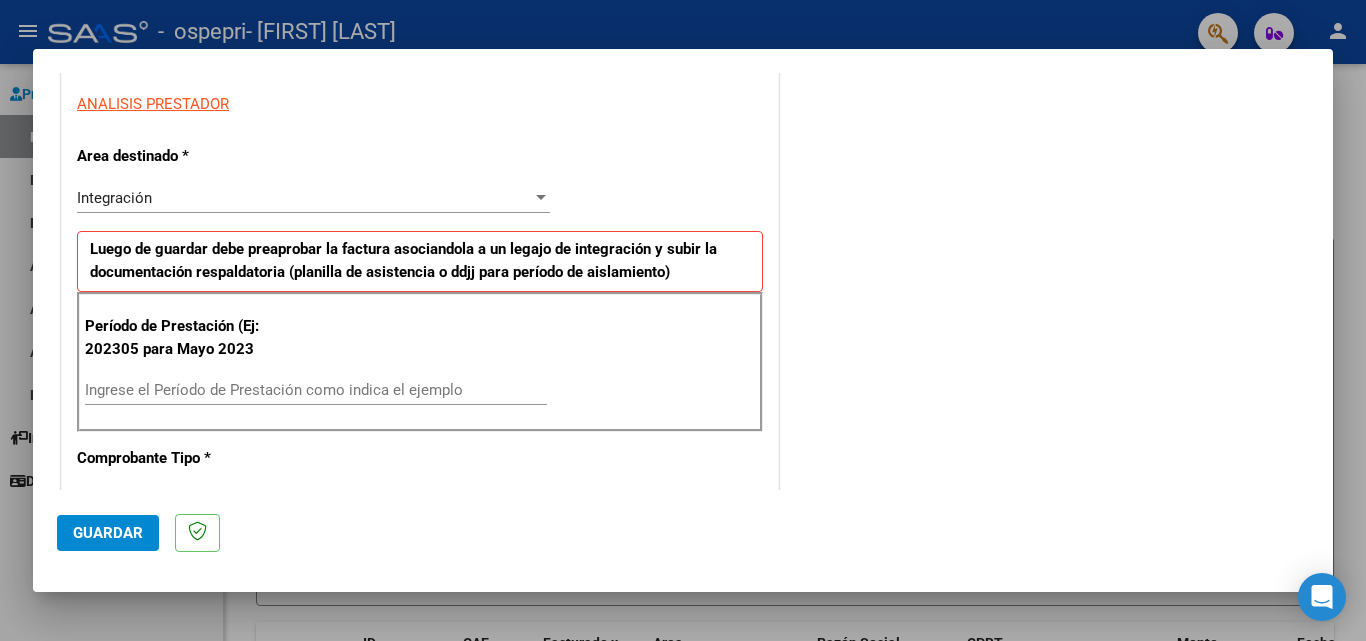 scroll, scrollTop: 364, scrollLeft: 0, axis: vertical 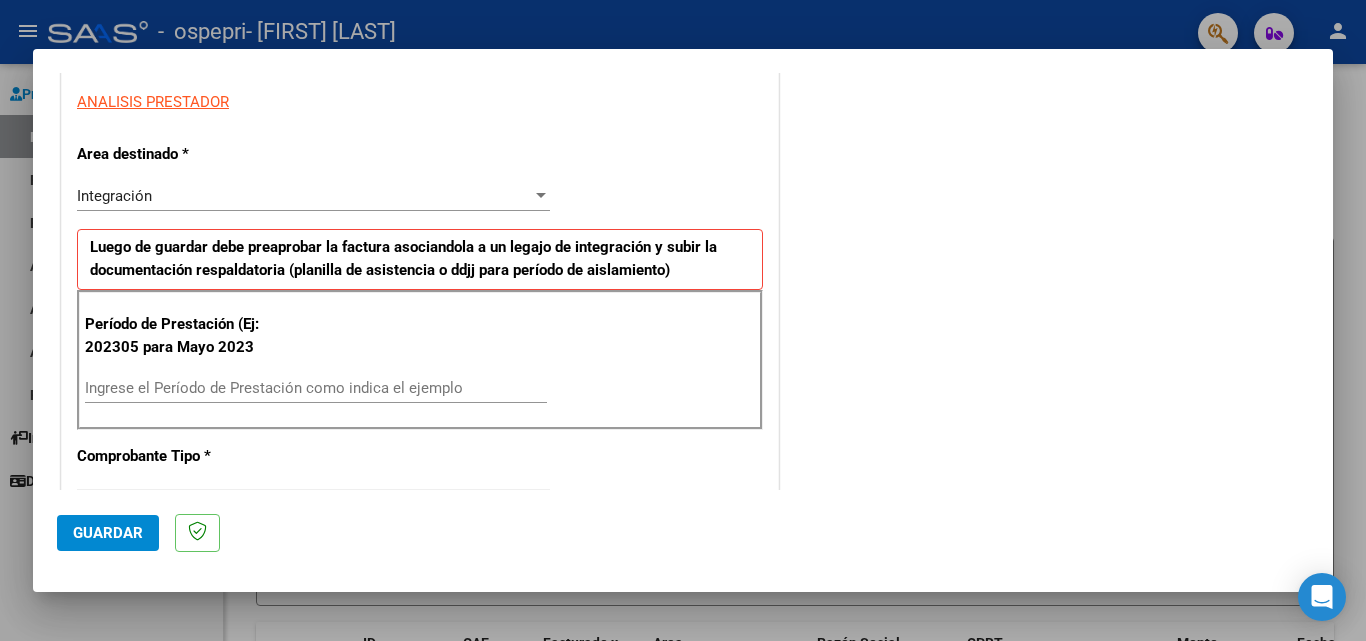 click on "Ingrese el Período de Prestación como indica el ejemplo" at bounding box center (316, 388) 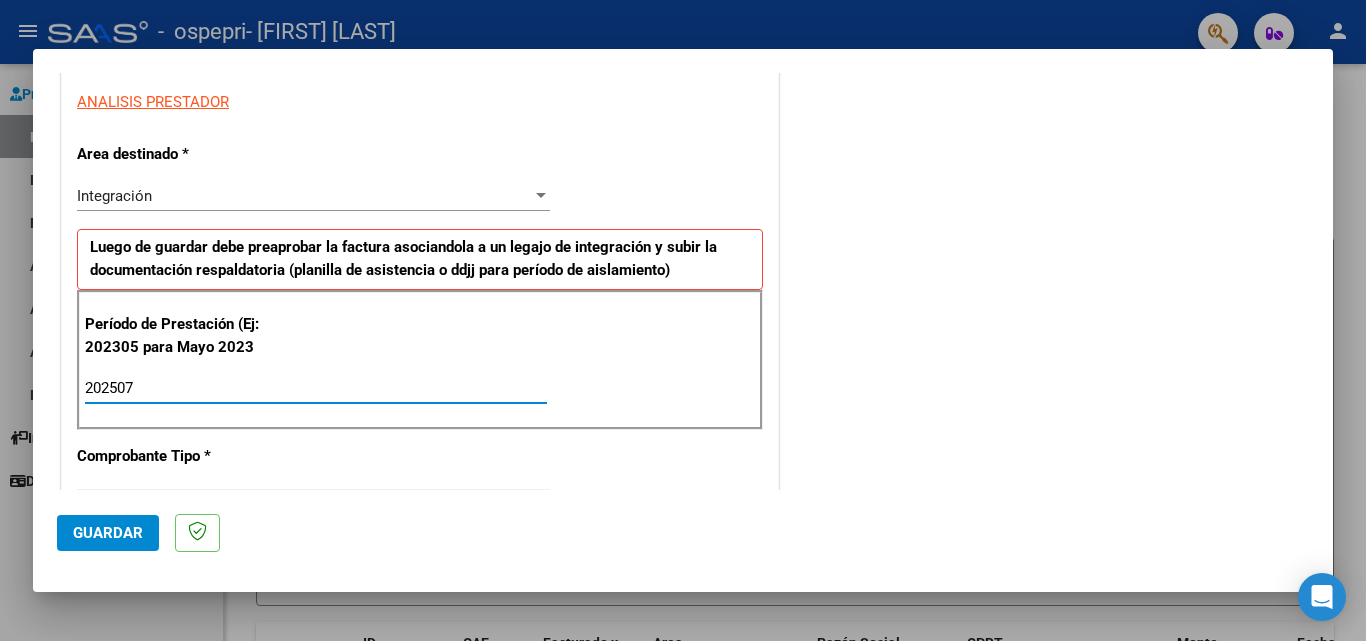 type on "202507" 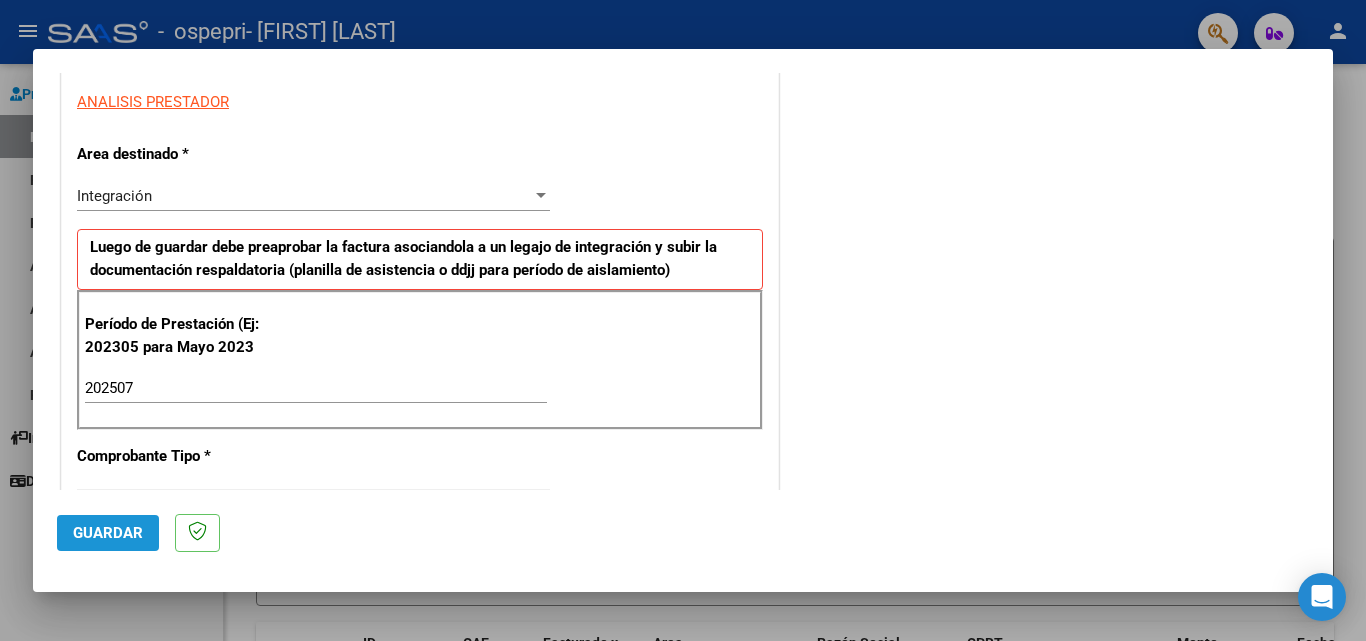 click on "Guardar" 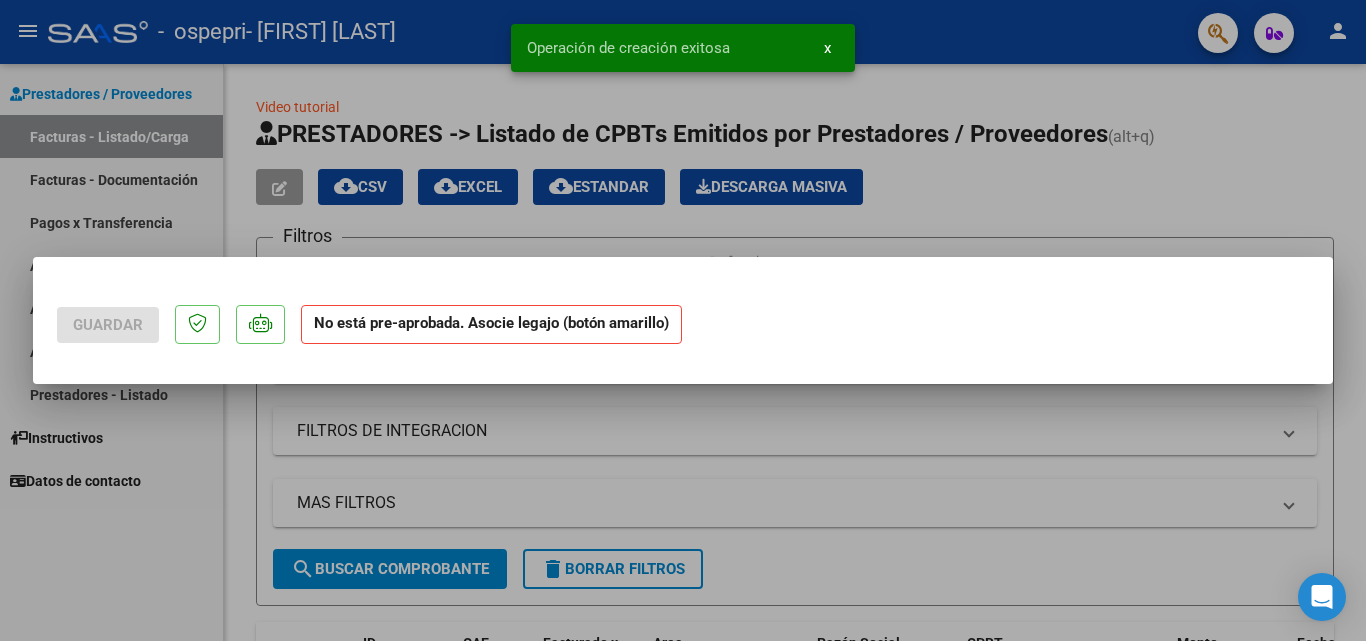 scroll, scrollTop: 0, scrollLeft: 0, axis: both 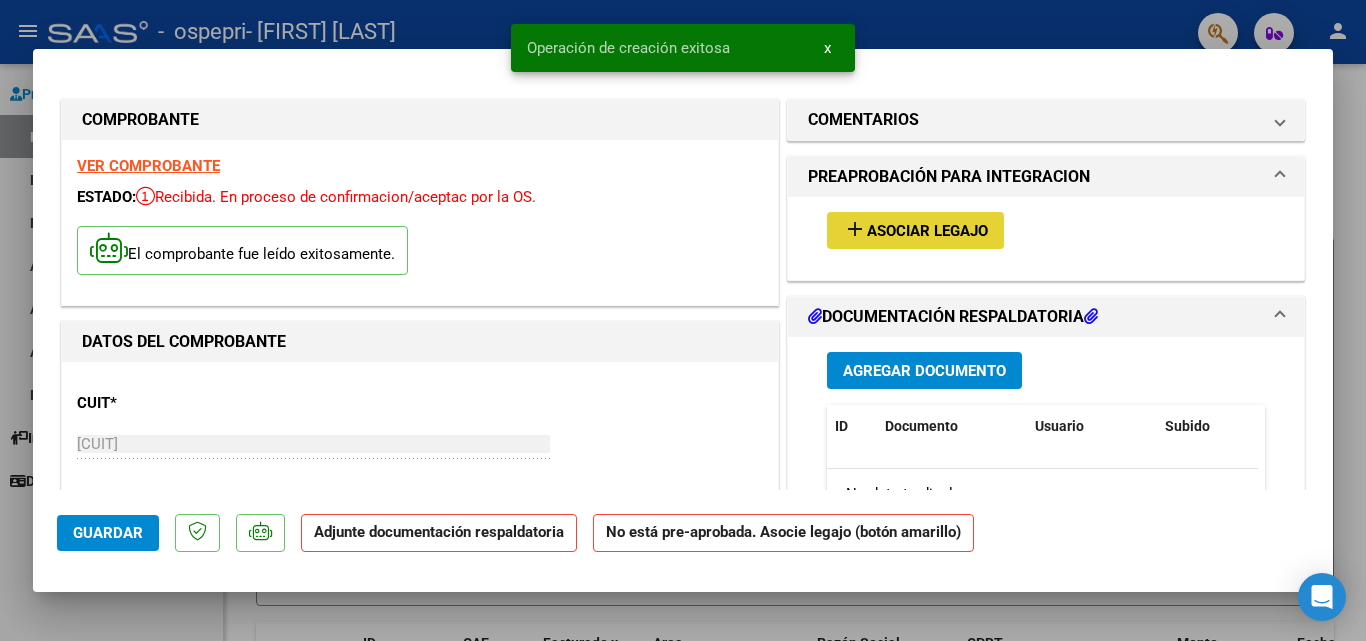 click on "add" at bounding box center [855, 229] 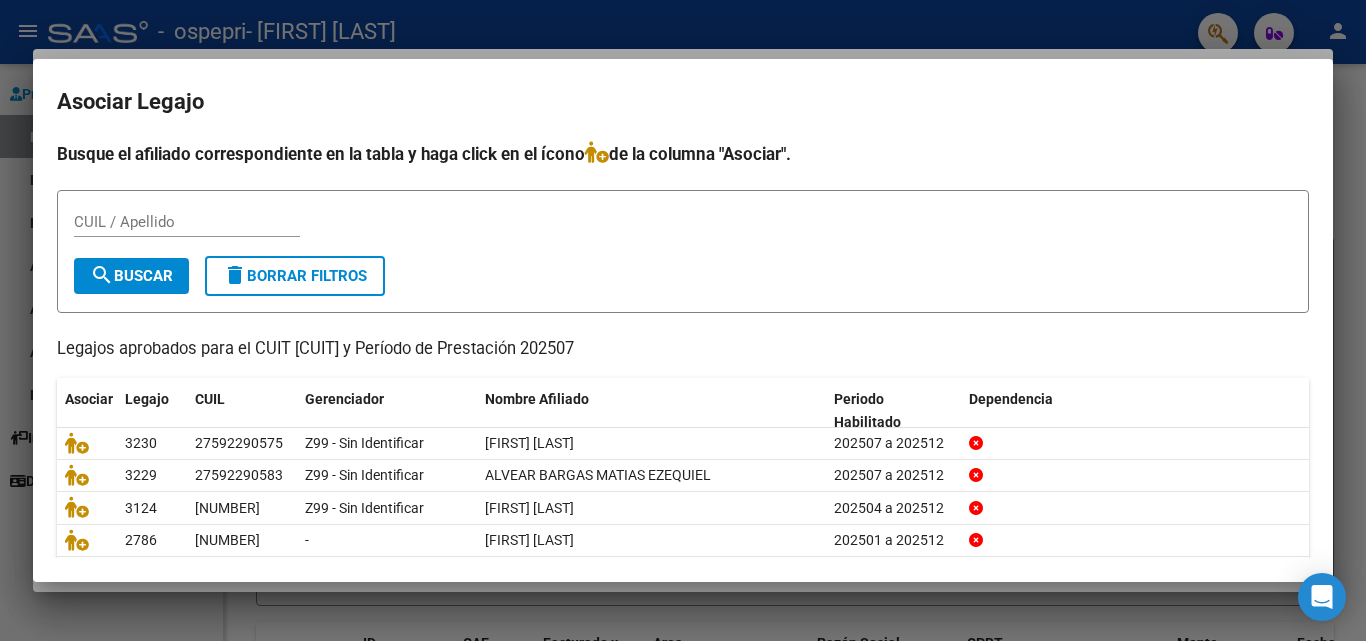 scroll, scrollTop: 109, scrollLeft: 0, axis: vertical 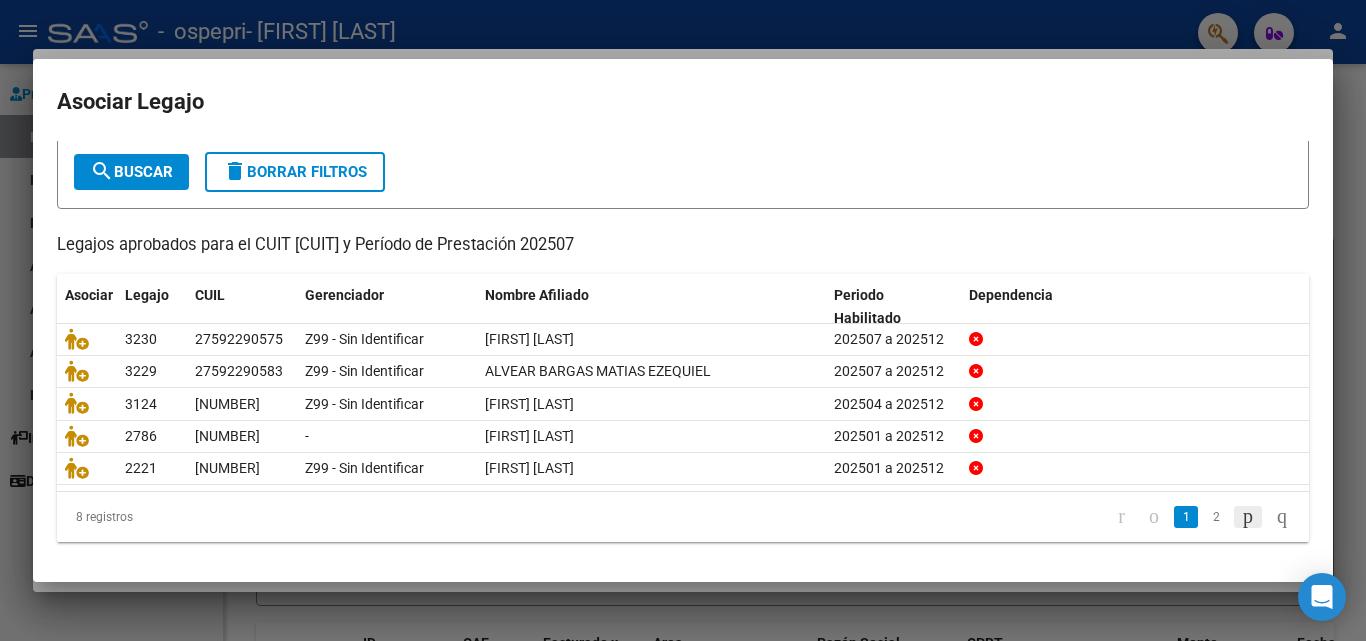 click 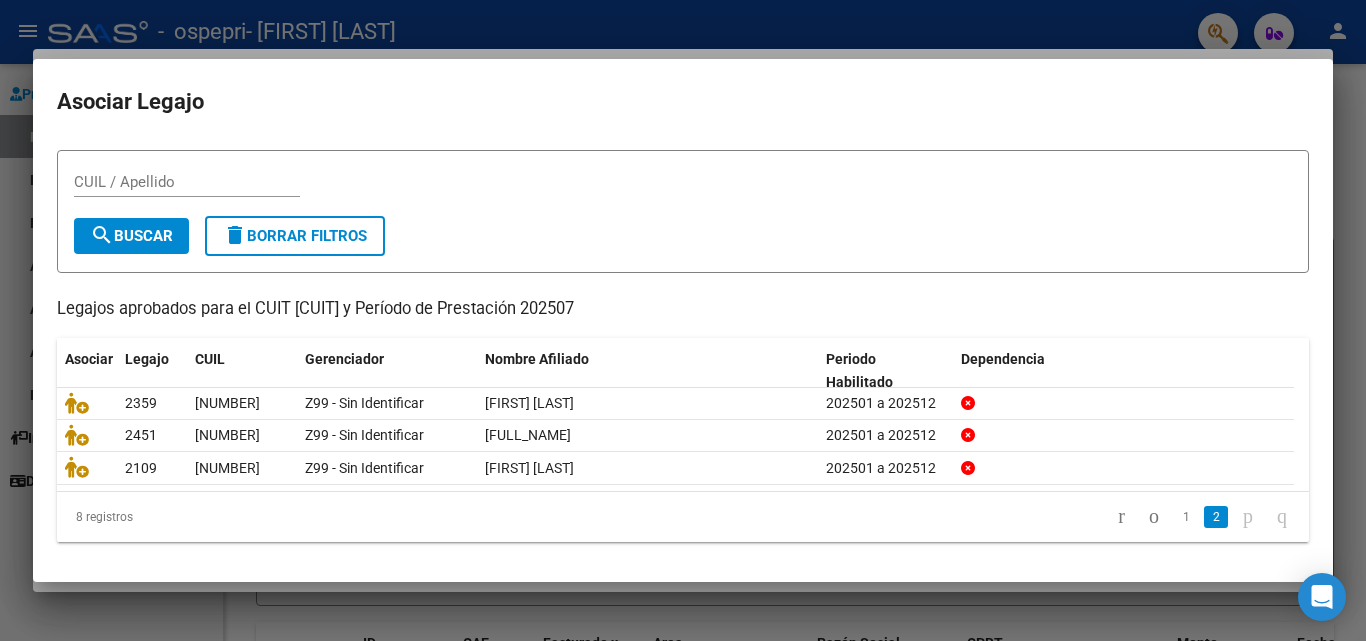 scroll, scrollTop: 43, scrollLeft: 0, axis: vertical 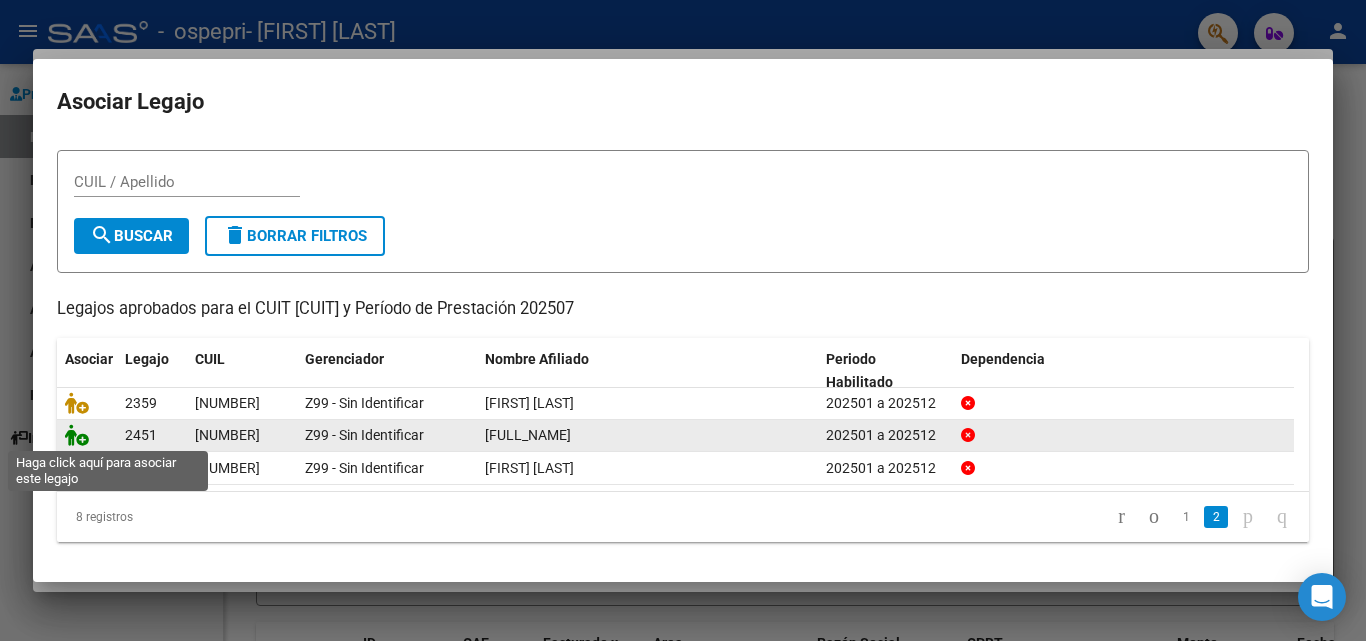 click 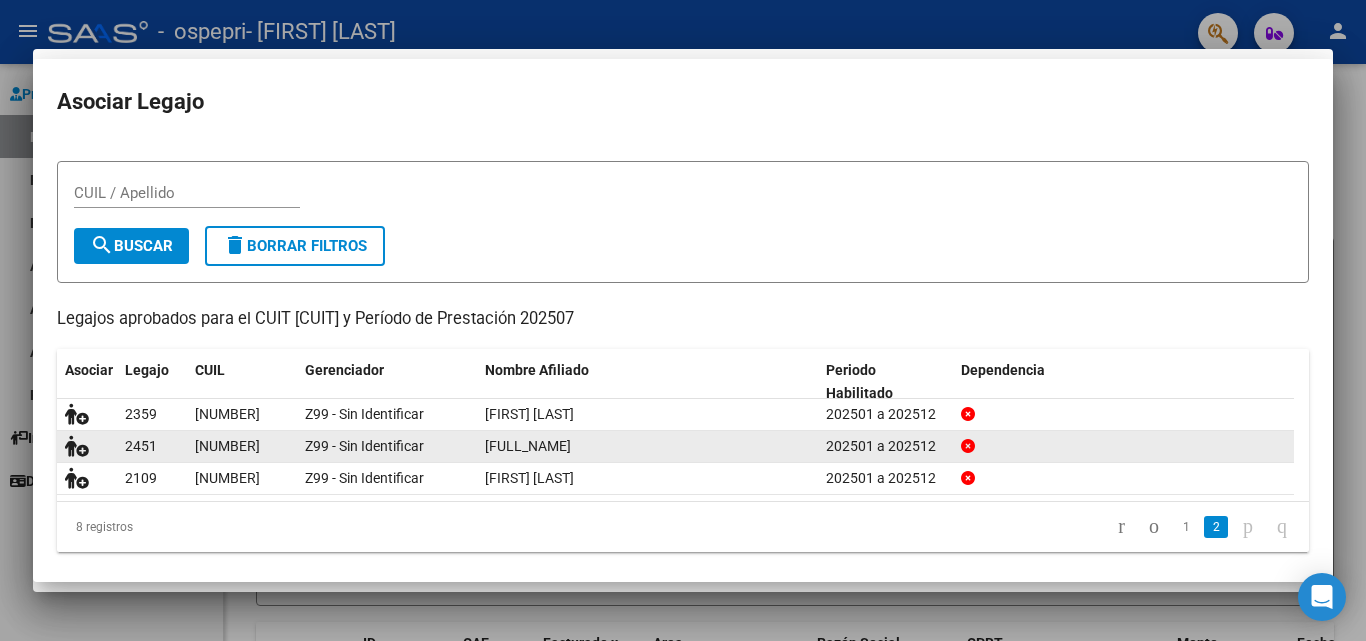 scroll, scrollTop: 0, scrollLeft: 0, axis: both 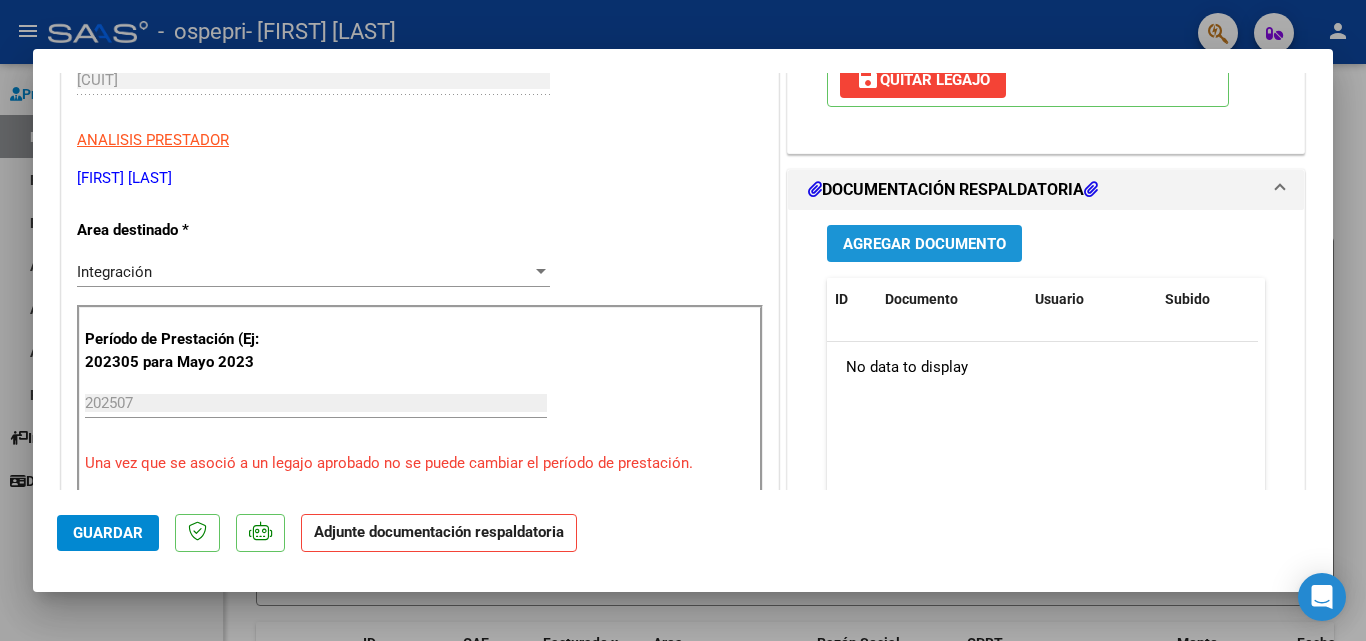 click on "Agregar Documento" at bounding box center (924, 244) 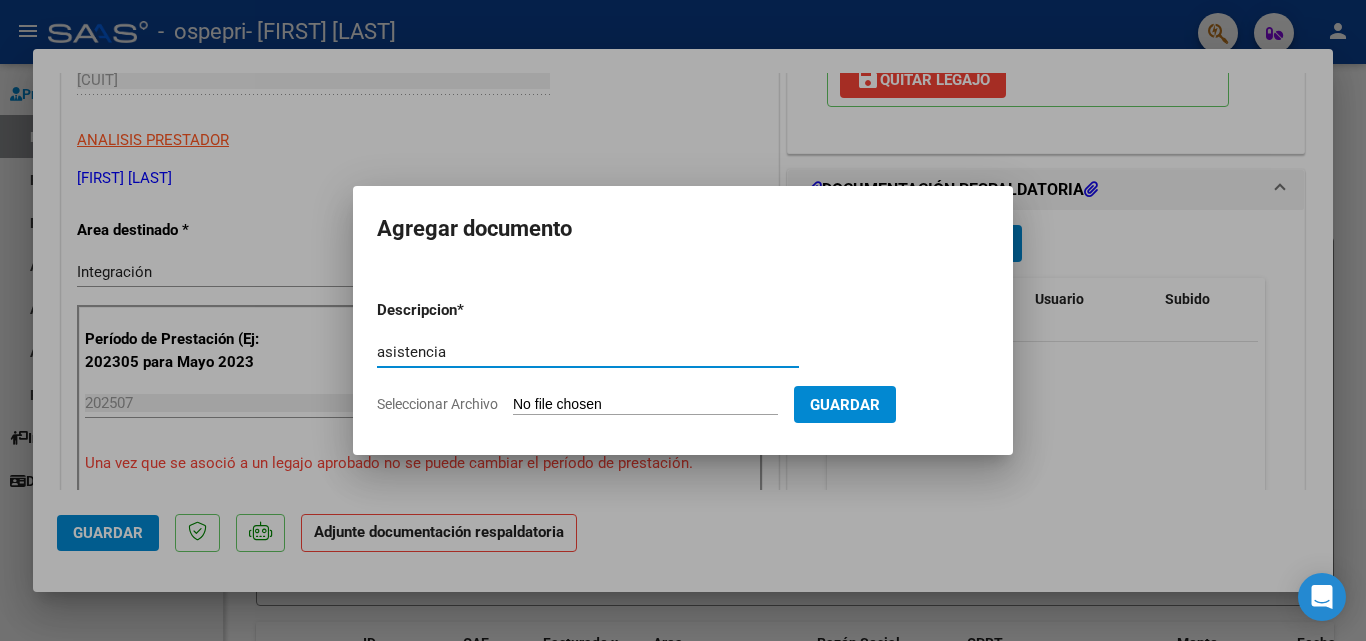 type on "asistencia" 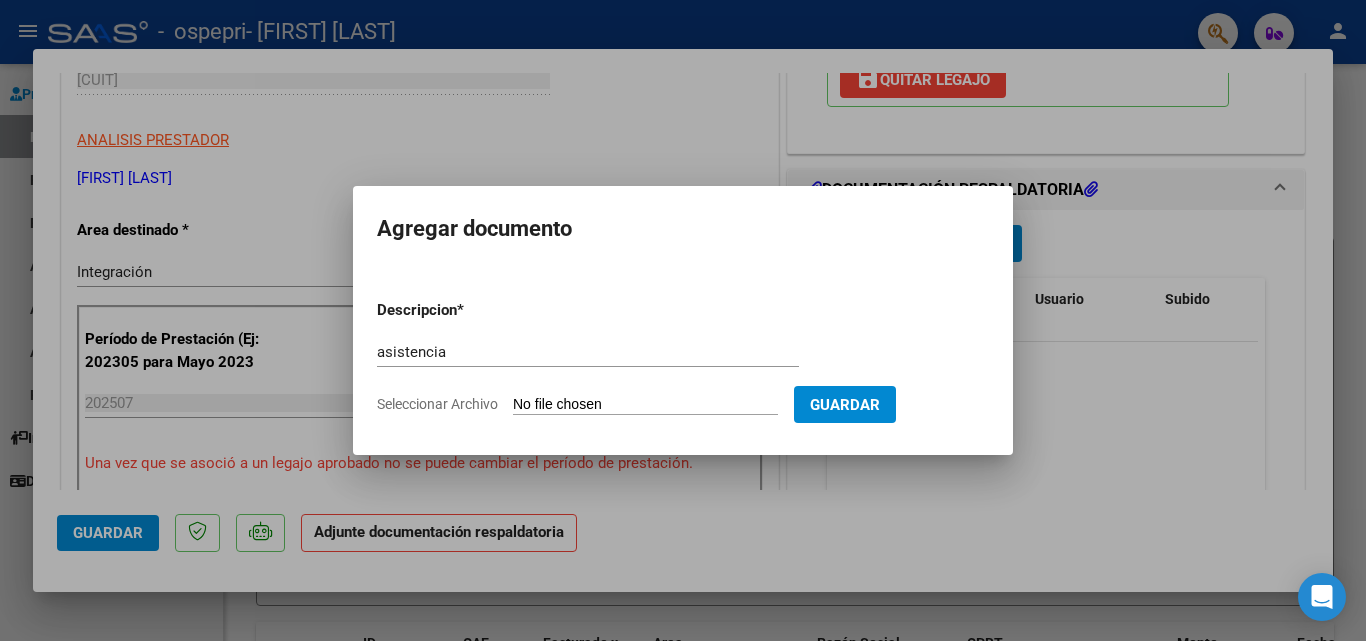 type on "C:\fakepath\[NAME] [MONTH].pdf" 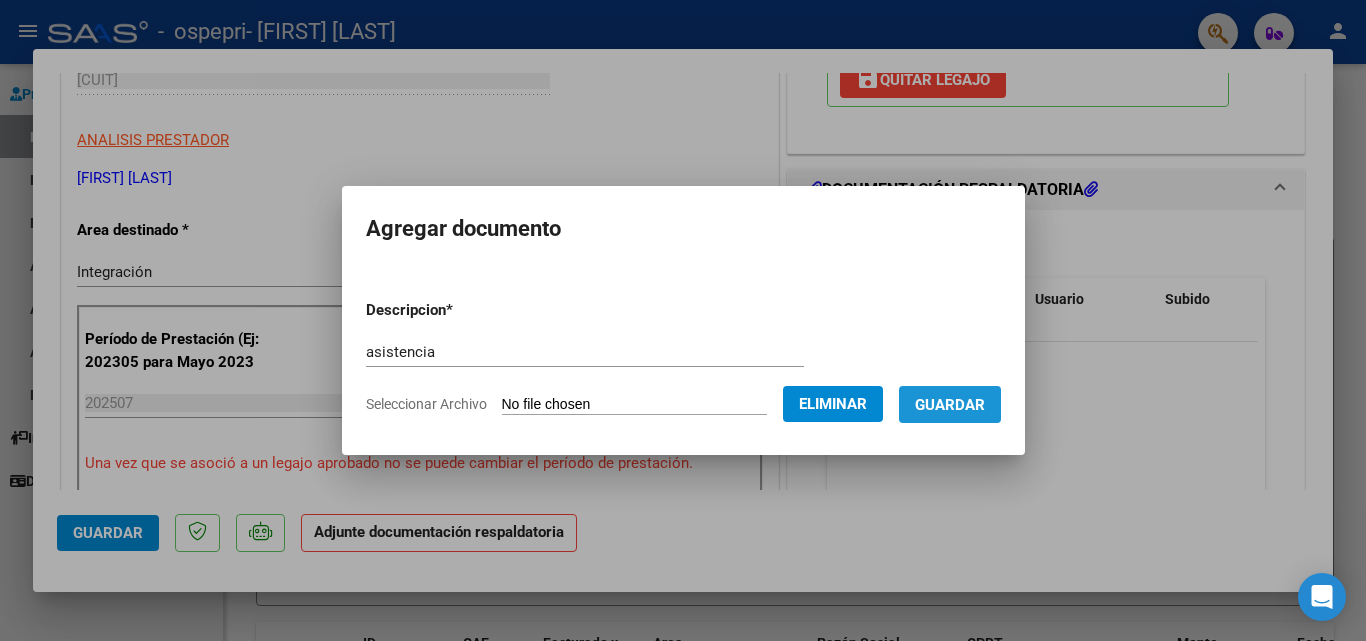 click on "Guardar" at bounding box center [950, 405] 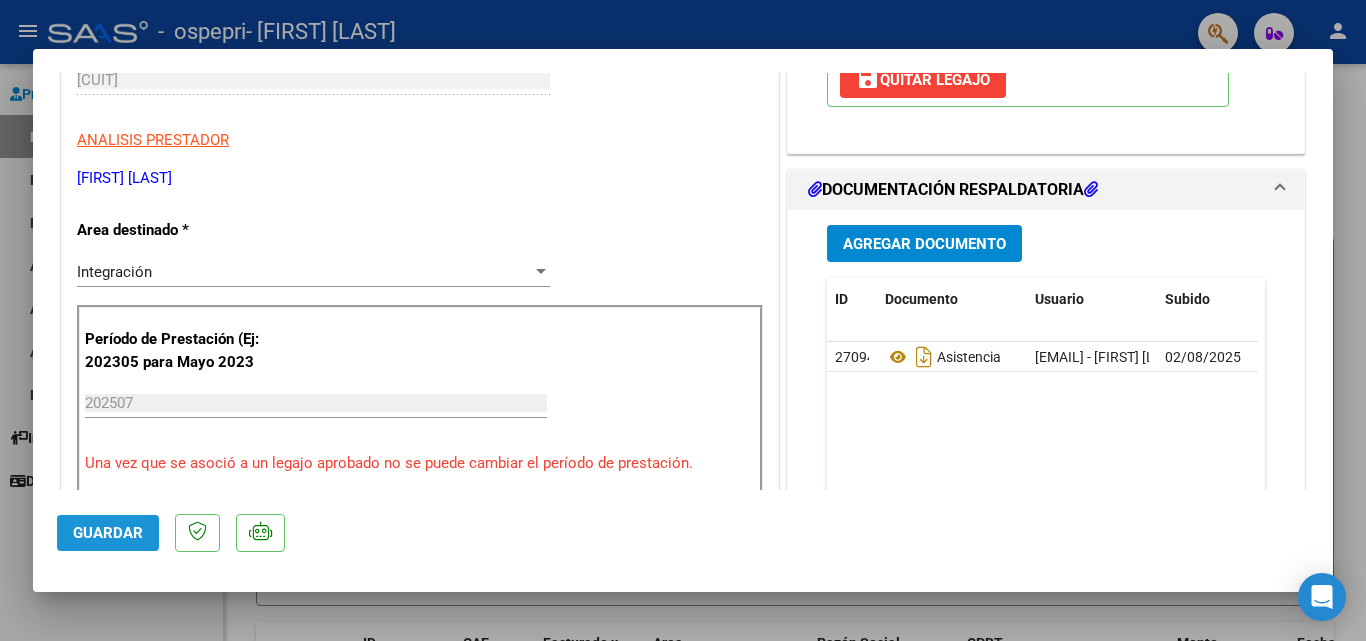 click on "Guardar" 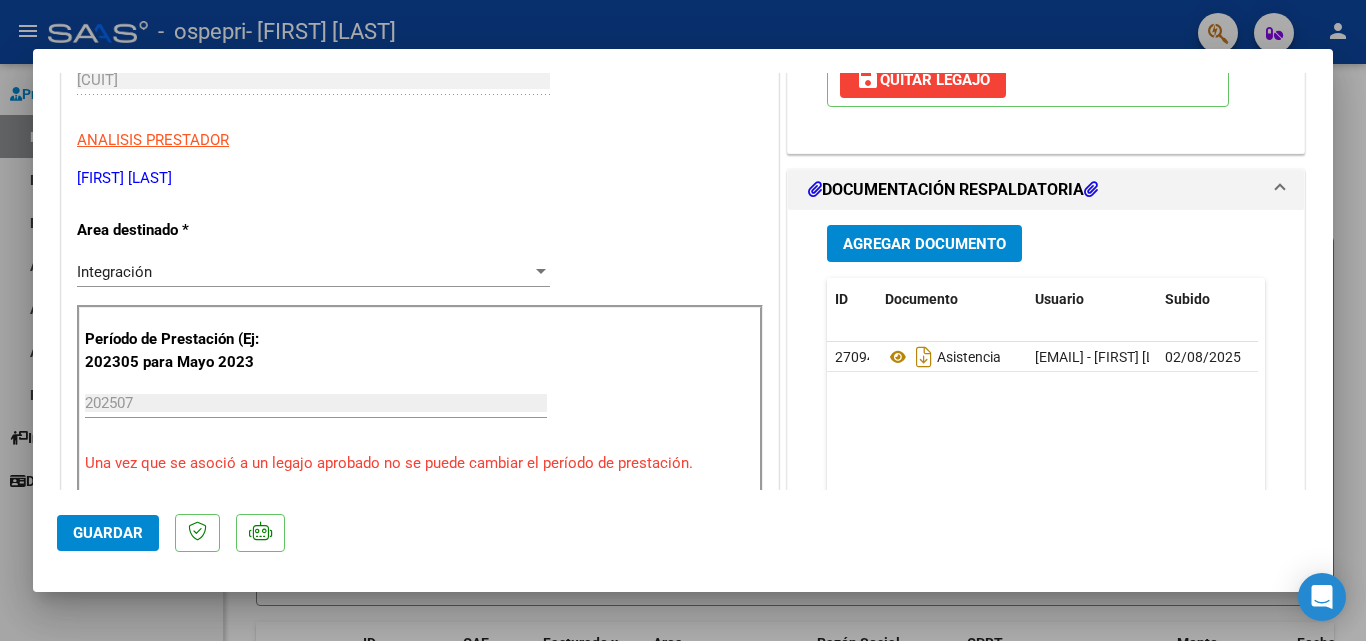 click at bounding box center (683, 320) 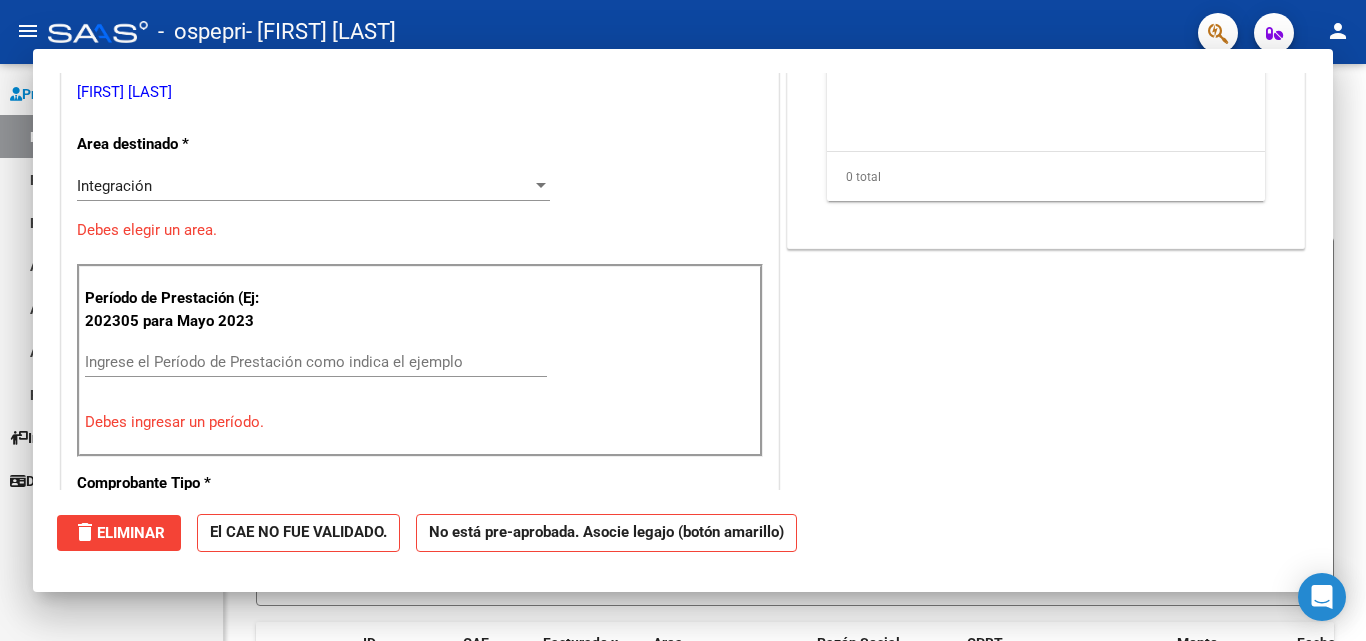 scroll, scrollTop: 0, scrollLeft: 0, axis: both 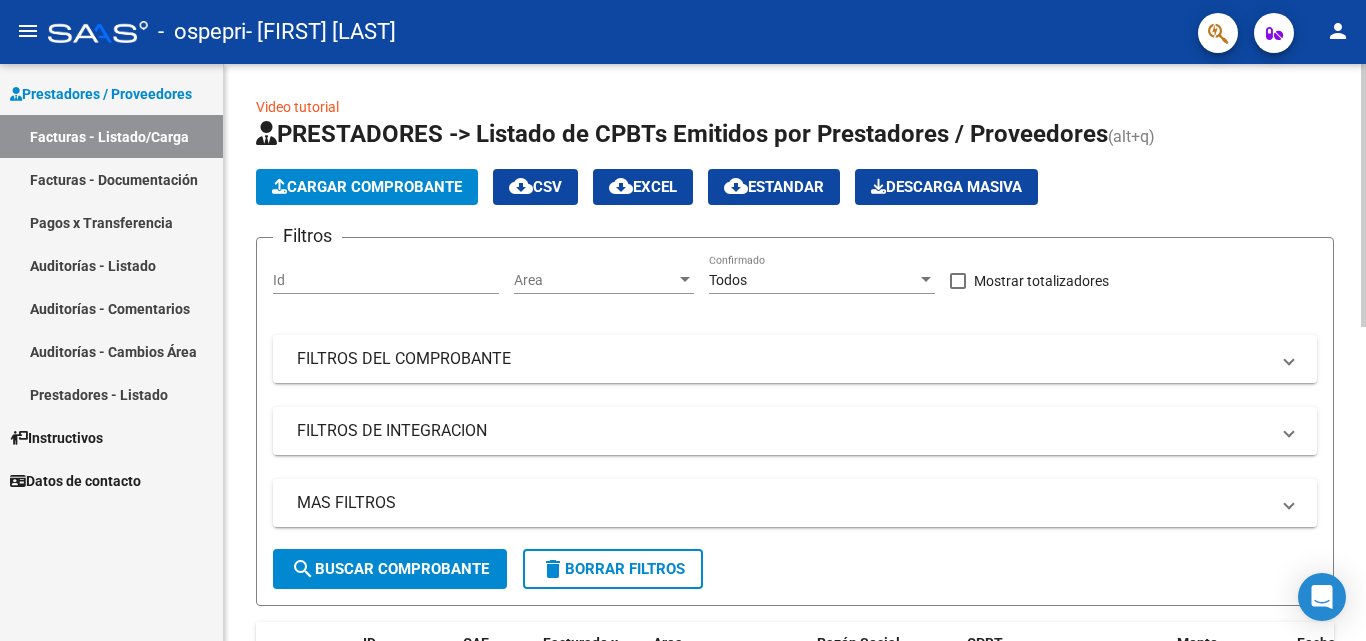 click on "Cargar Comprobante" 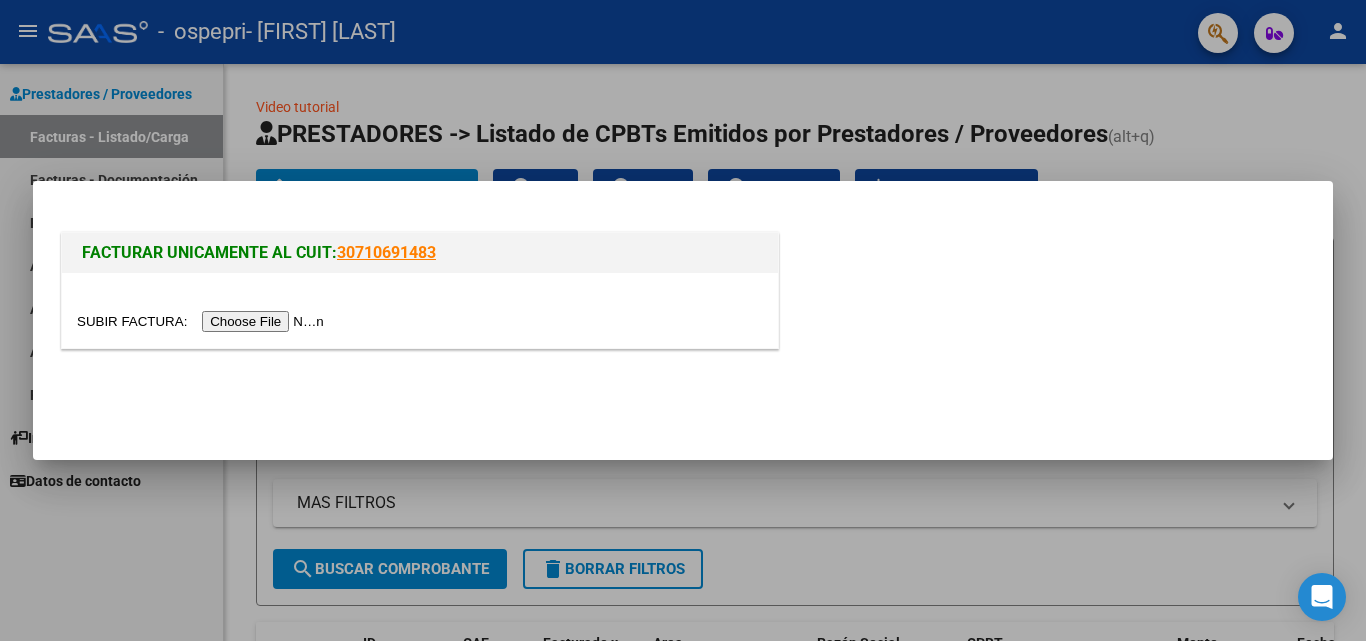 click at bounding box center [203, 321] 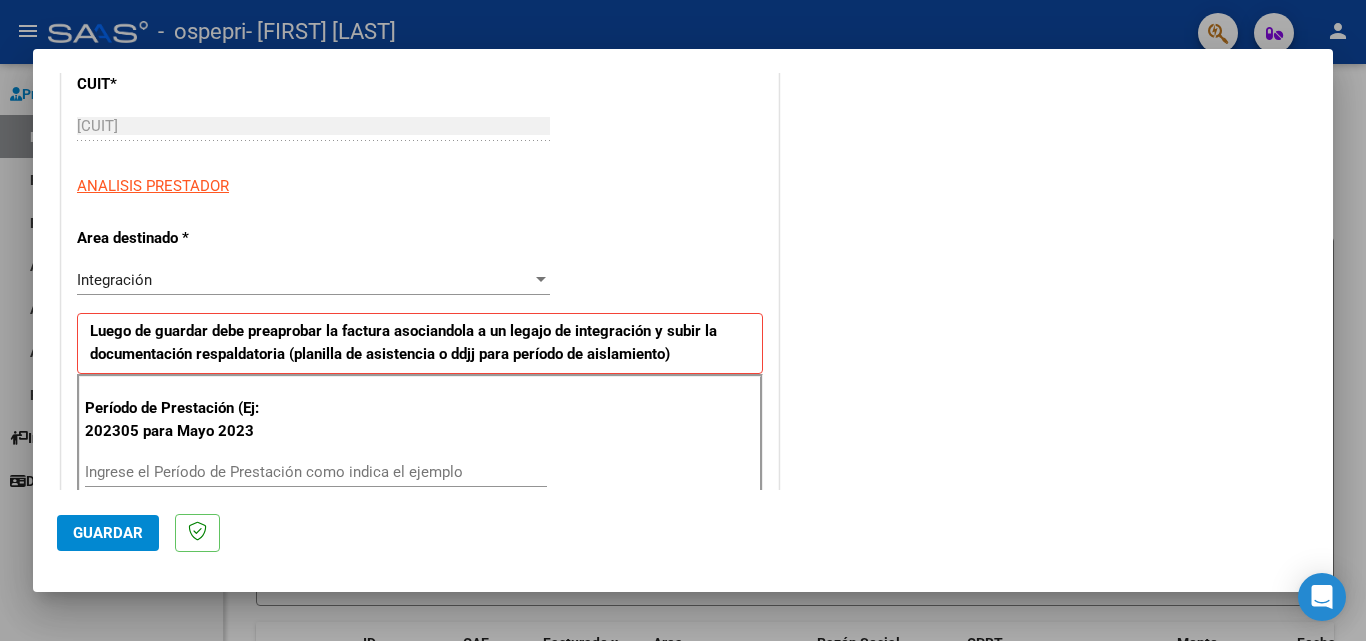 scroll, scrollTop: 320, scrollLeft: 0, axis: vertical 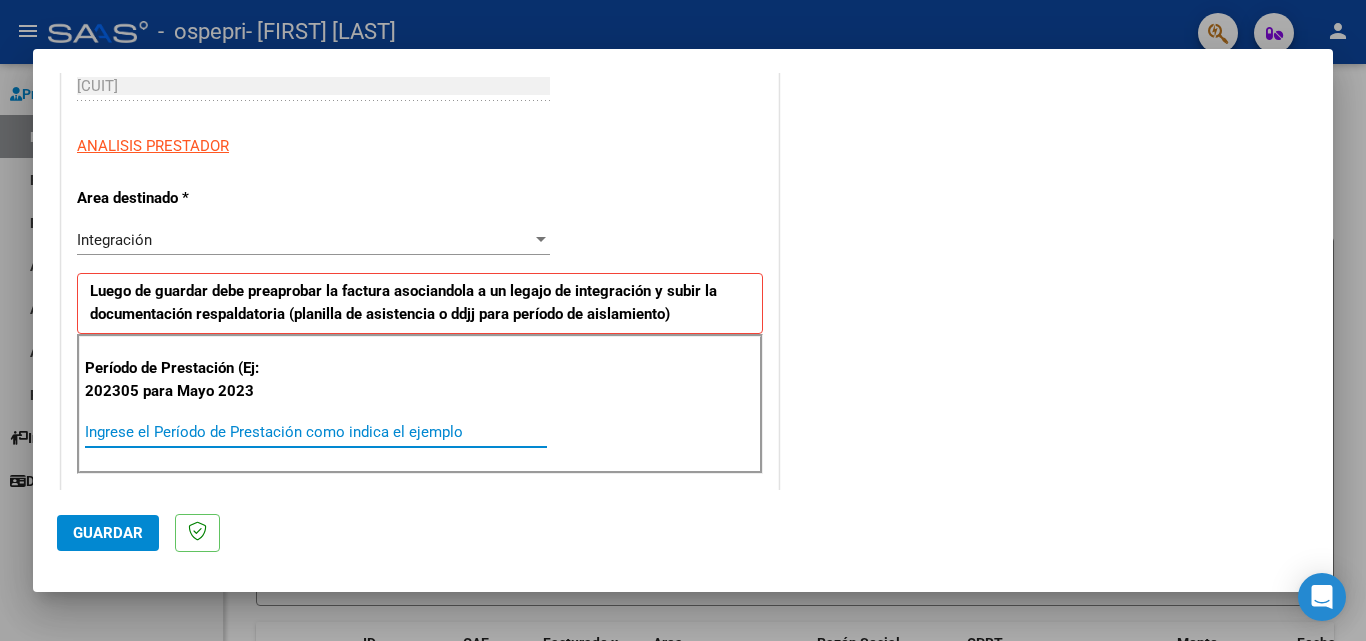 click on "Ingrese el Período de Prestación como indica el ejemplo" at bounding box center [316, 432] 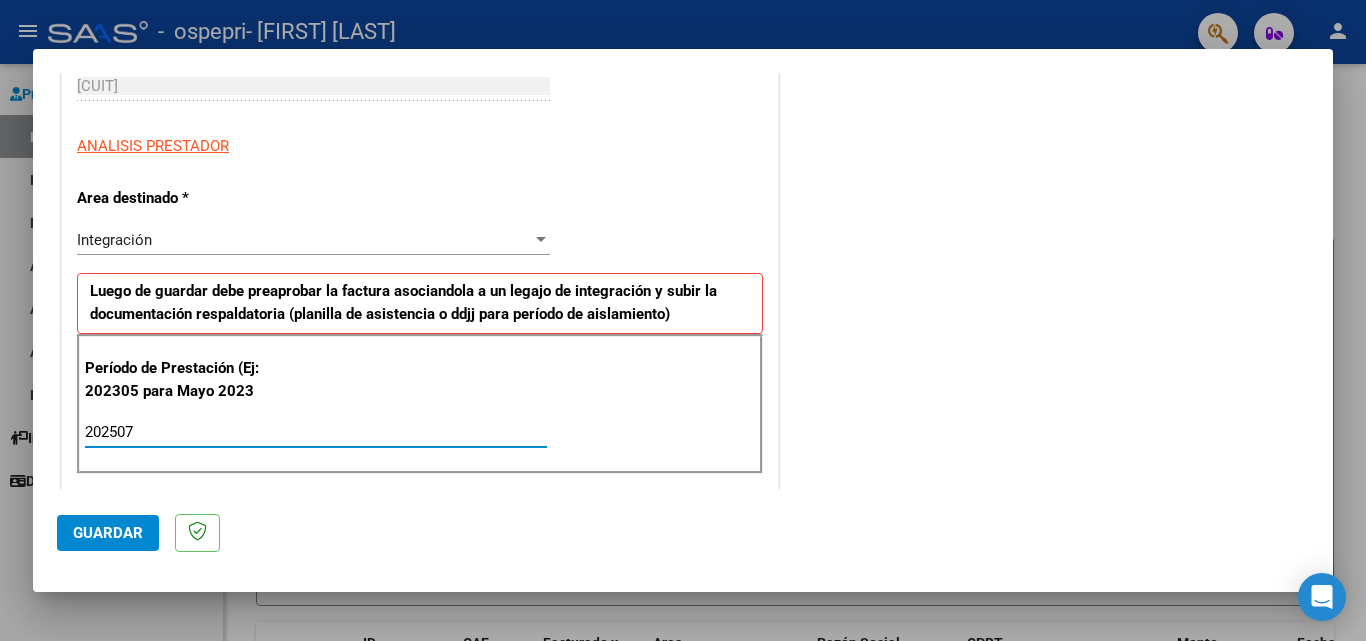 type on "202507" 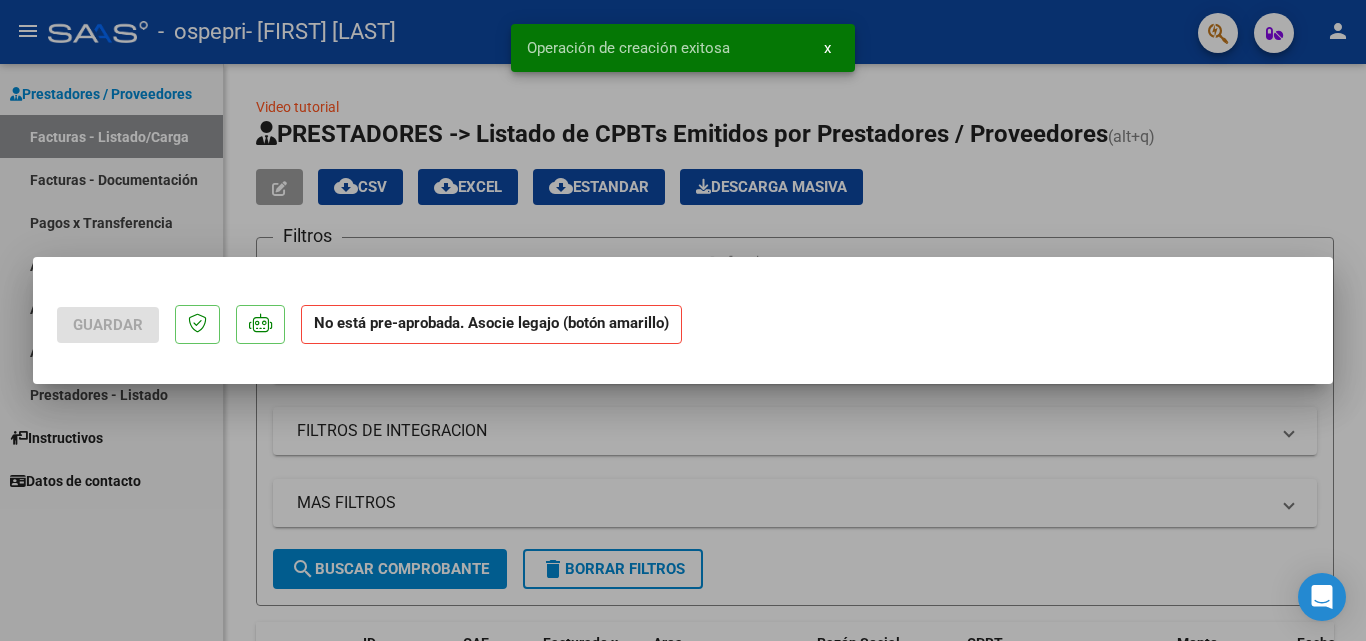 scroll, scrollTop: 0, scrollLeft: 0, axis: both 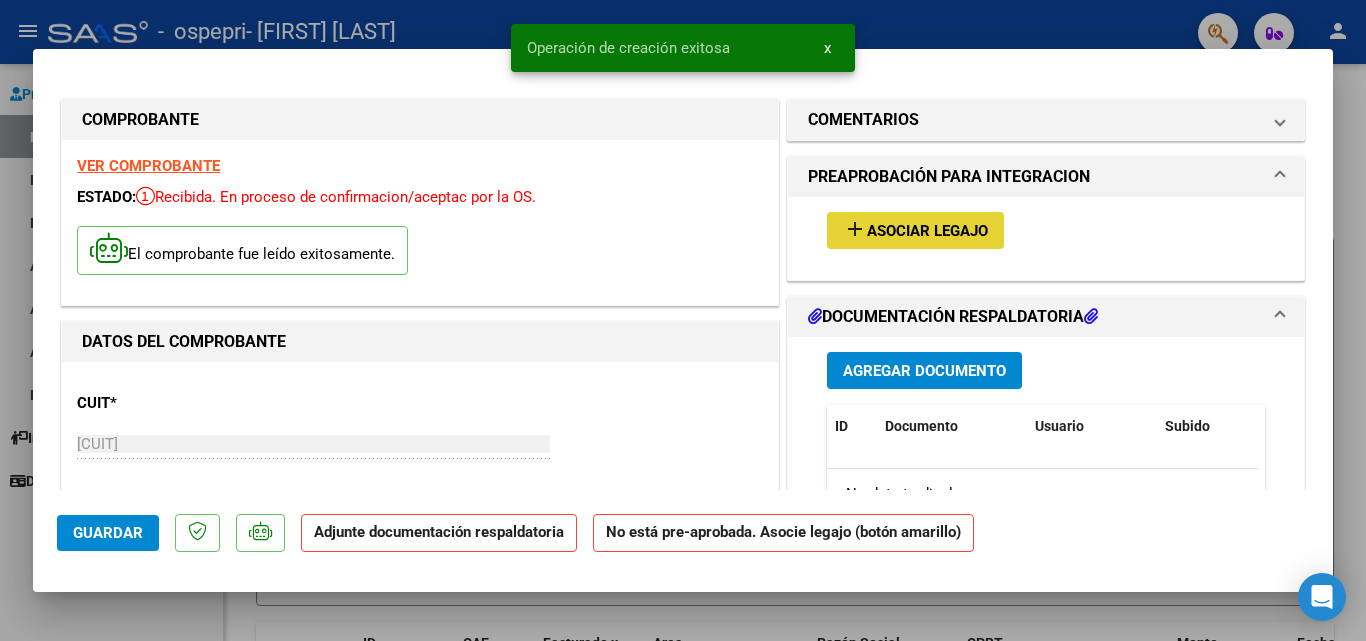 click on "Asociar Legajo" at bounding box center (927, 231) 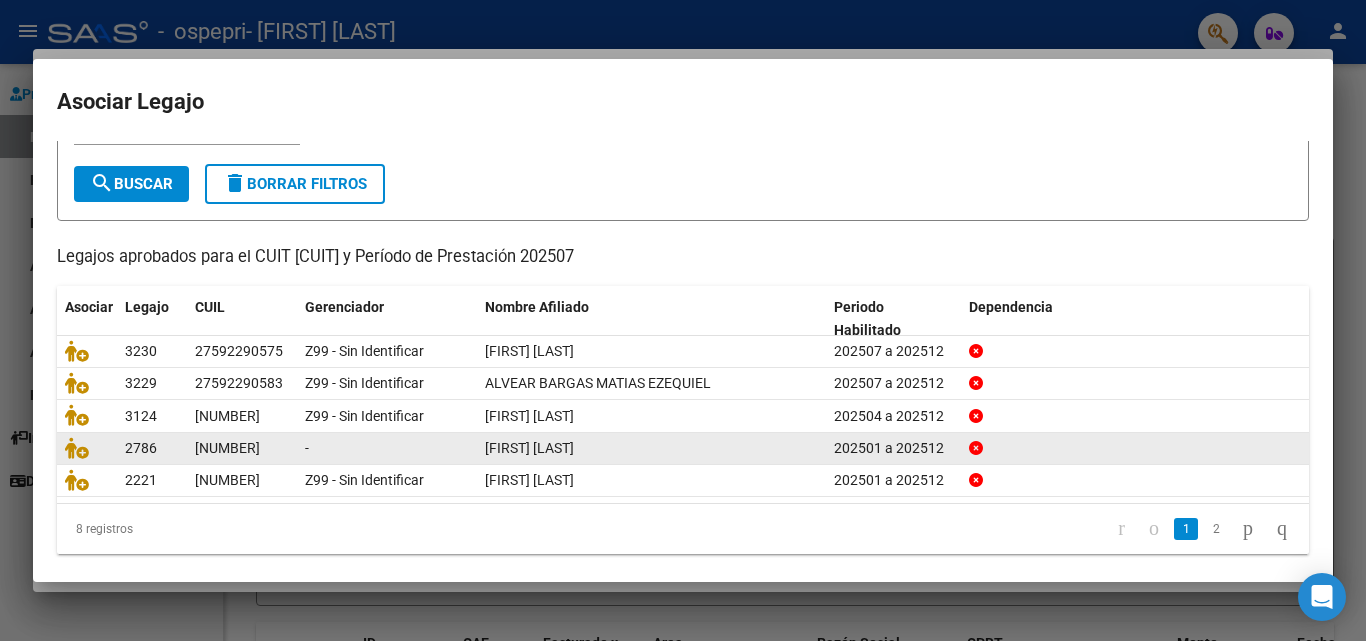 scroll, scrollTop: 109, scrollLeft: 0, axis: vertical 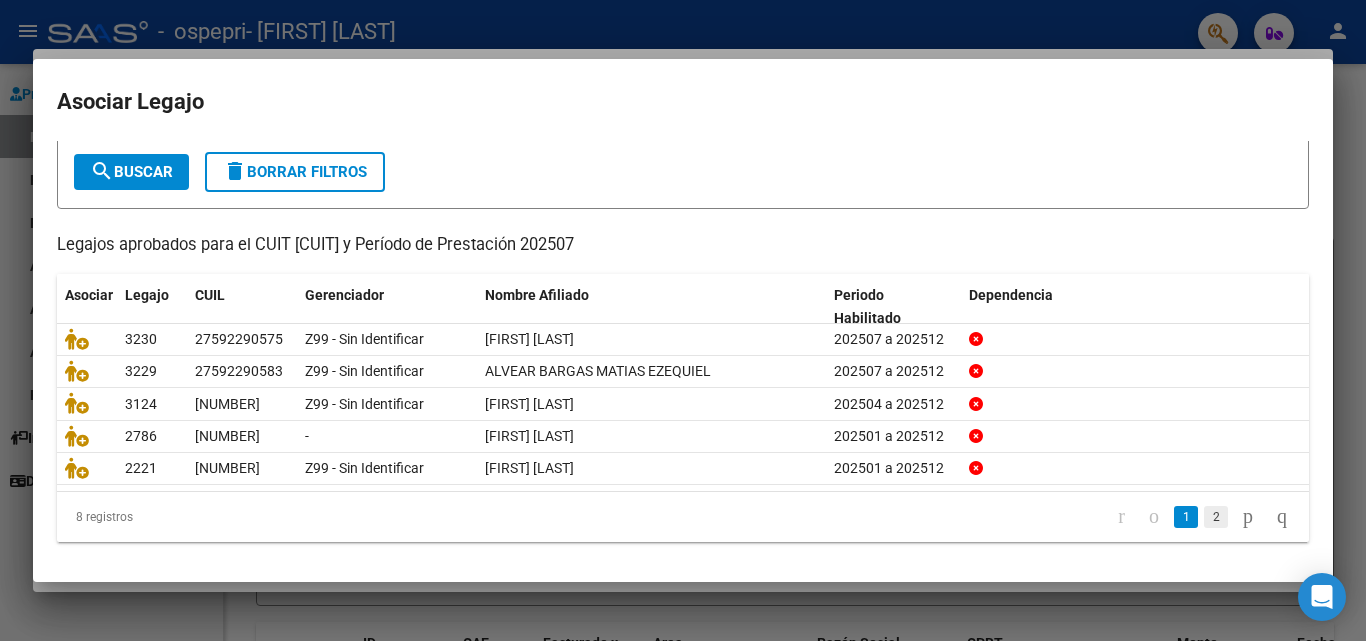 click on "2" 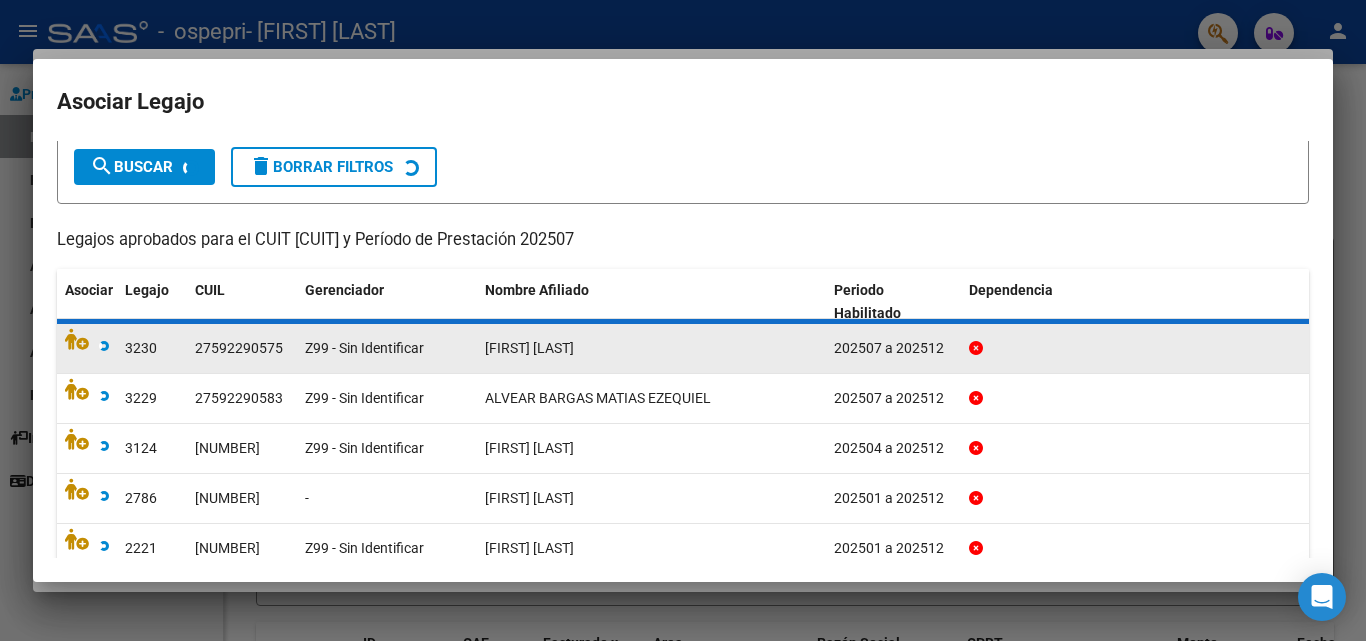 scroll, scrollTop: 43, scrollLeft: 0, axis: vertical 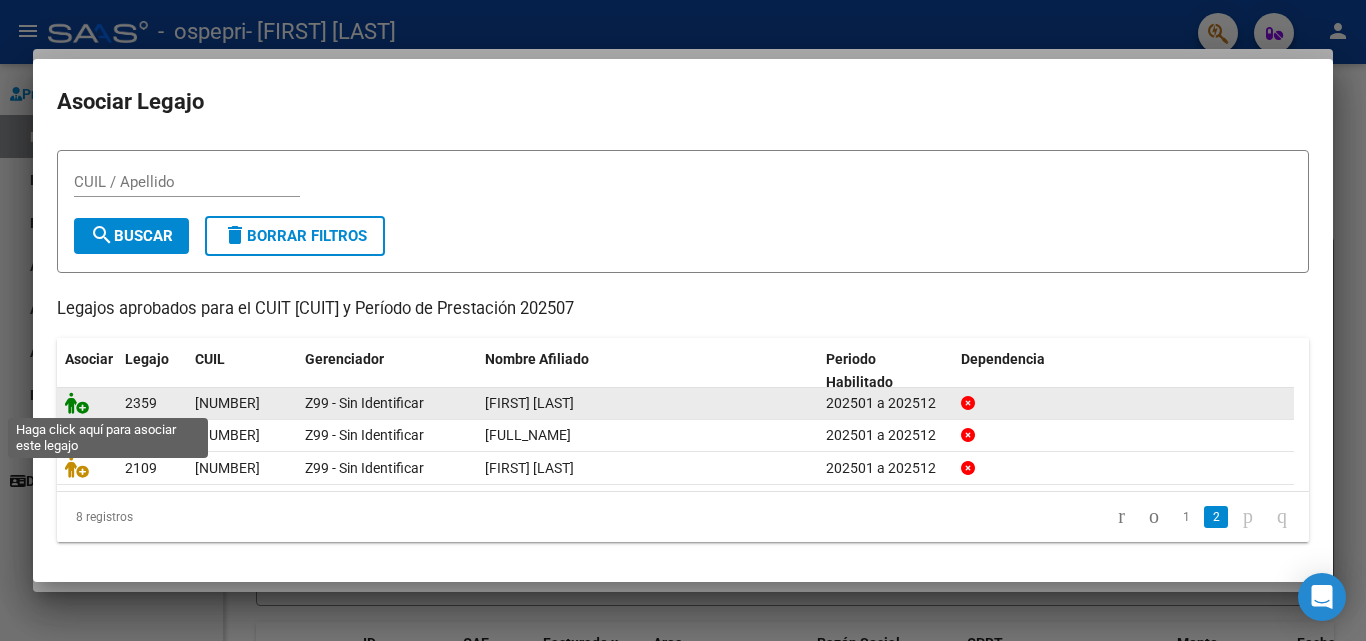 click 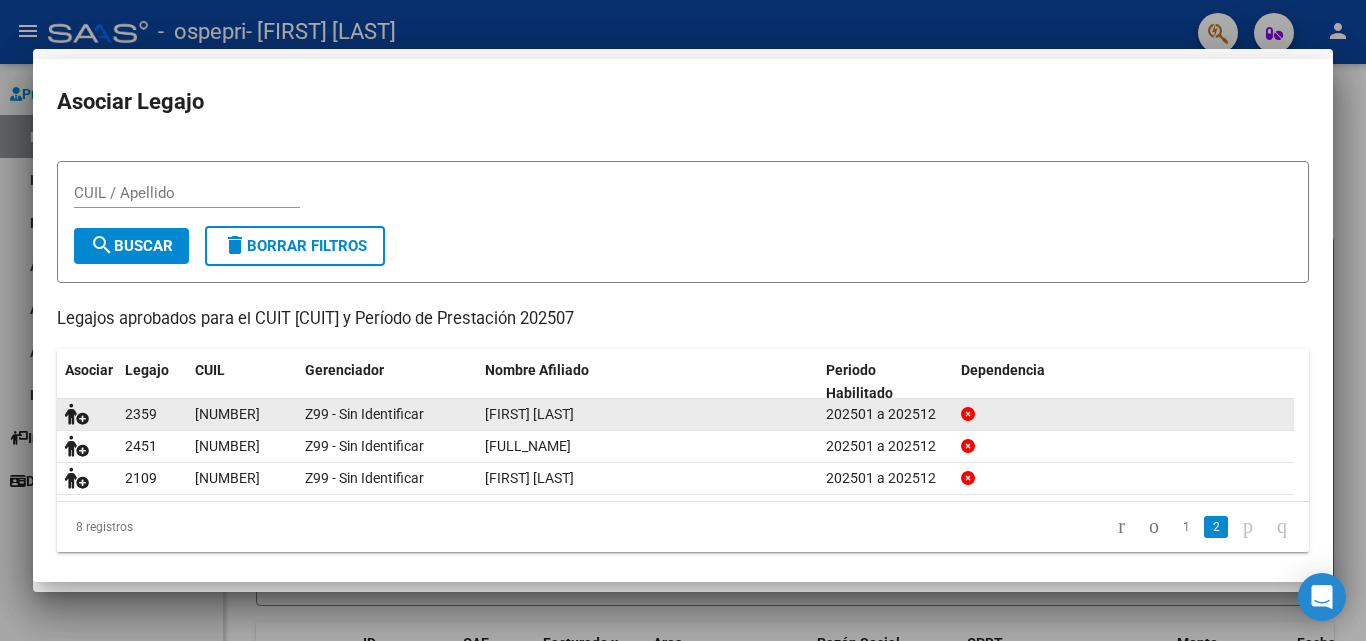 scroll, scrollTop: 56, scrollLeft: 0, axis: vertical 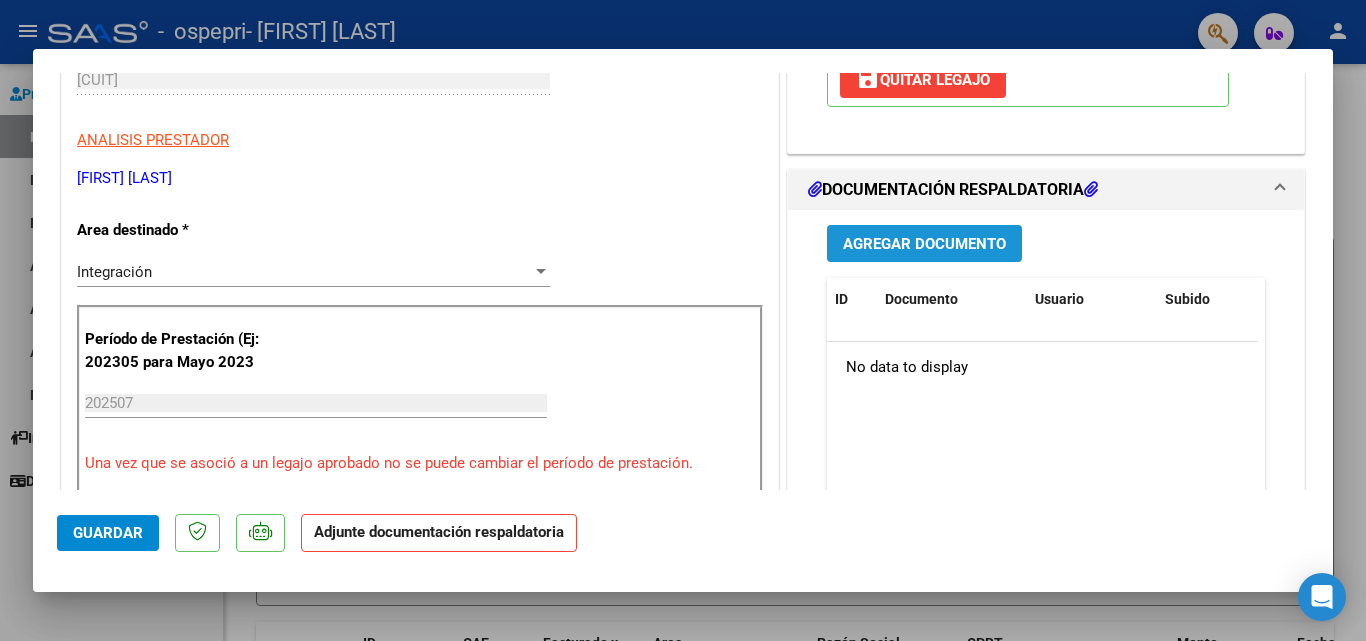 click on "Agregar Documento" at bounding box center (924, 244) 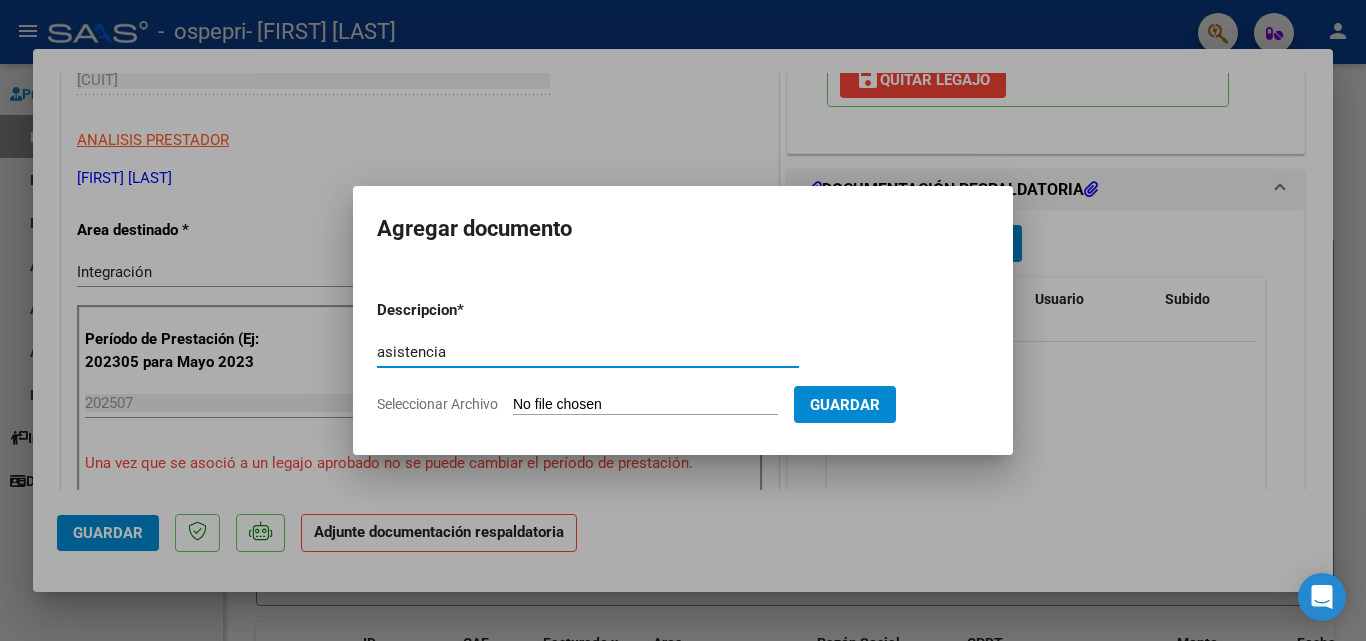 type on "asistencia" 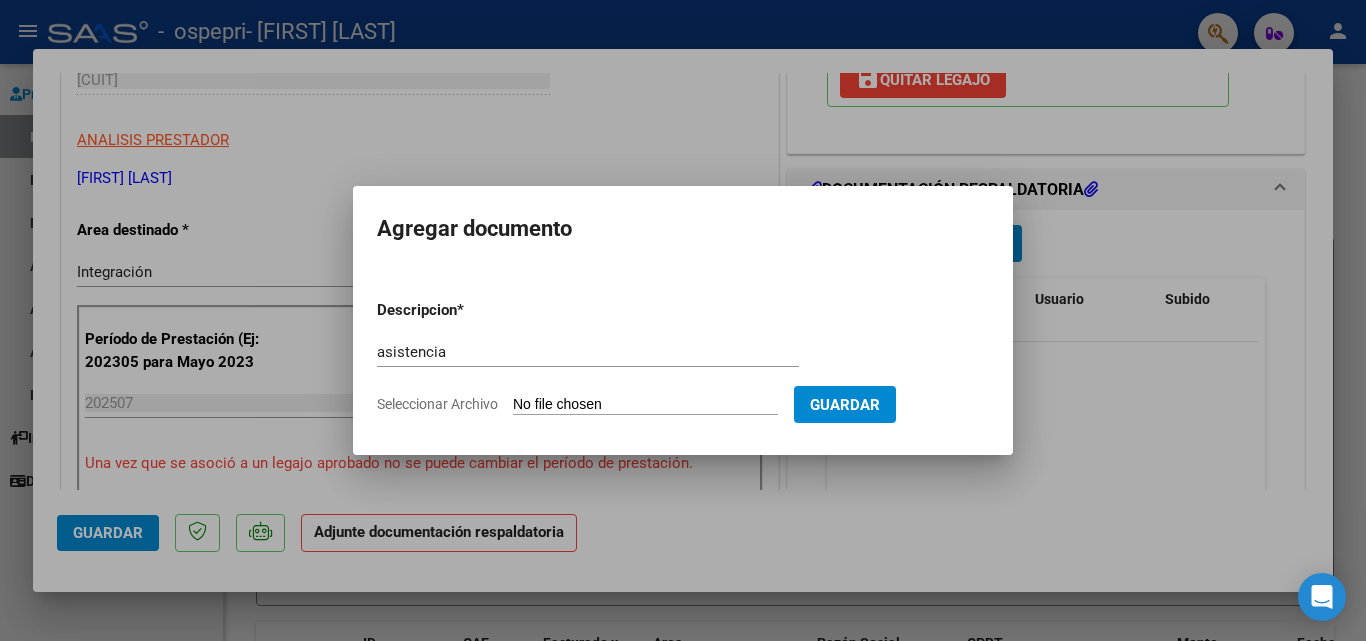 type on "C:\fakepath\[FILENAME].pdf" 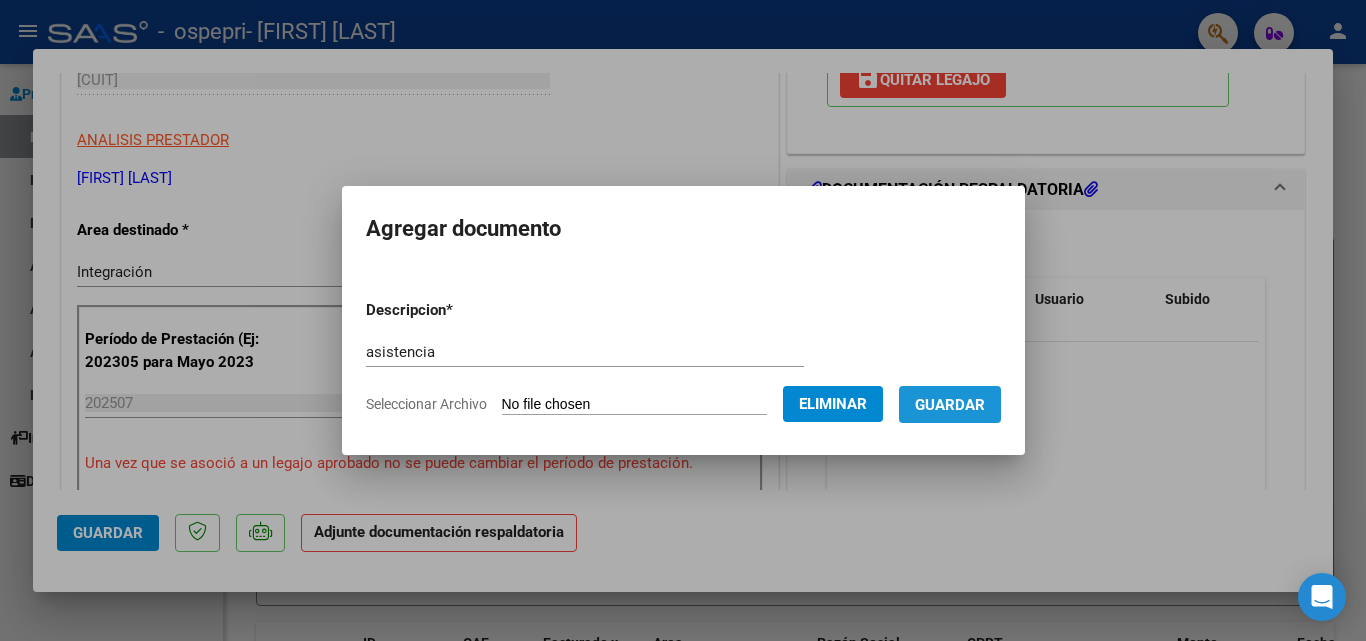 click on "Guardar" at bounding box center (950, 405) 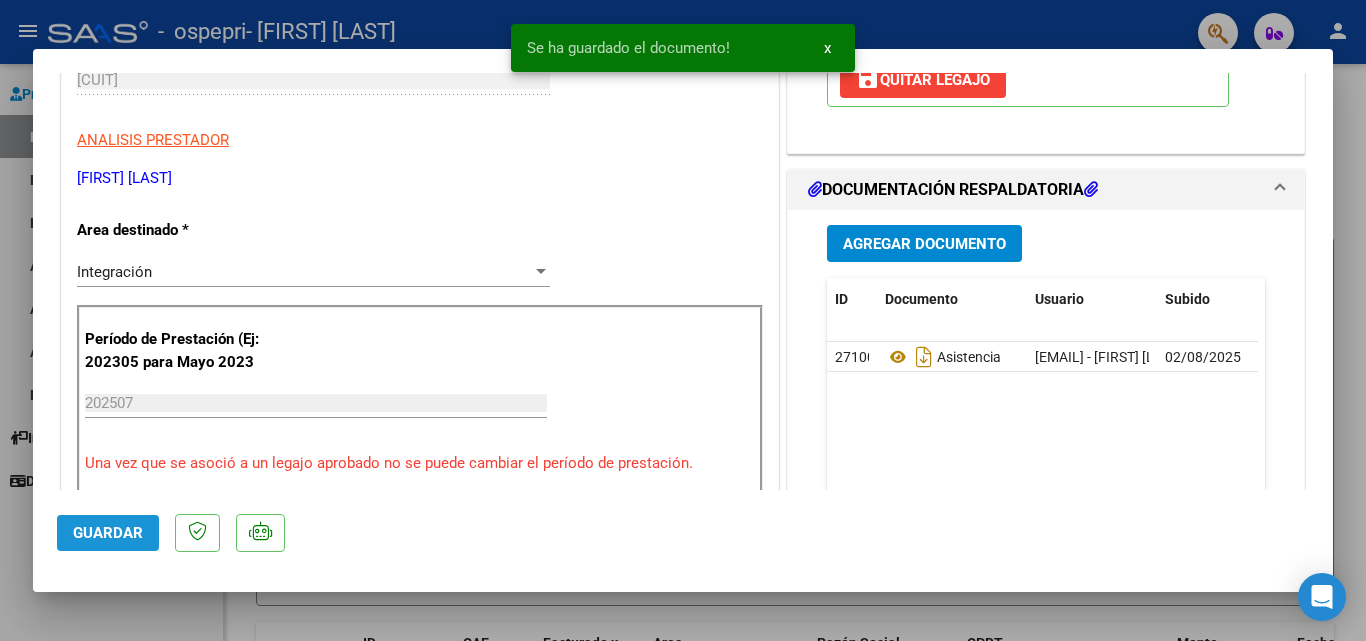 click on "Guardar" 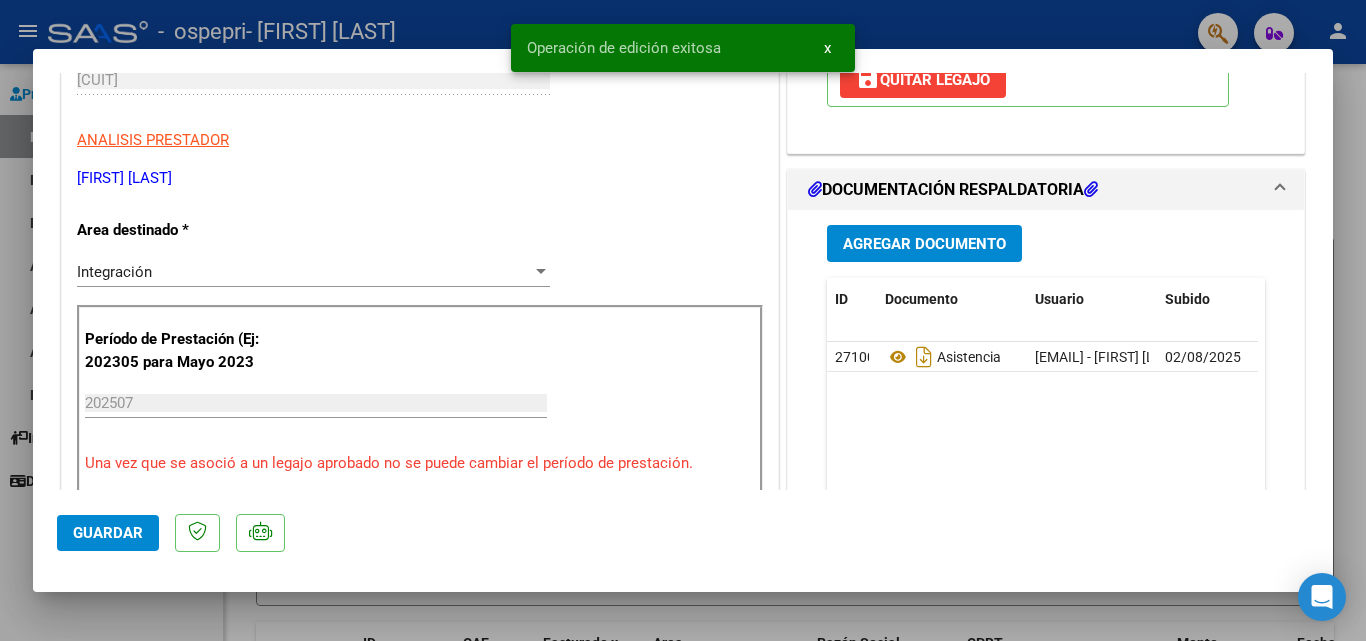 click at bounding box center (683, 320) 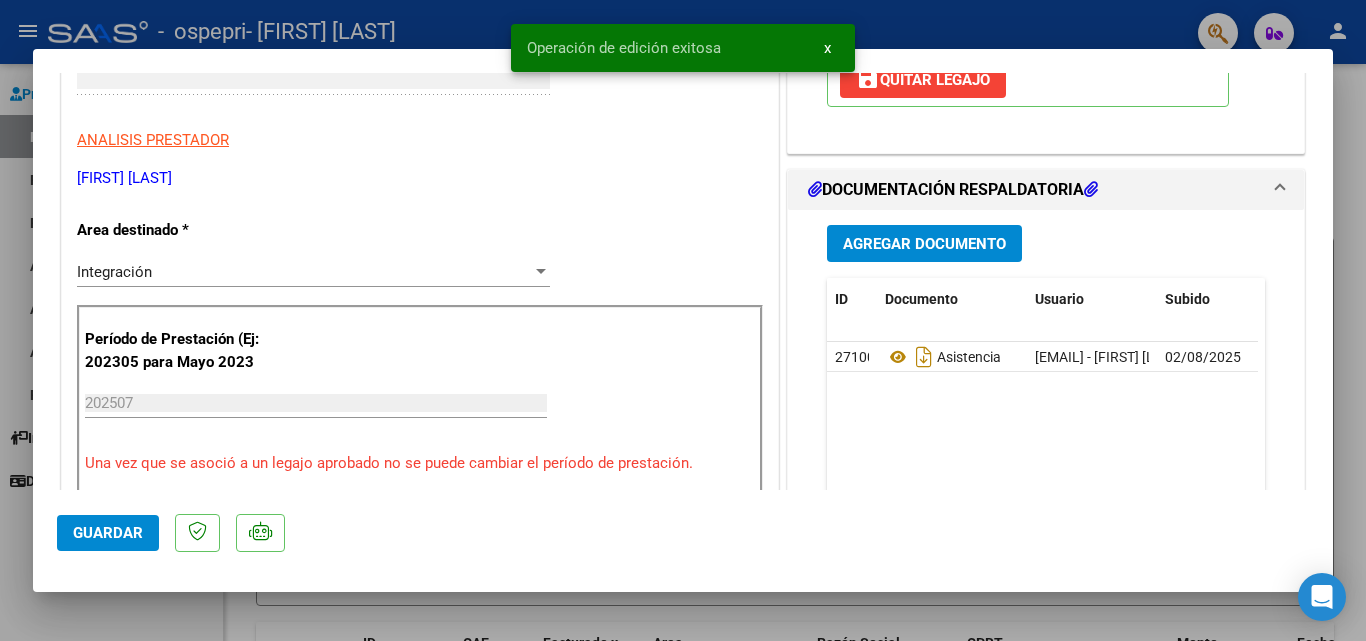 type 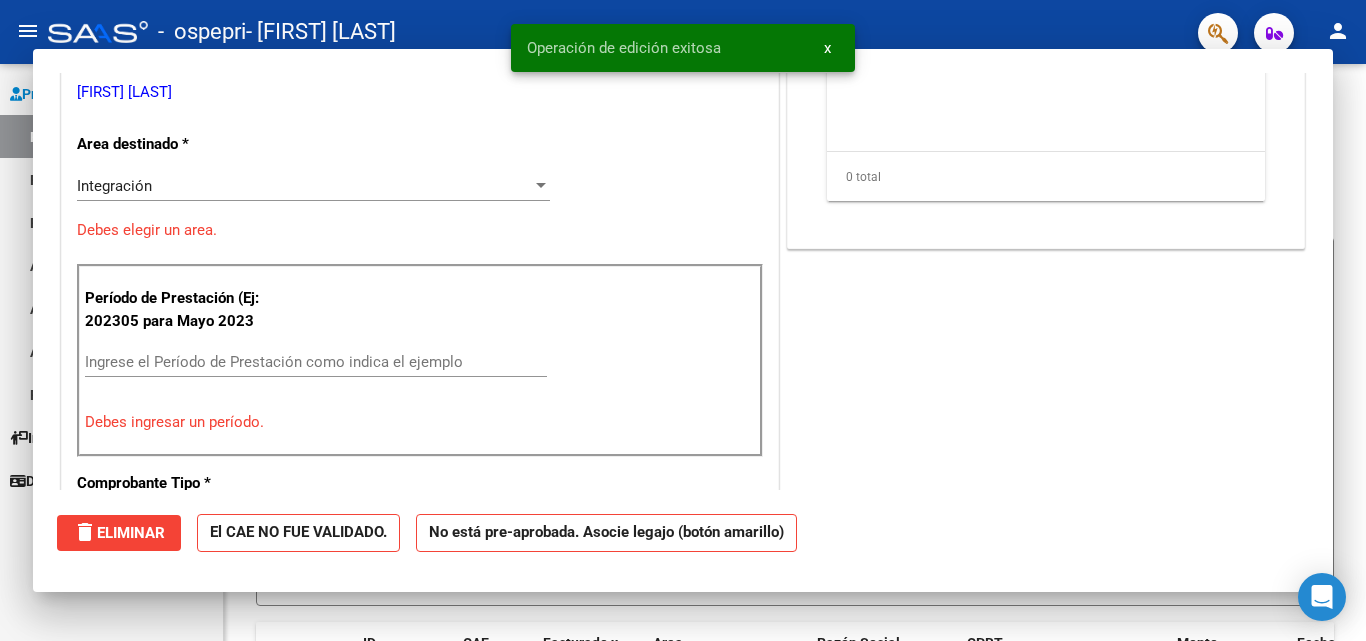 scroll, scrollTop: 0, scrollLeft: 0, axis: both 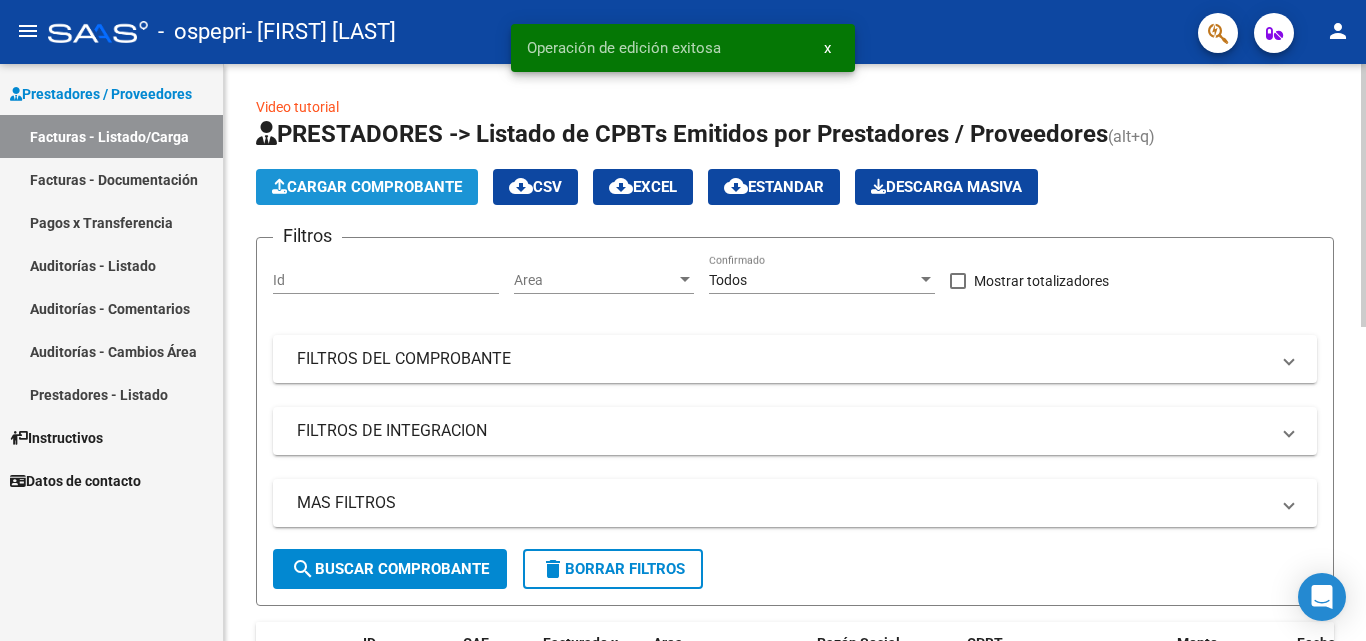 click on "Cargar Comprobante" 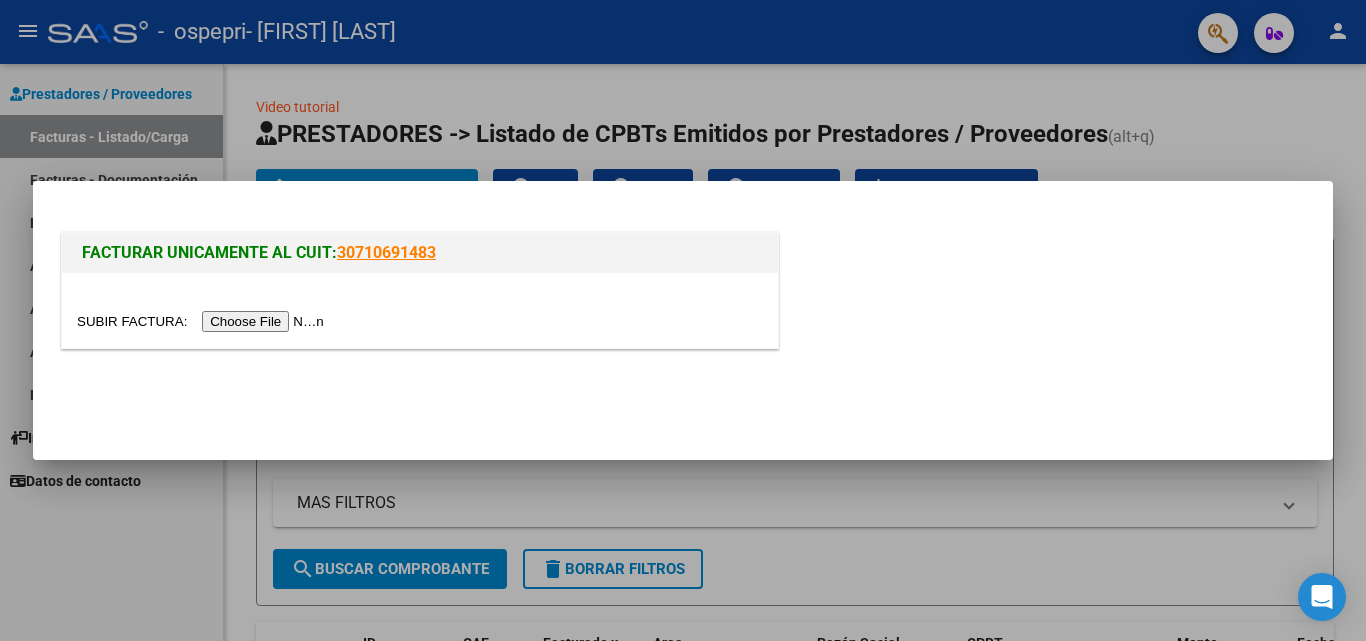 click at bounding box center [203, 321] 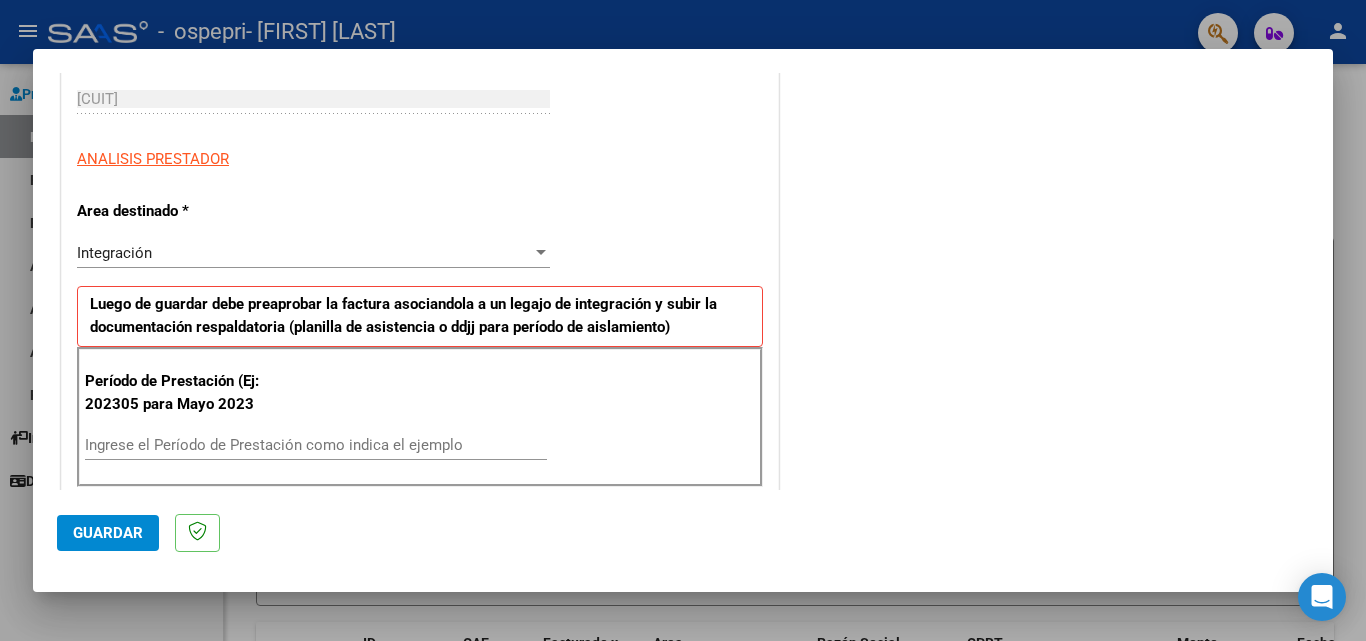 scroll, scrollTop: 360, scrollLeft: 0, axis: vertical 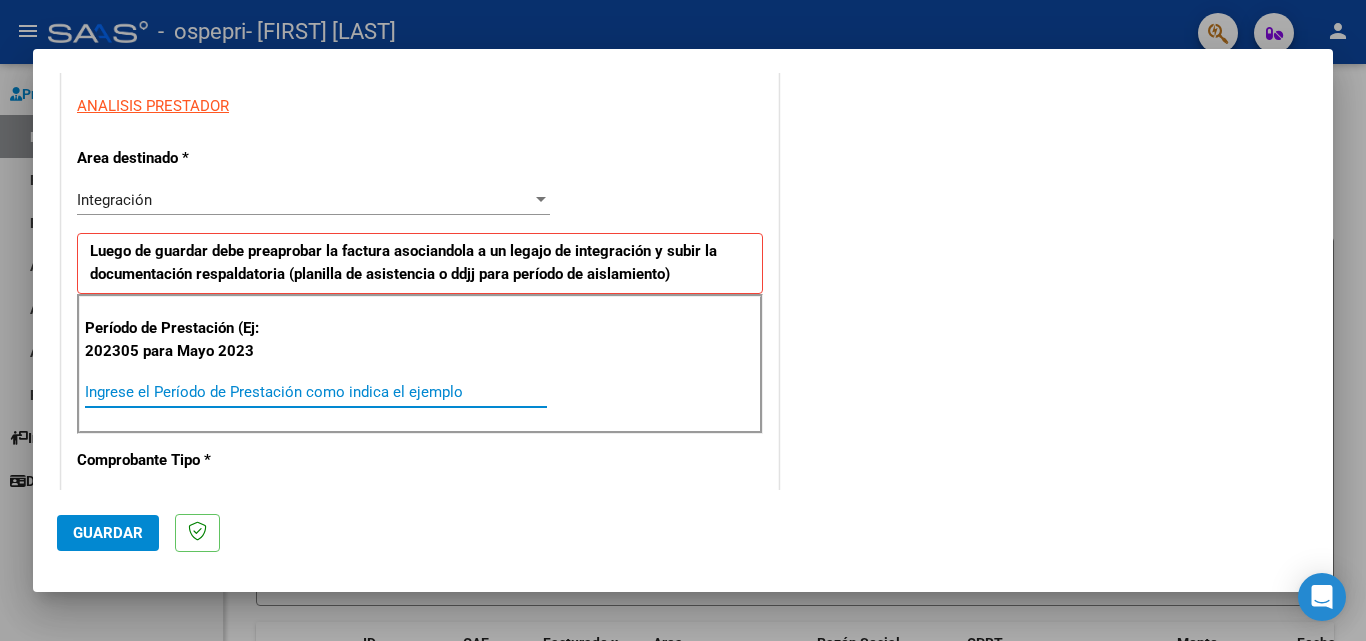 click on "Ingrese el Período de Prestación como indica el ejemplo" at bounding box center (316, 392) 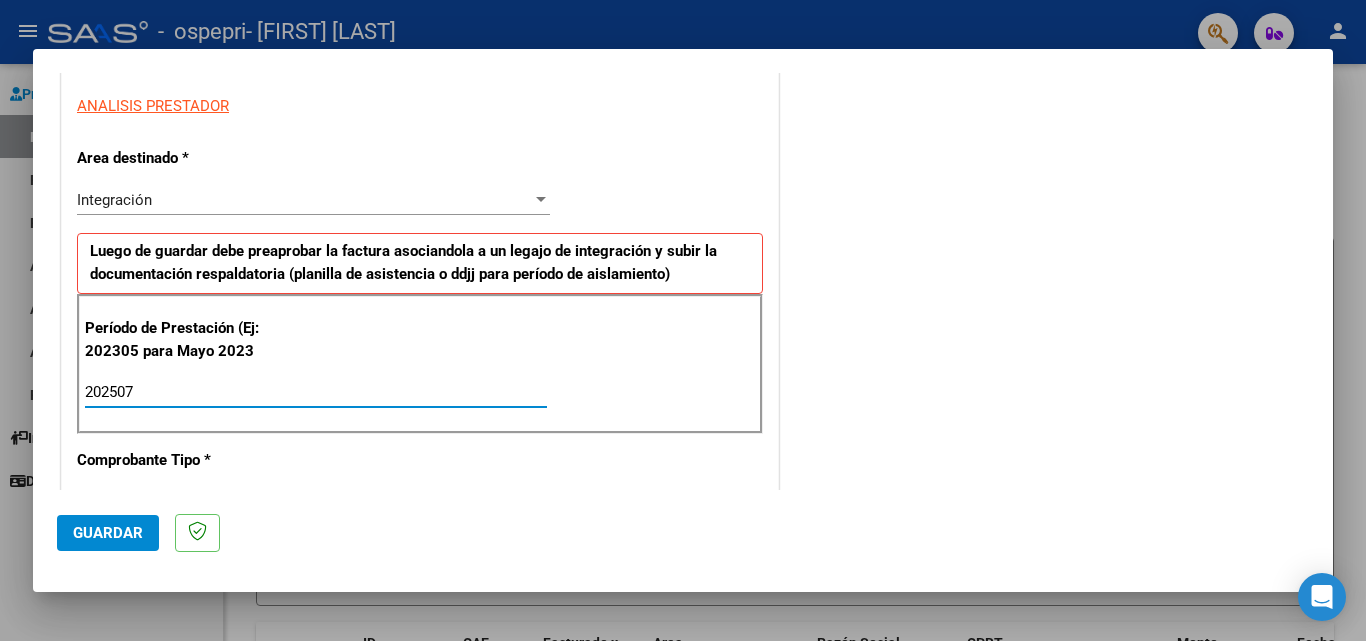 type on "202507" 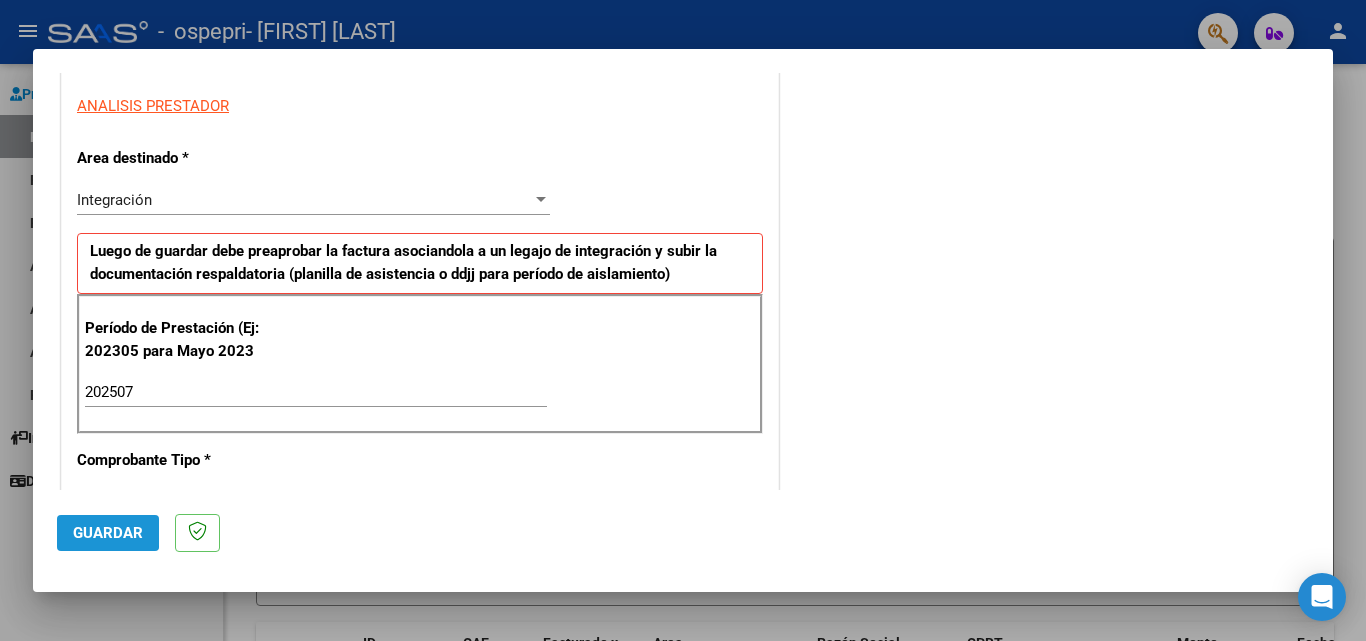 click on "Guardar" 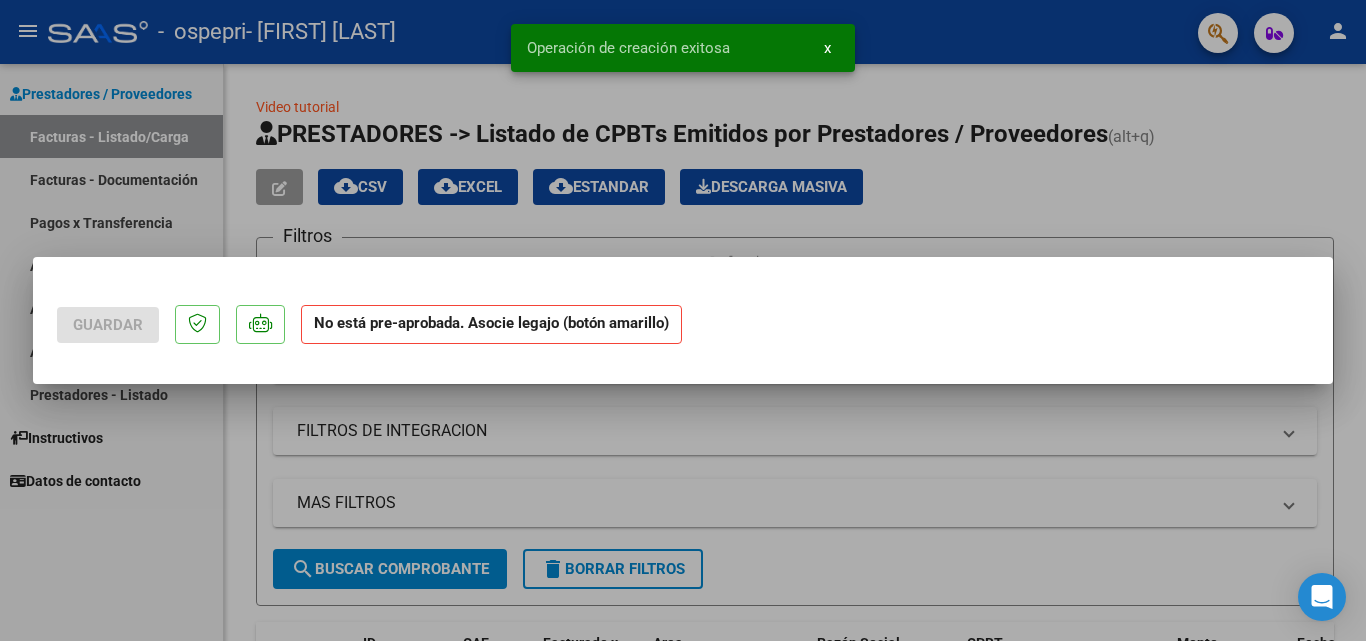 scroll, scrollTop: 0, scrollLeft: 0, axis: both 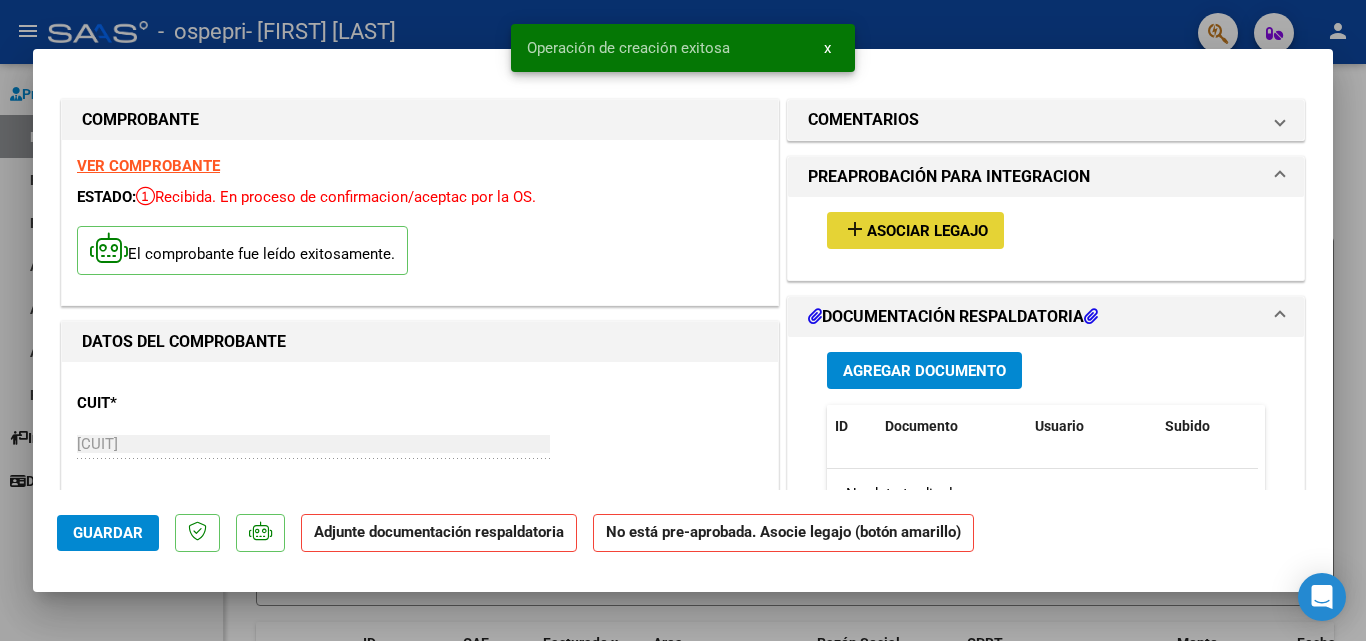 click on "add Asociar Legajo" at bounding box center (915, 230) 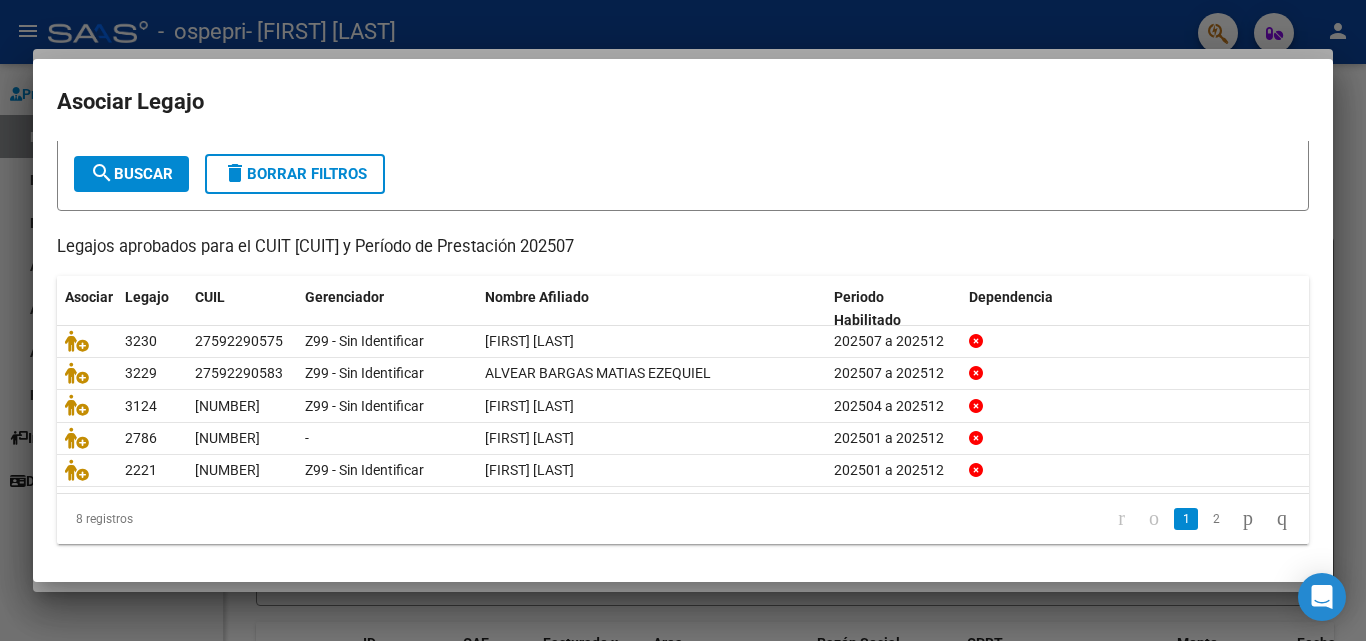 scroll, scrollTop: 109, scrollLeft: 0, axis: vertical 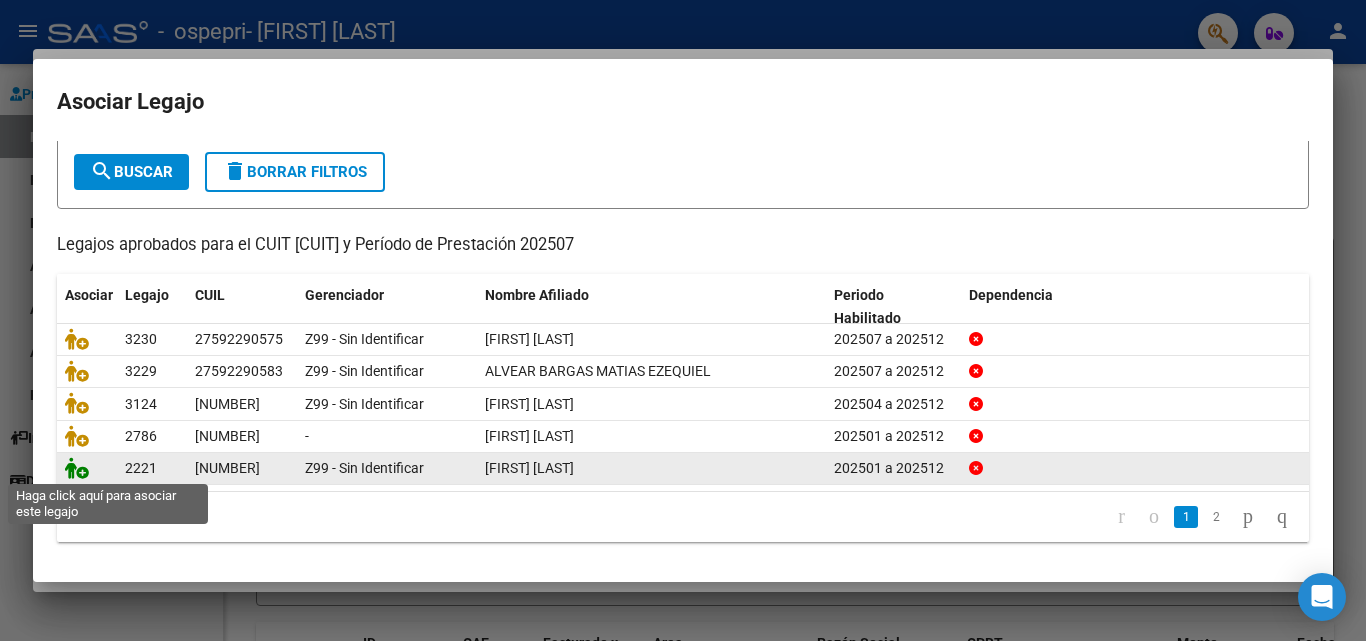 click 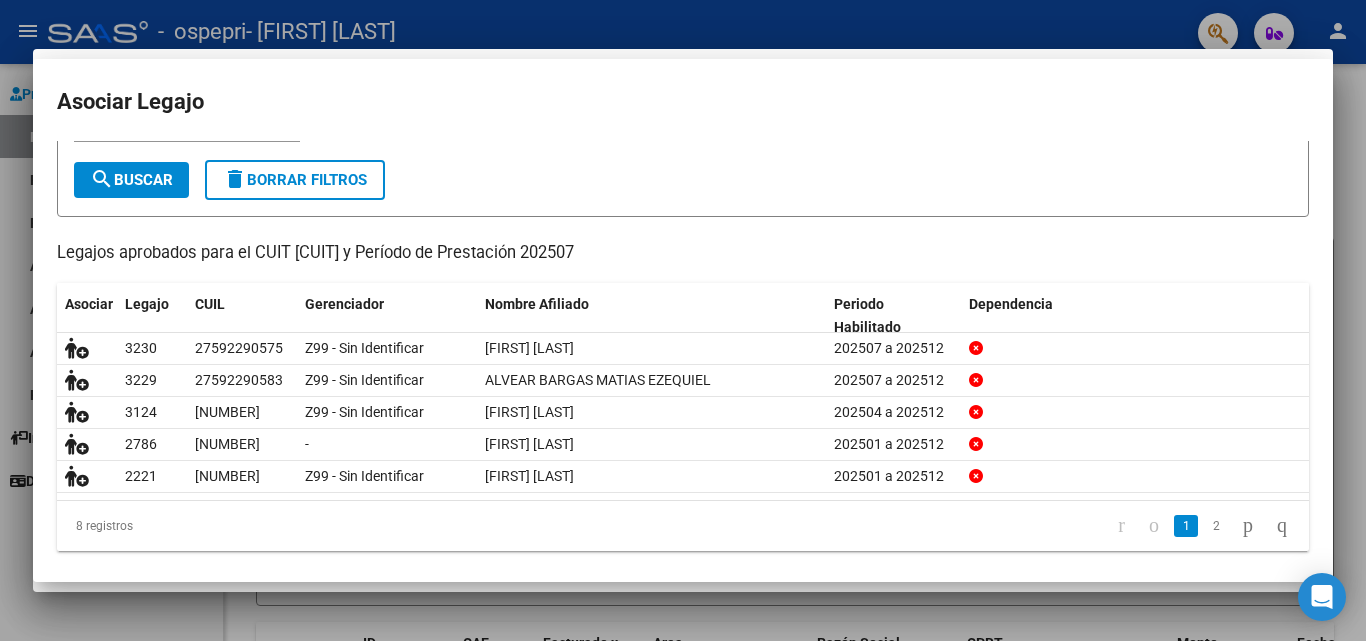 scroll, scrollTop: 0, scrollLeft: 0, axis: both 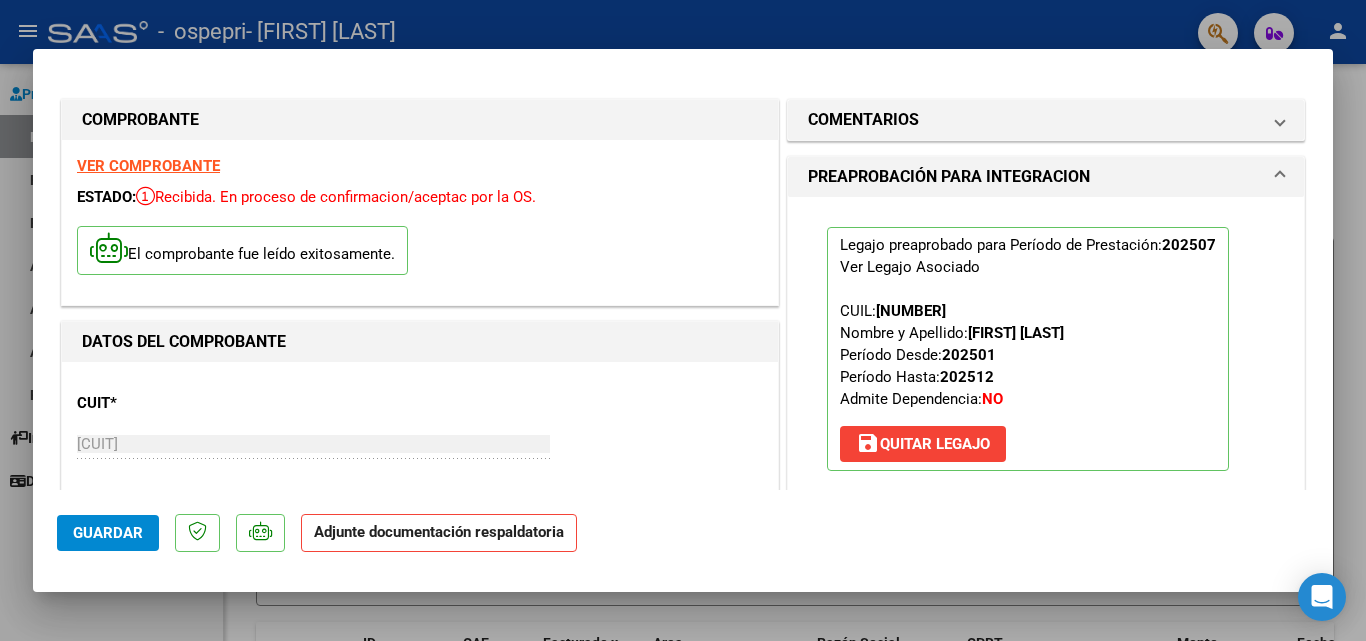 click at bounding box center [683, 320] 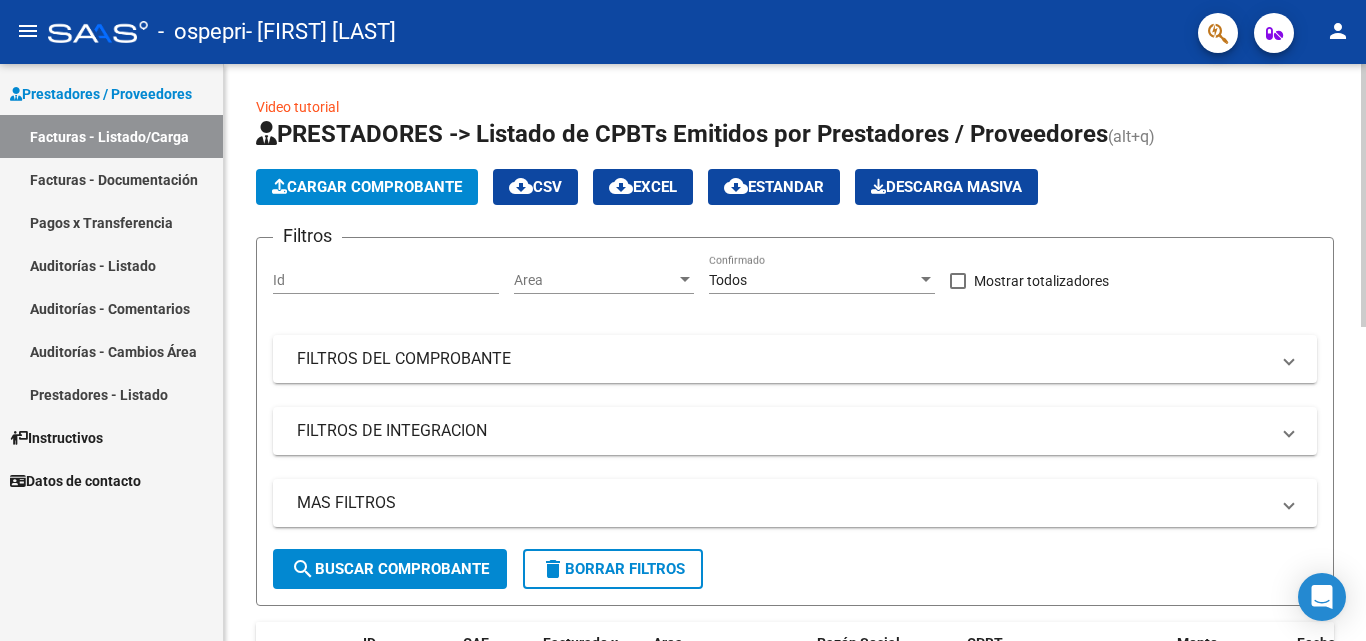 scroll, scrollTop: 577, scrollLeft: 0, axis: vertical 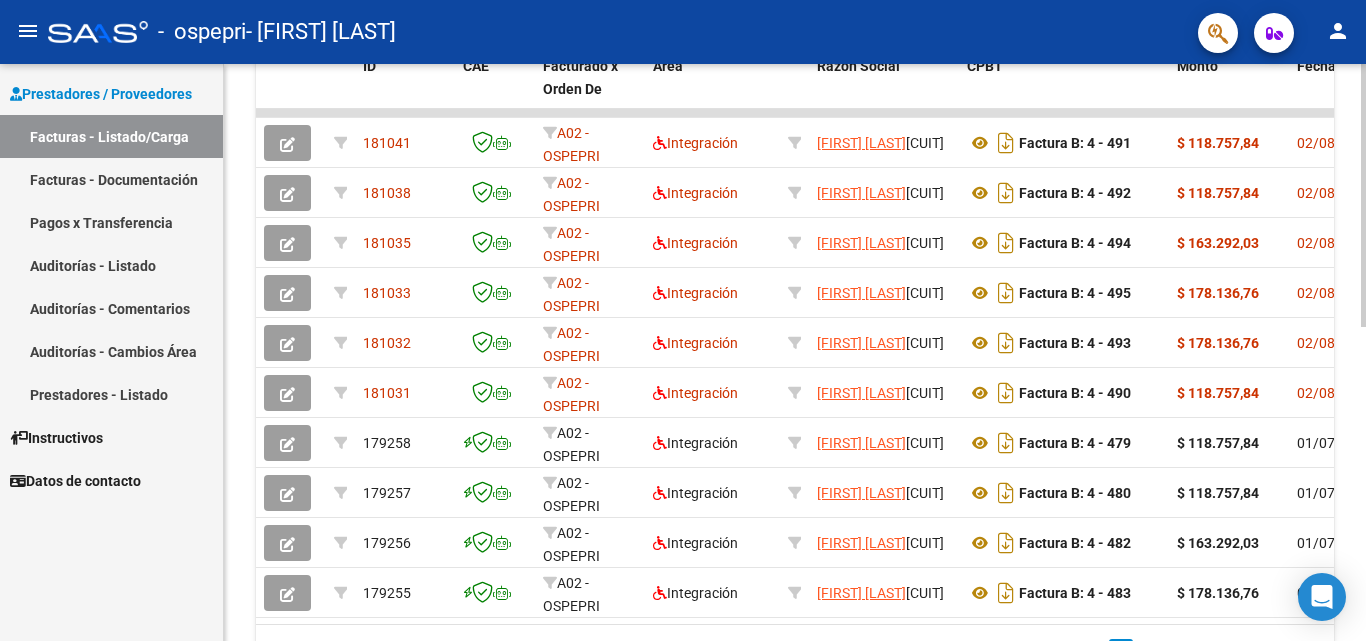 click 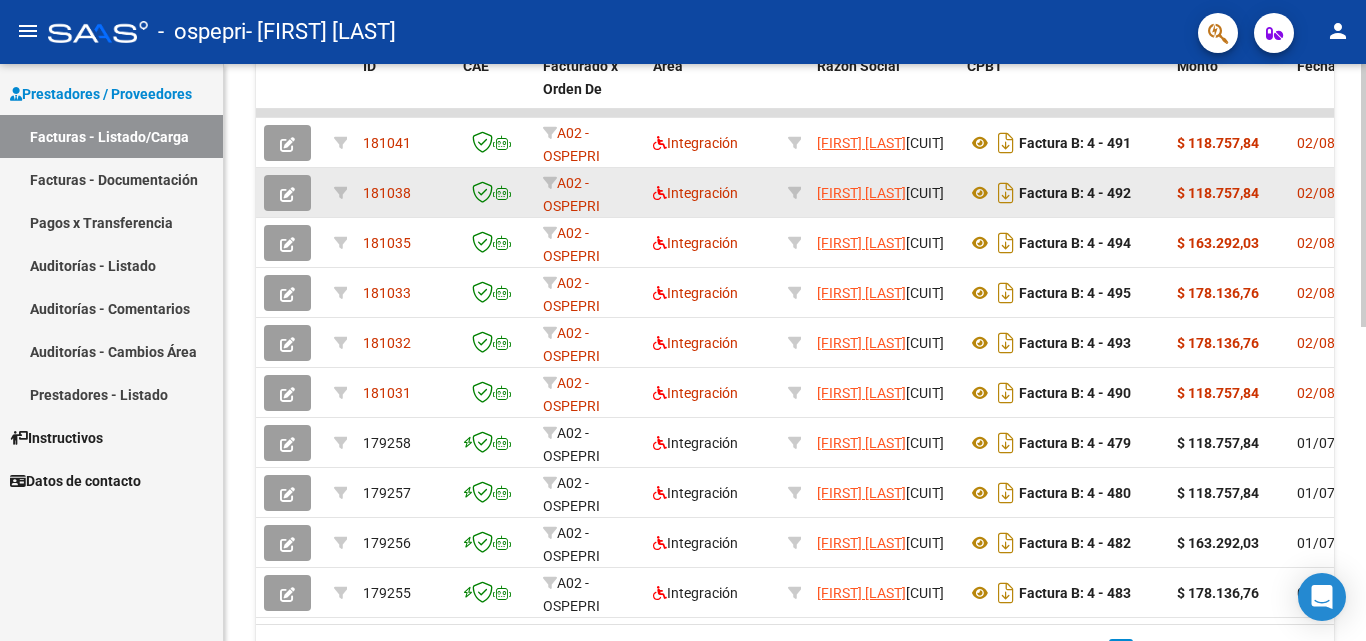 click on "02/08/2025" 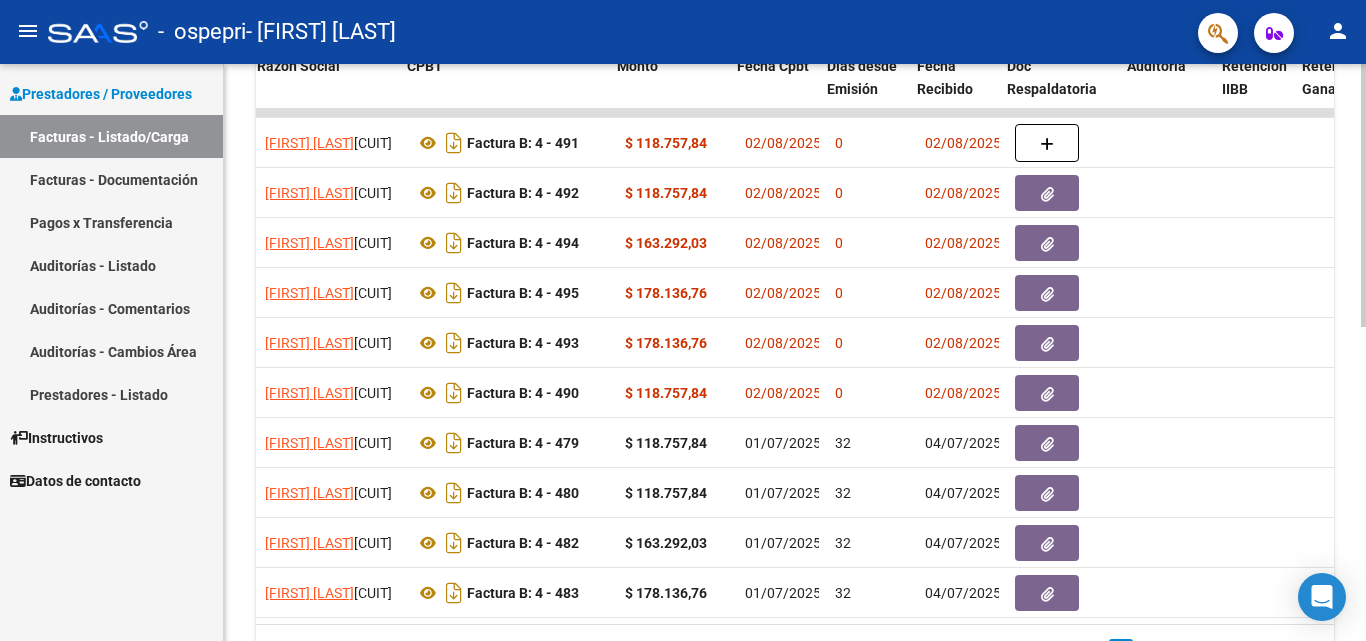scroll, scrollTop: 0, scrollLeft: 560, axis: horizontal 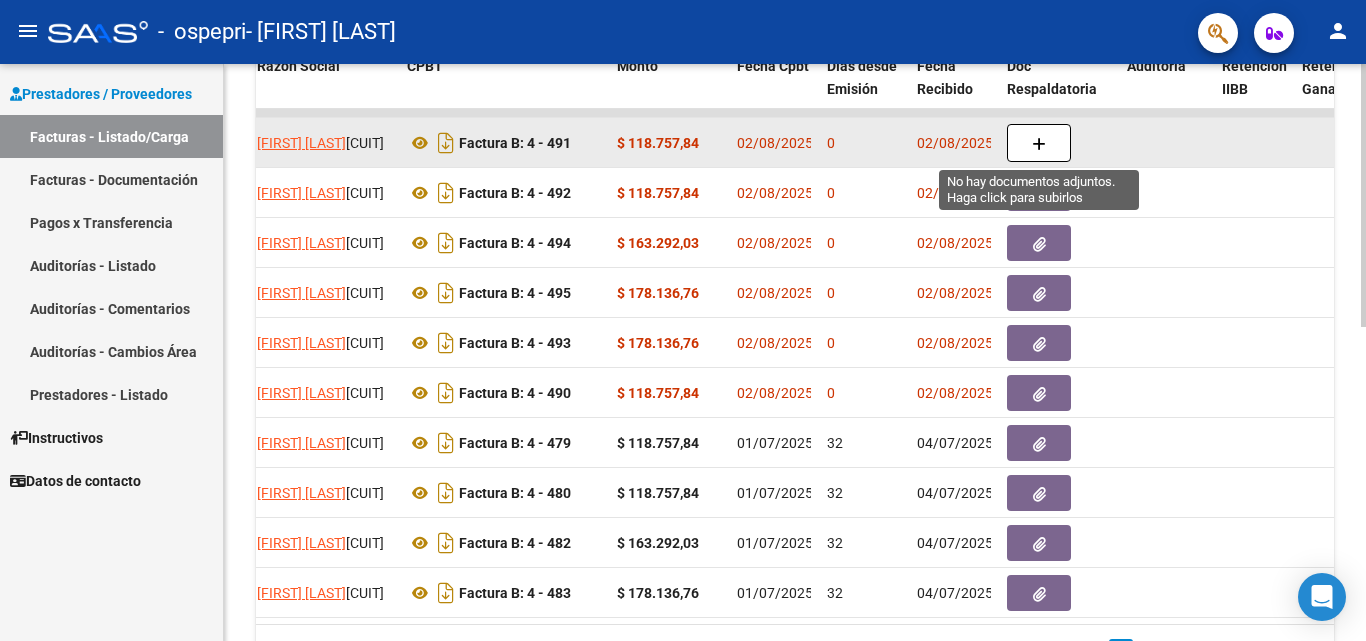 click 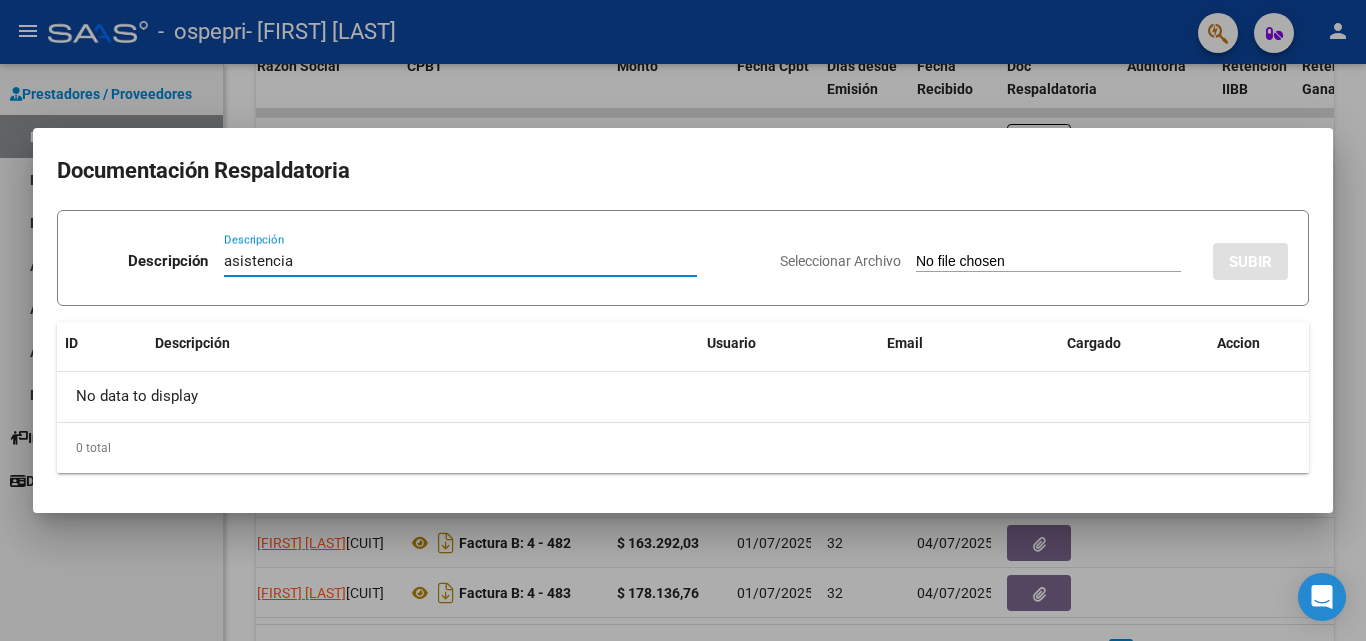 type on "asistencia" 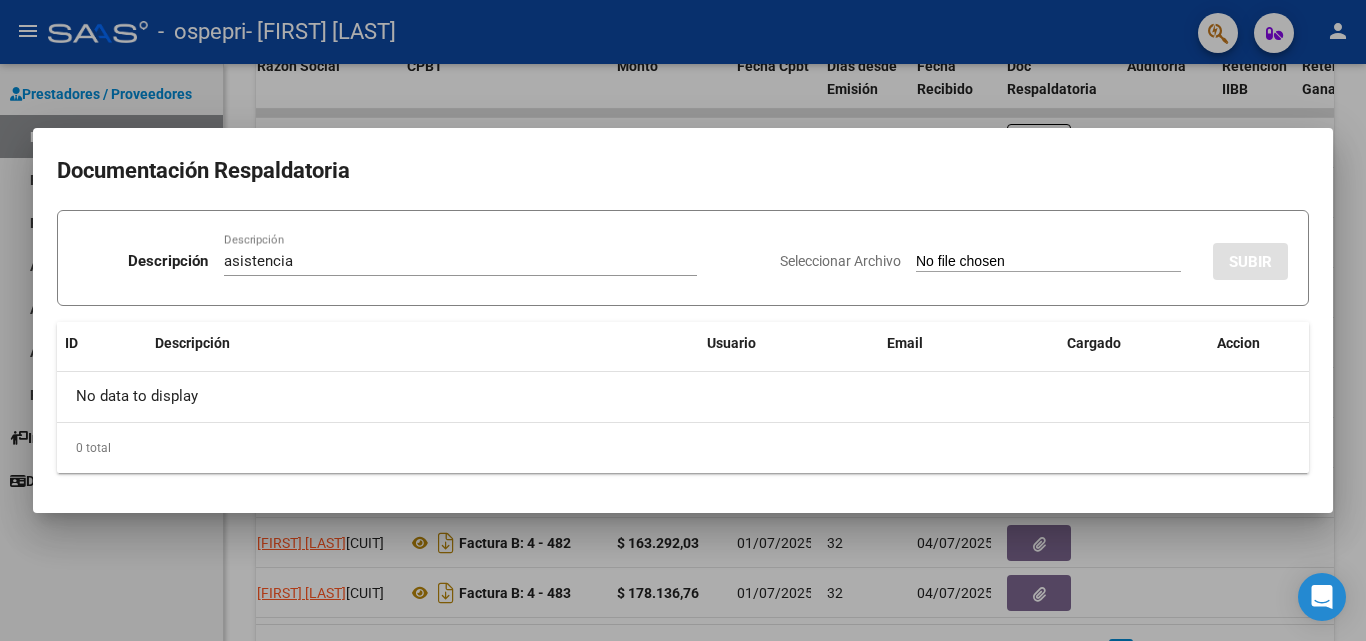 click on "Seleccionar Archivo" at bounding box center [840, 261] 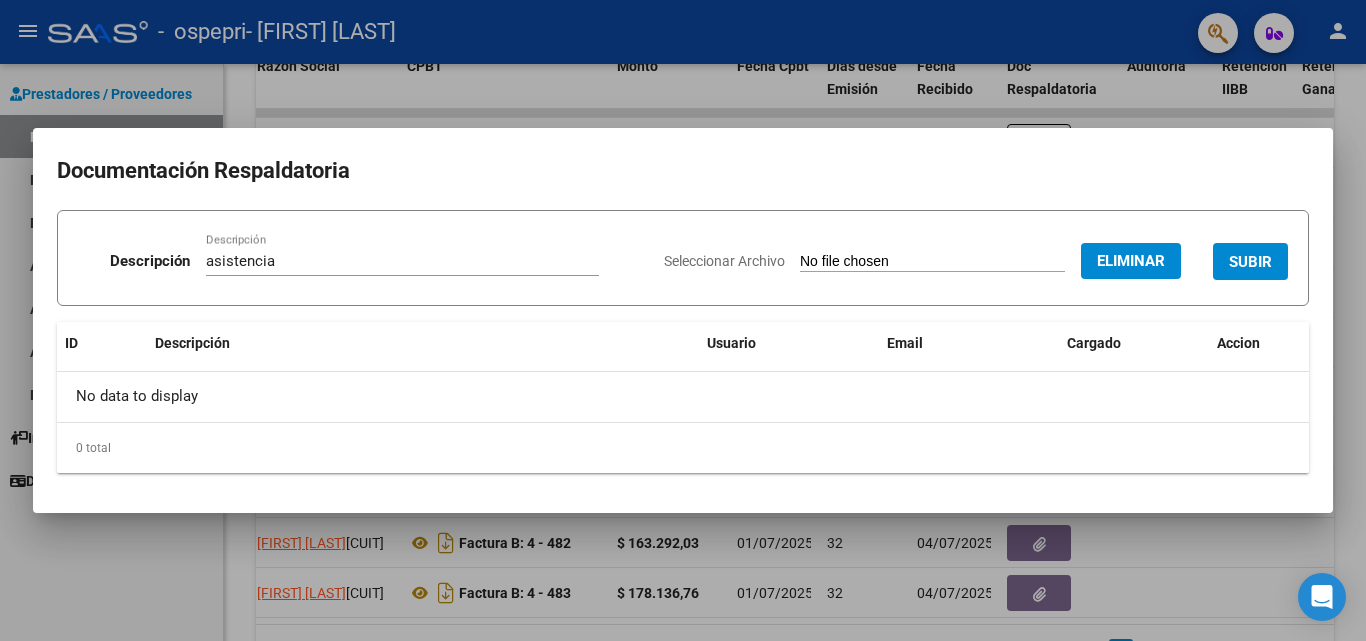 click on "SUBIR" at bounding box center [1250, 261] 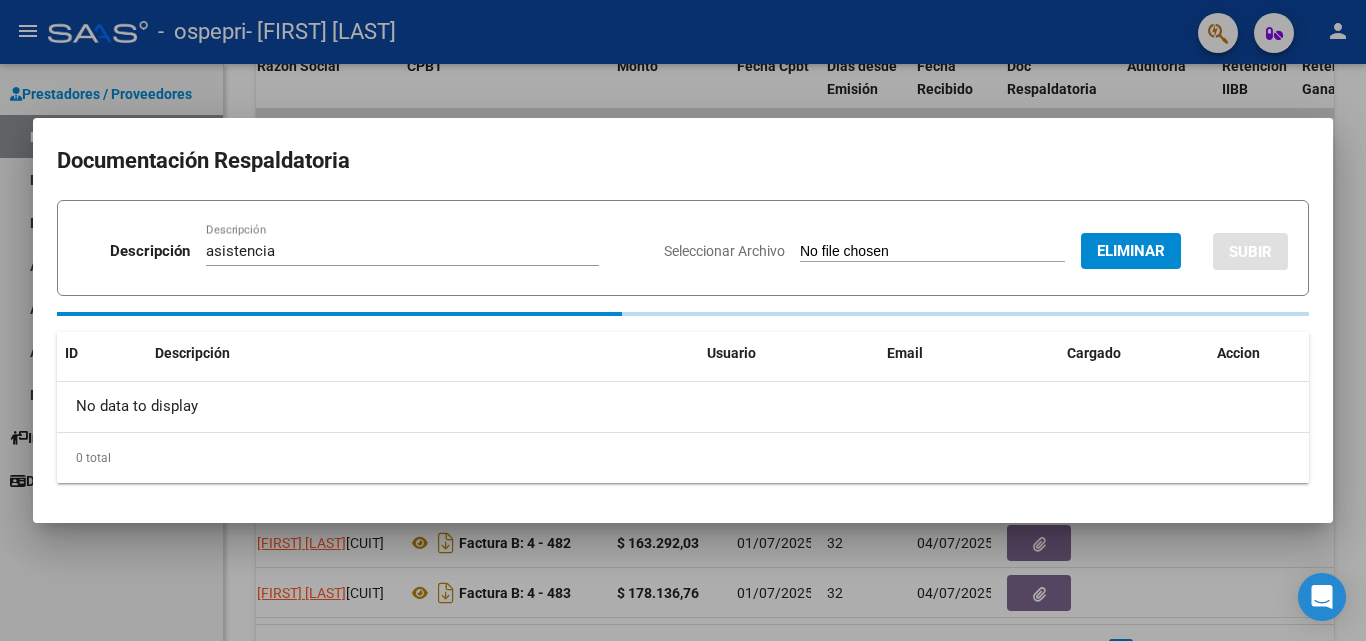 type 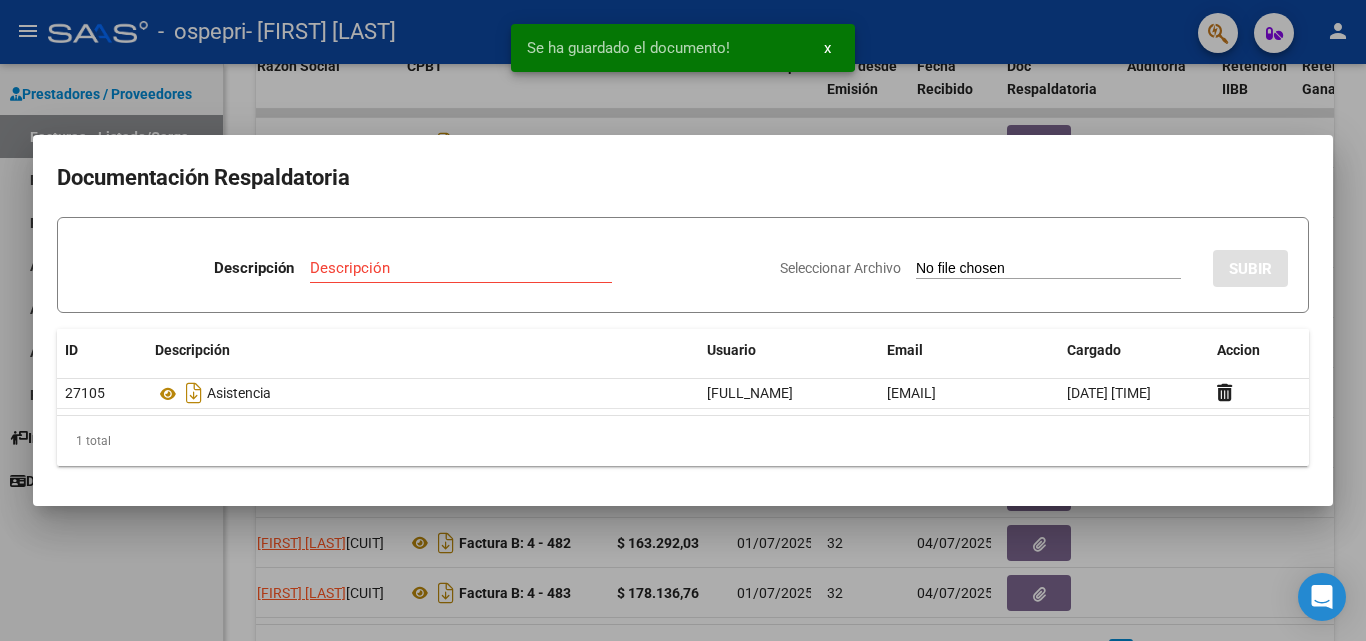 click at bounding box center (683, 320) 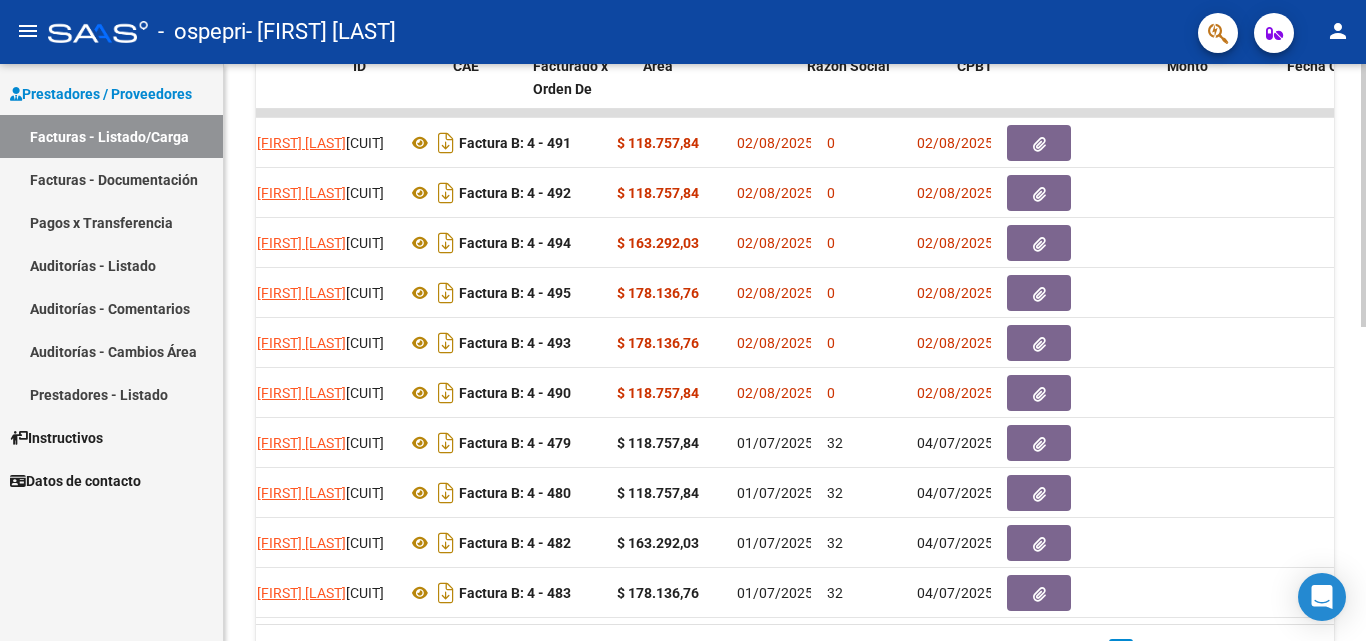 scroll, scrollTop: 0, scrollLeft: 0, axis: both 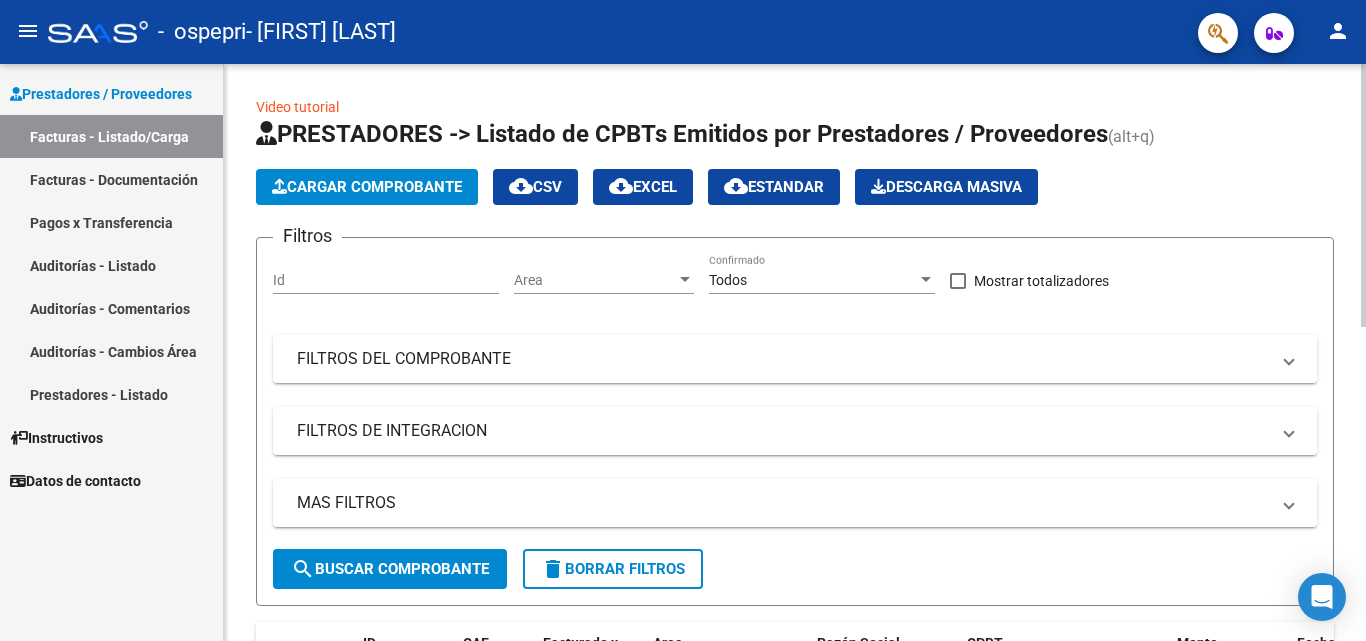 click 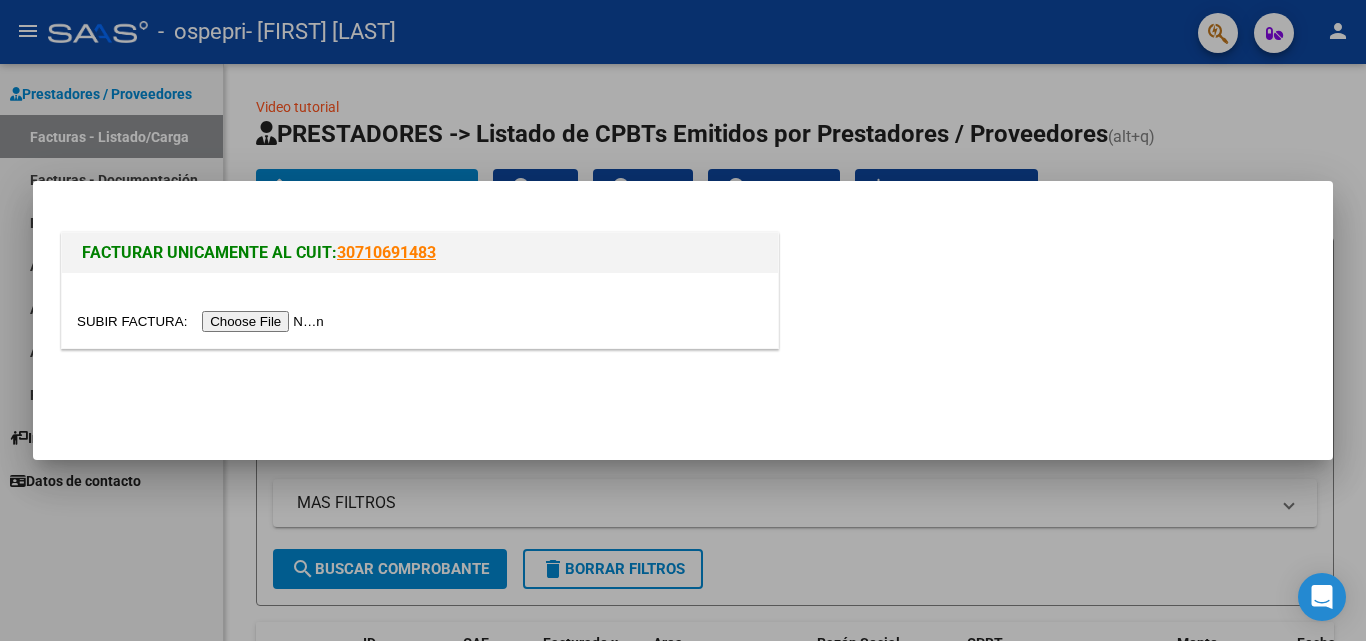 click at bounding box center [203, 321] 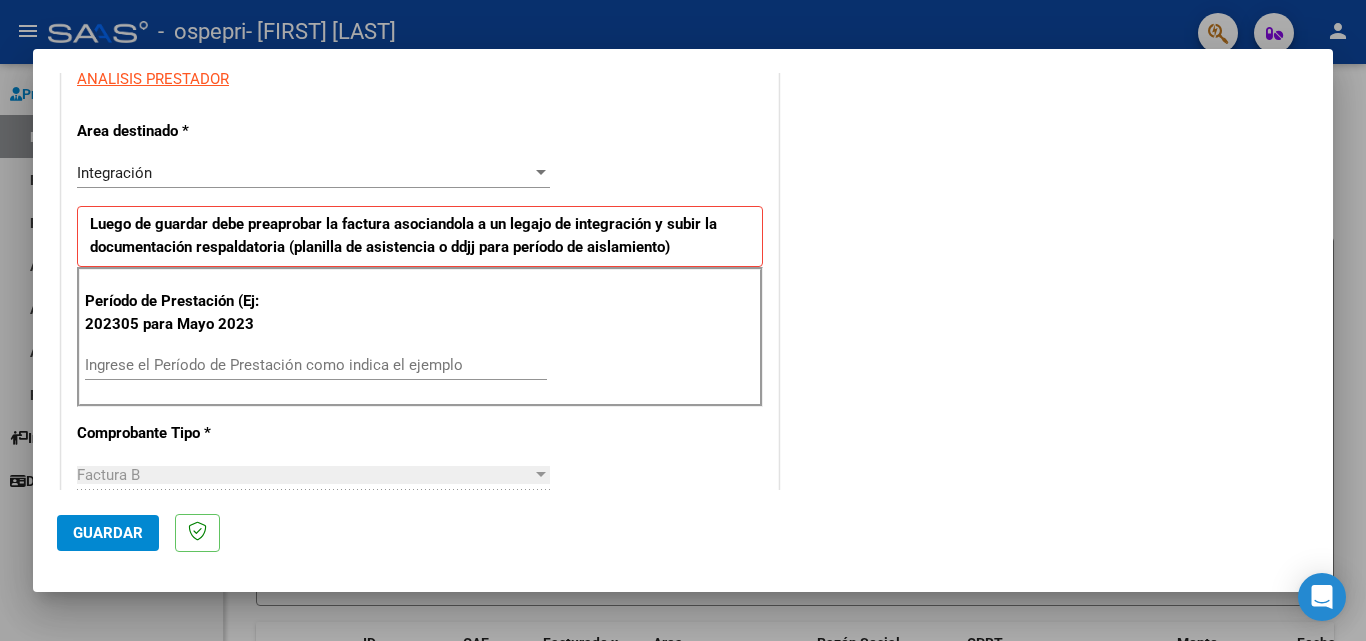 scroll, scrollTop: 400, scrollLeft: 0, axis: vertical 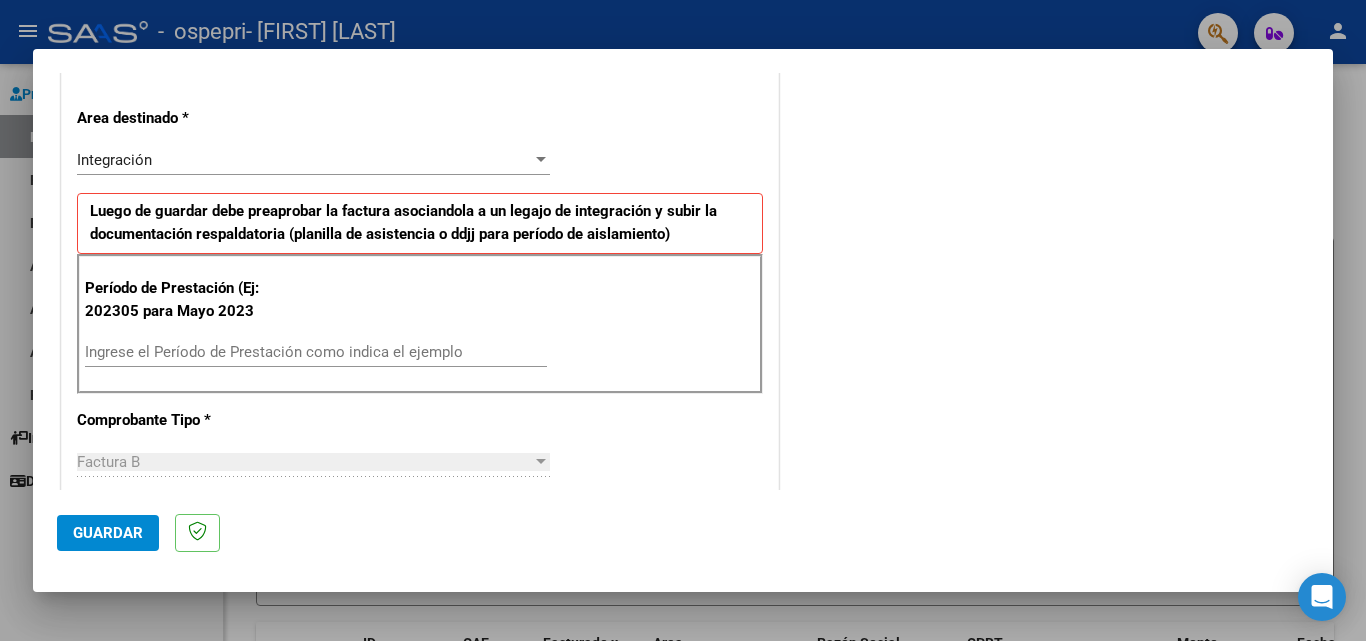 click on "Ingrese el Período de Prestación como indica el ejemplo" at bounding box center (316, 352) 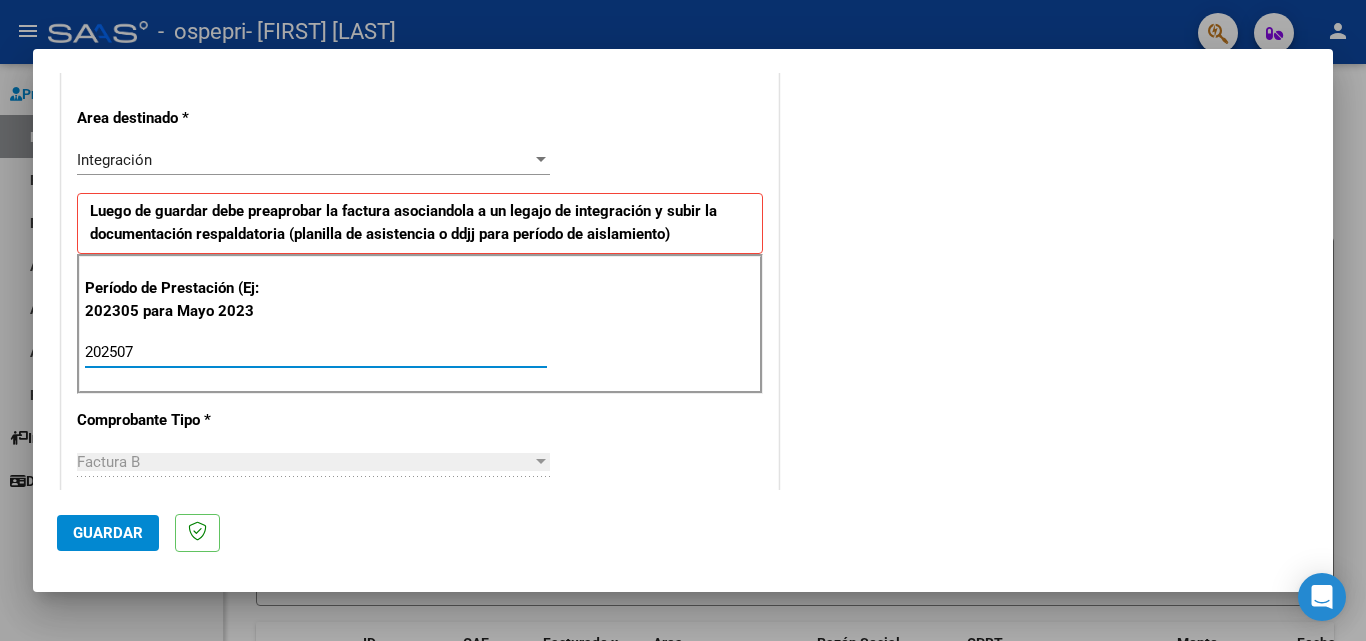 type on "202507" 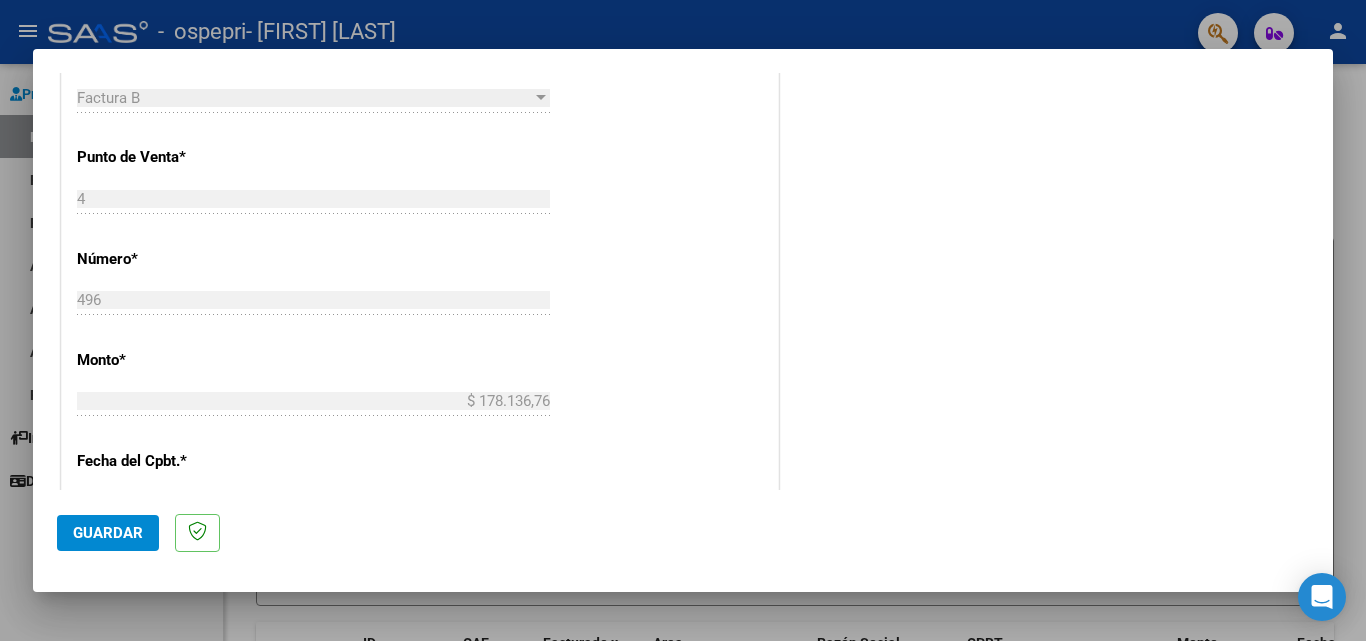 scroll, scrollTop: 1128, scrollLeft: 0, axis: vertical 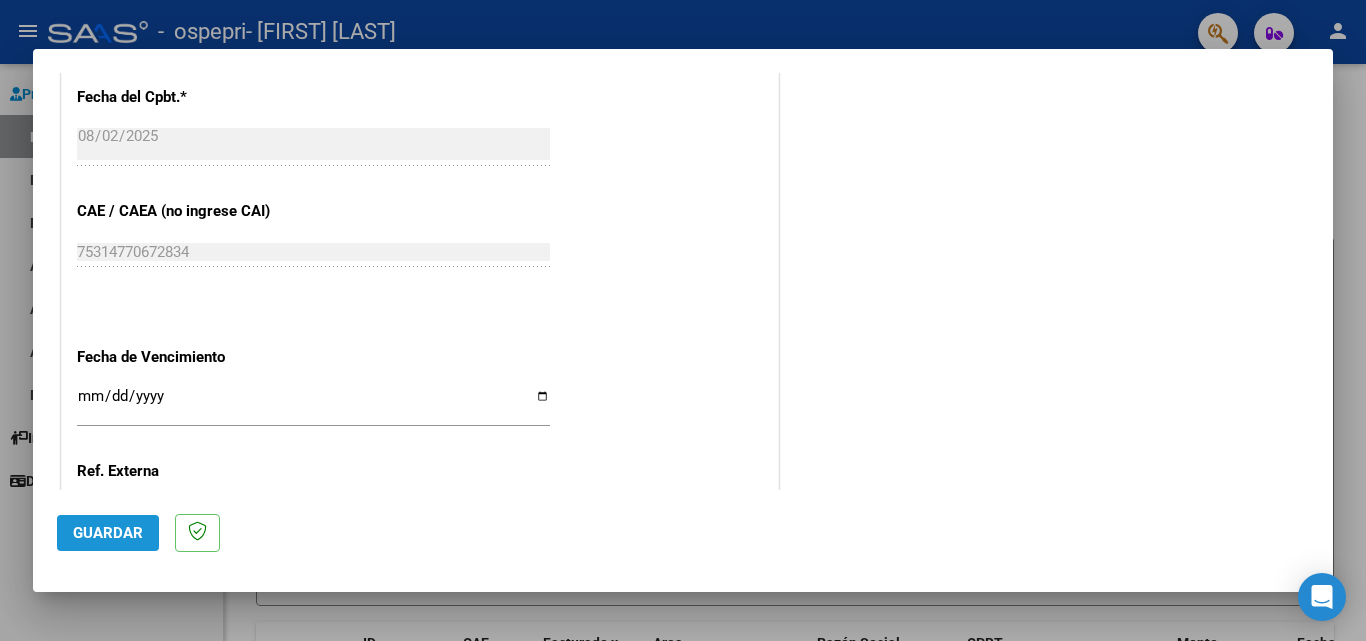 click on "Guardar" 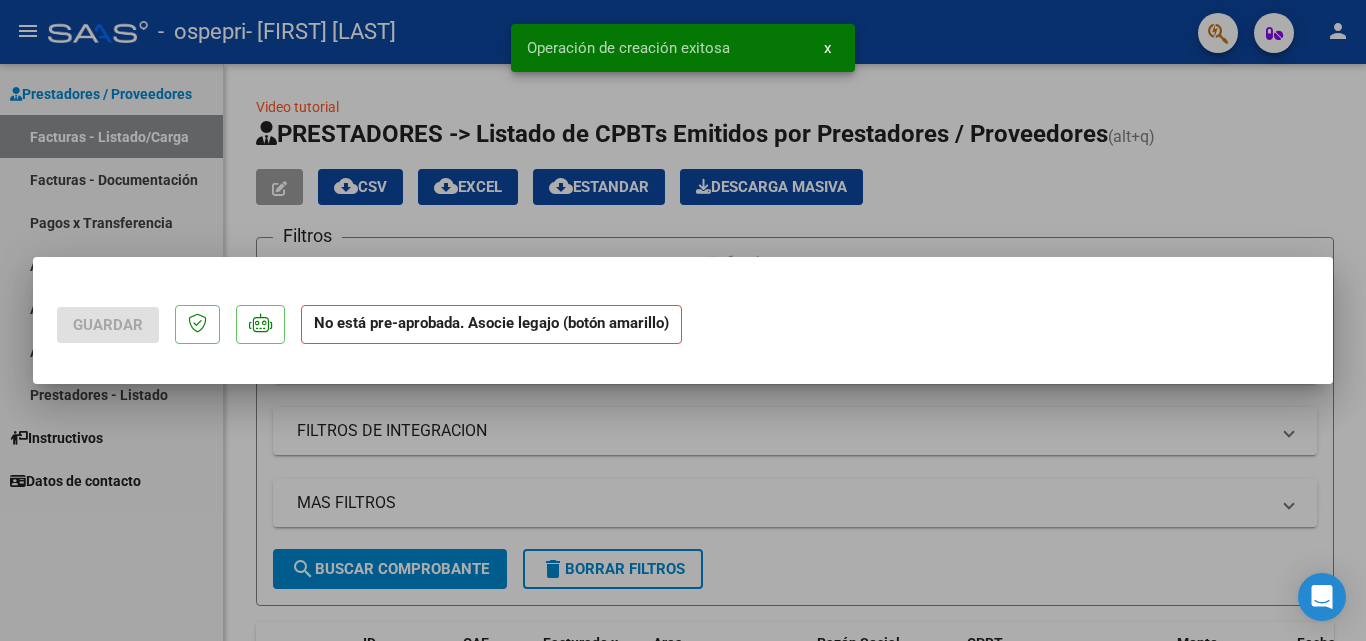 scroll, scrollTop: 0, scrollLeft: 0, axis: both 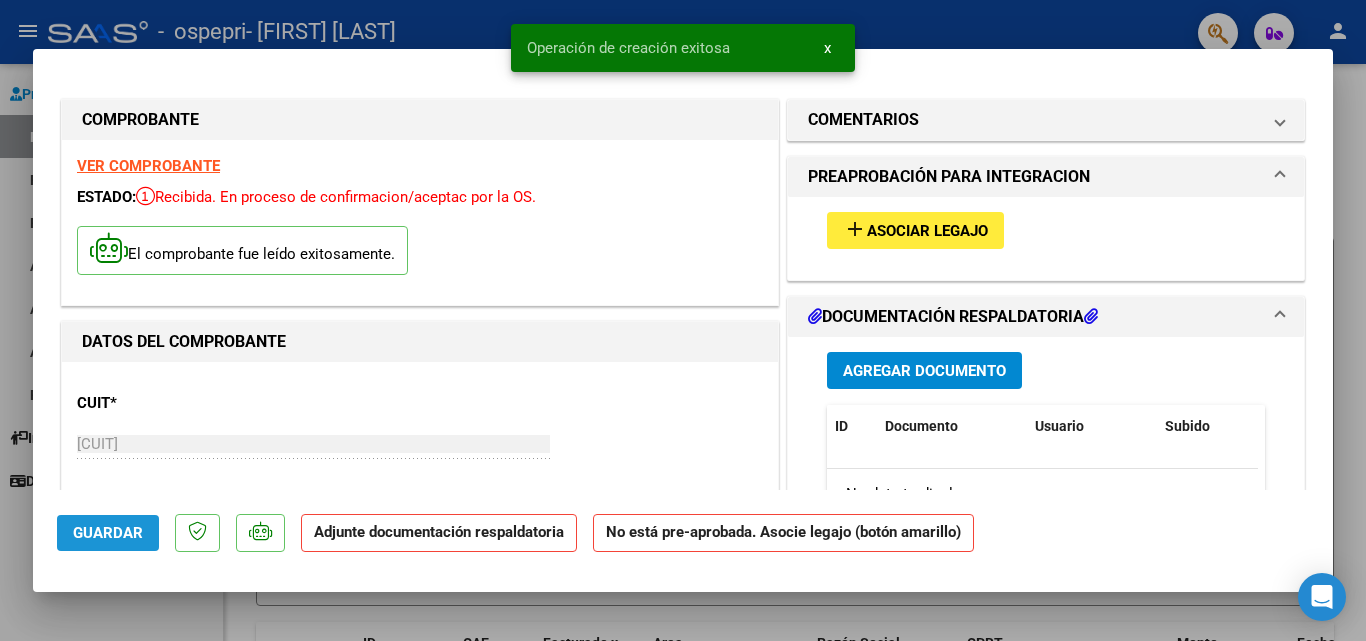 click on "Guardar" 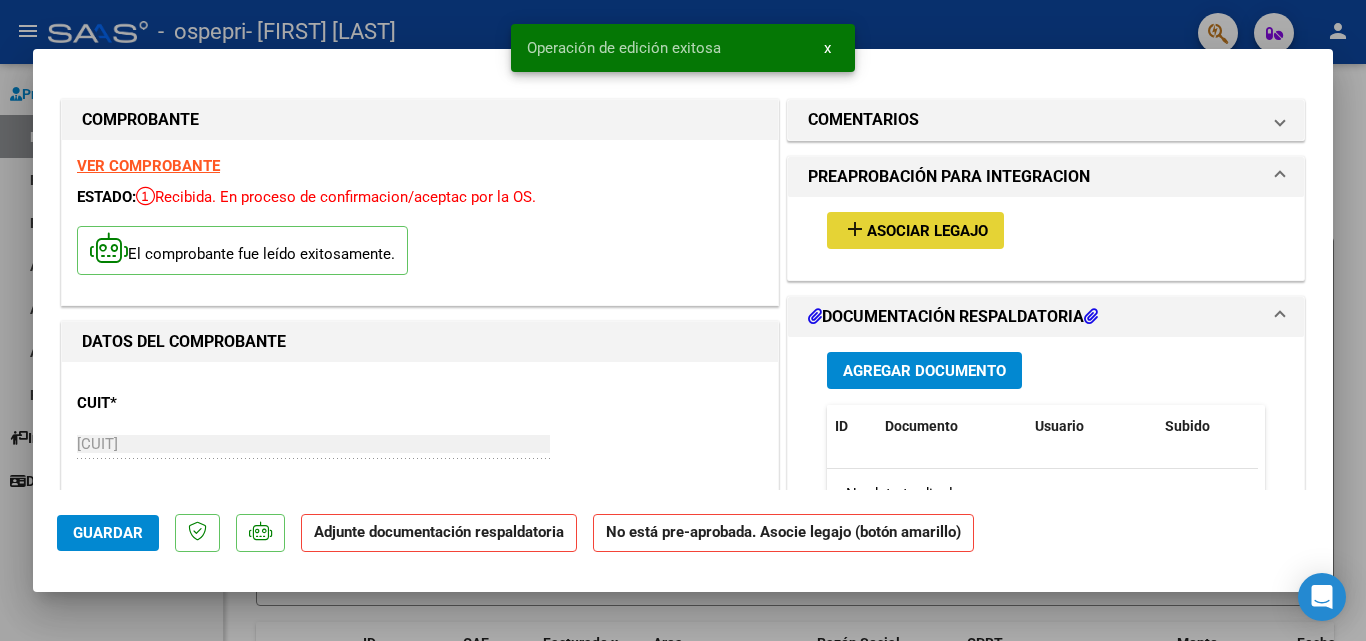 click on "add" at bounding box center (855, 229) 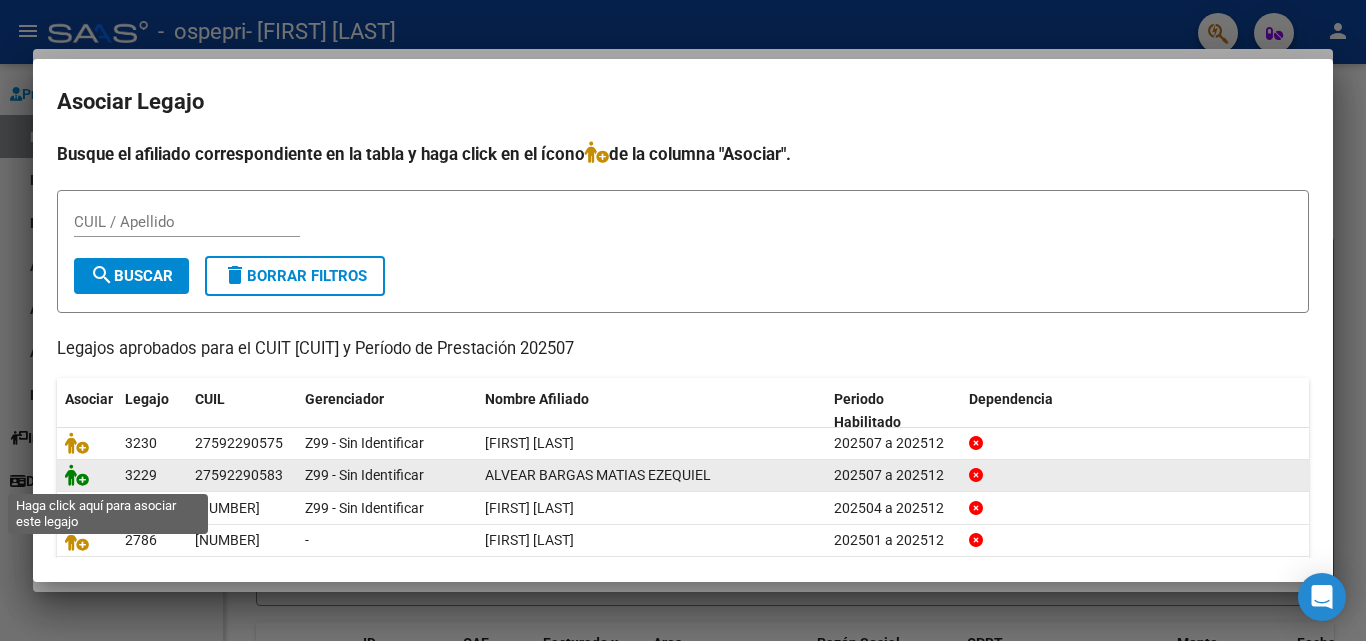 click 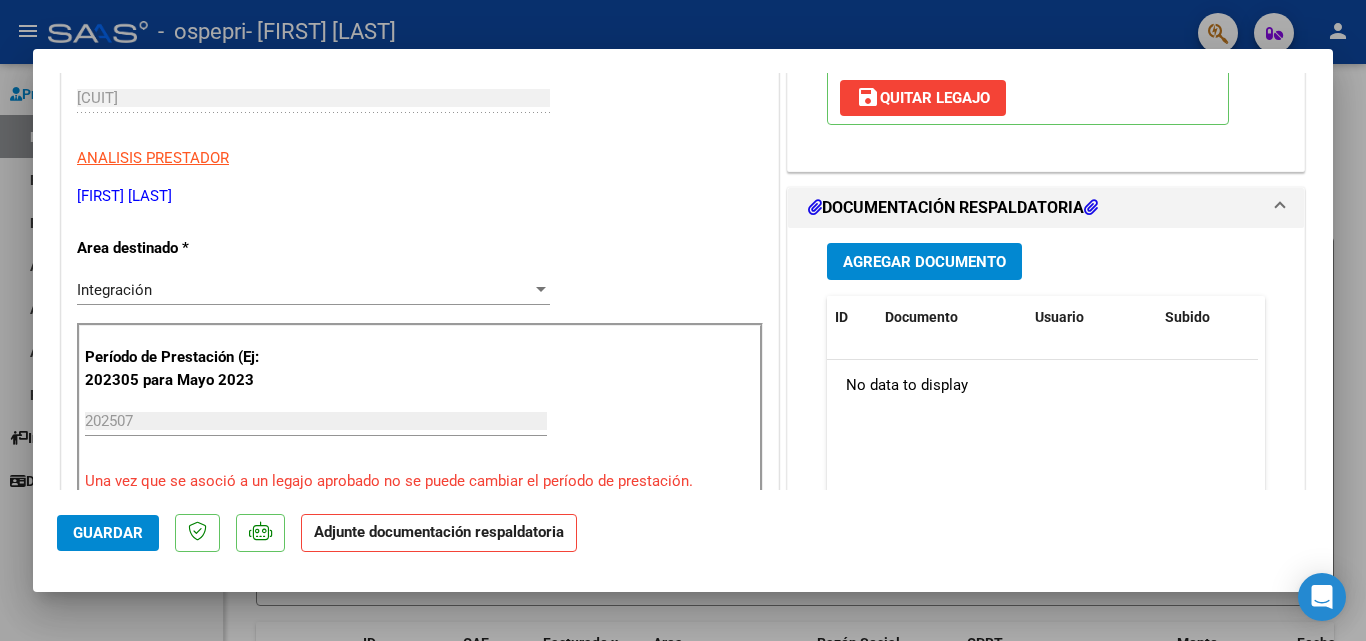scroll, scrollTop: 400, scrollLeft: 0, axis: vertical 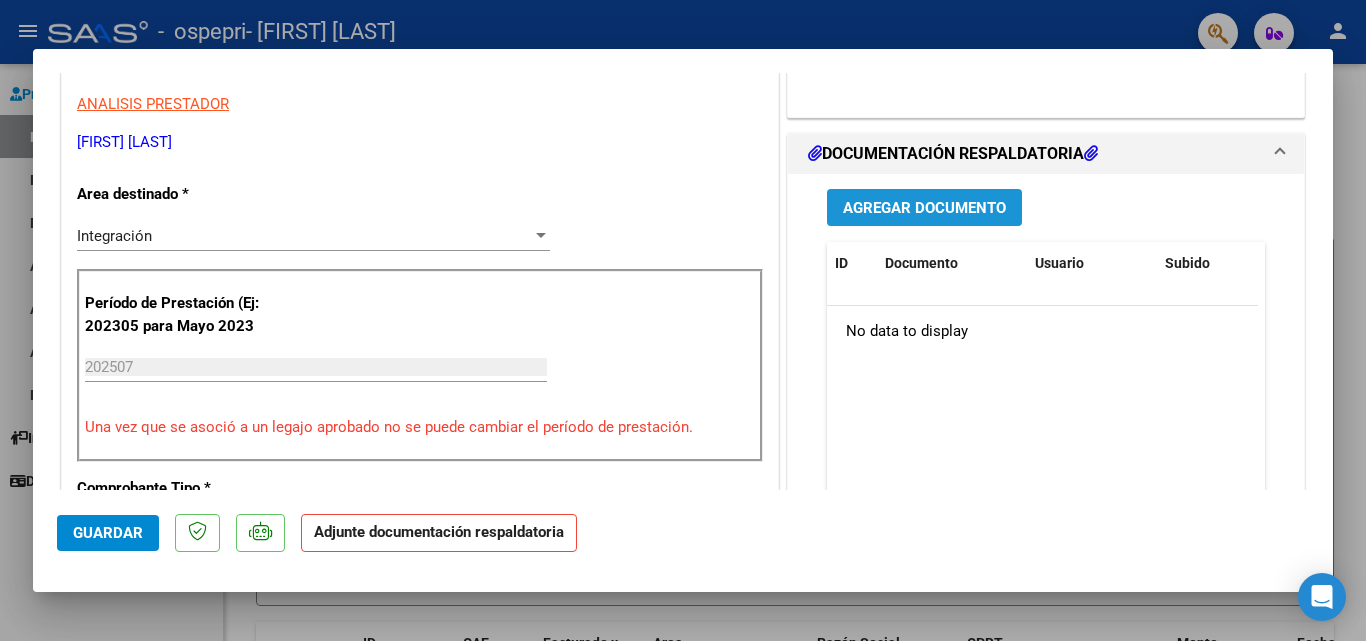 click on "Agregar Documento" at bounding box center (924, 207) 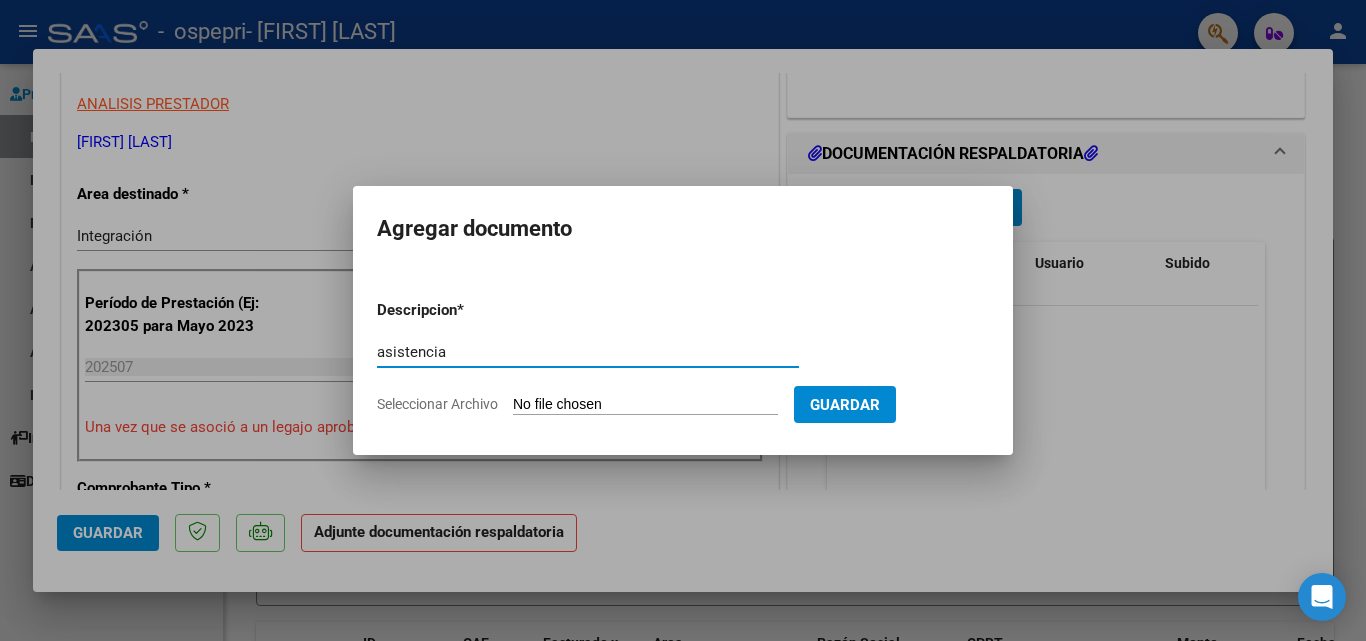 type on "asistencia" 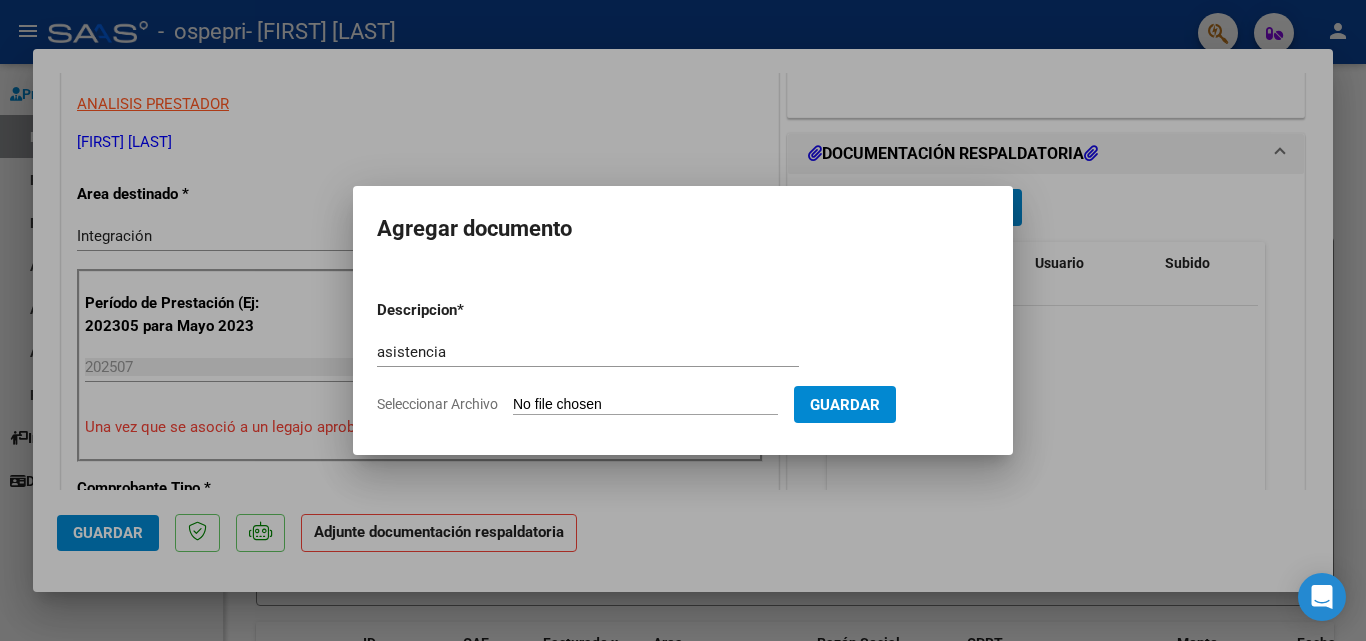 click on "Seleccionar Archivo" 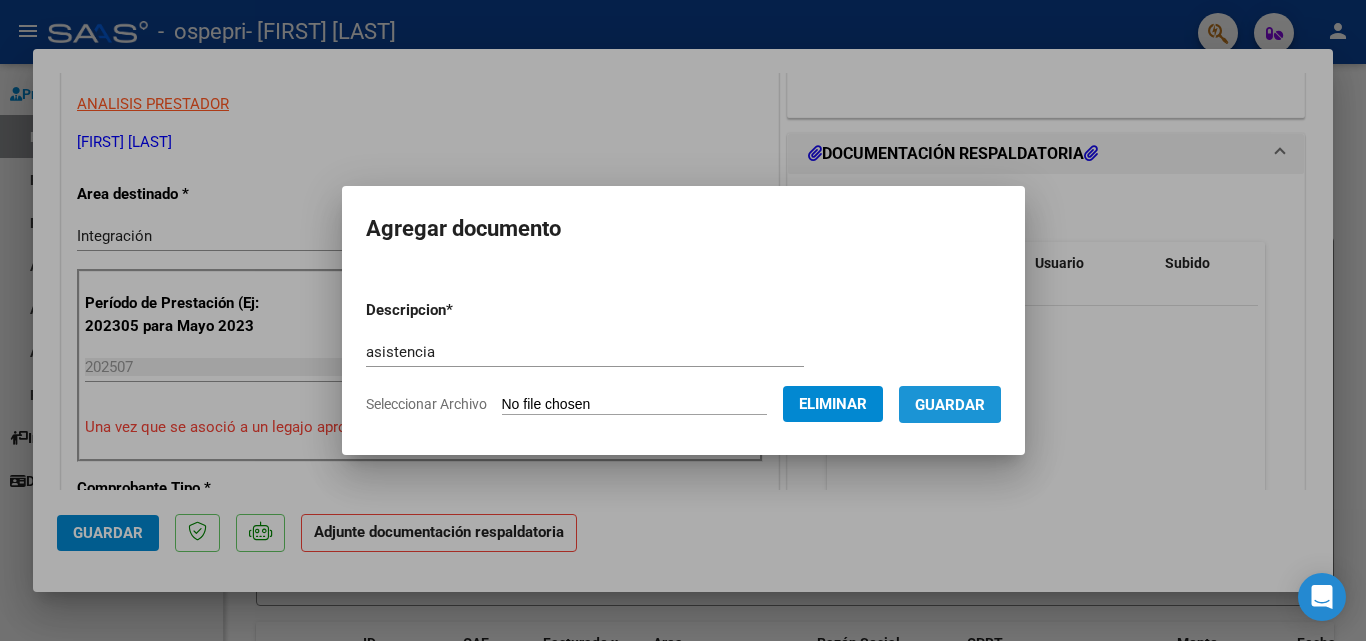 click on "Guardar" at bounding box center [950, 405] 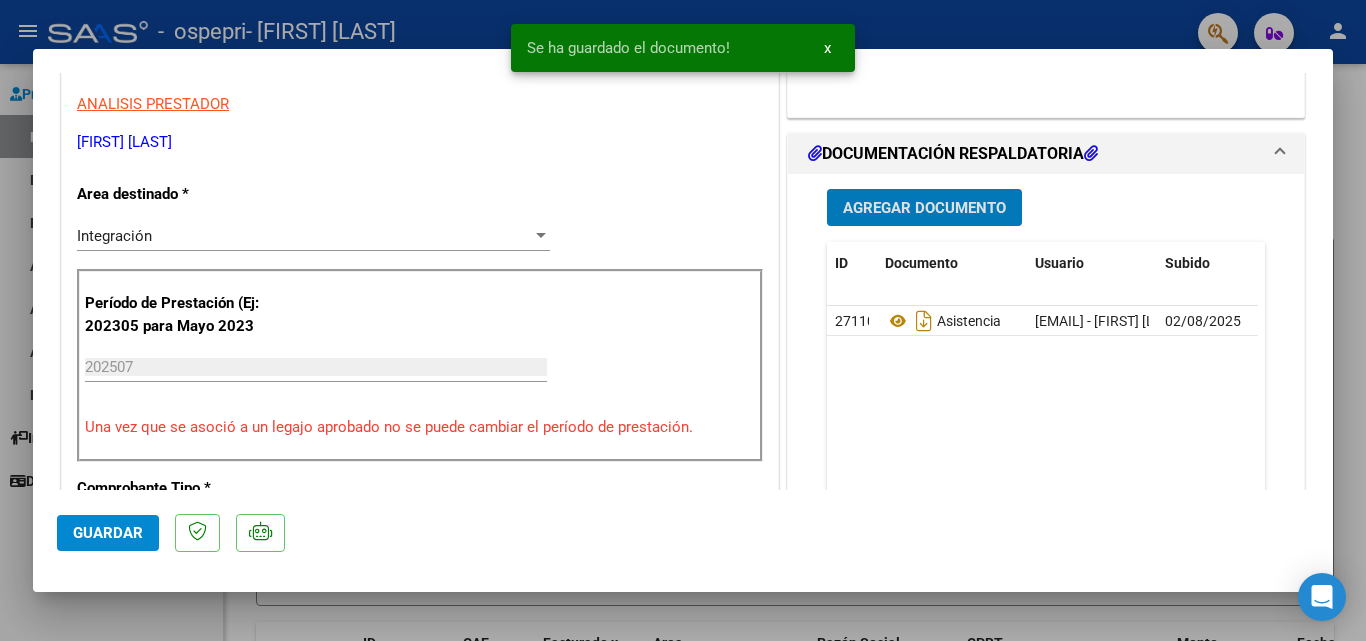 click on "Guardar" 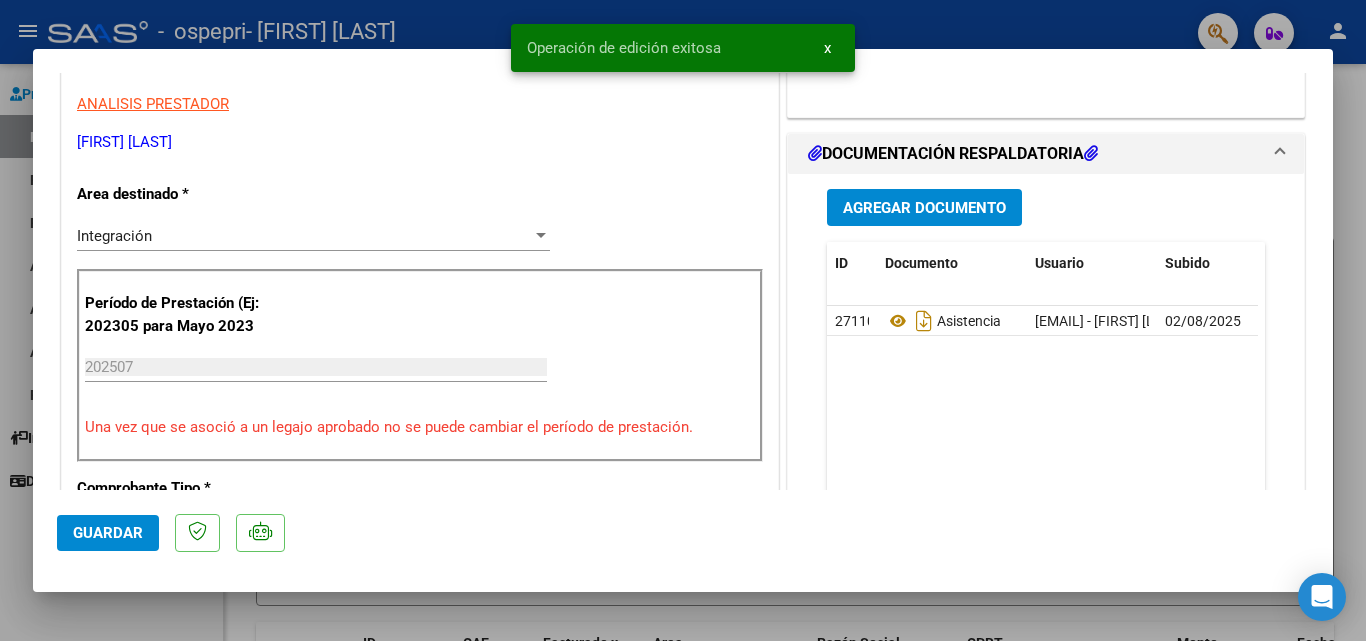 click at bounding box center [683, 320] 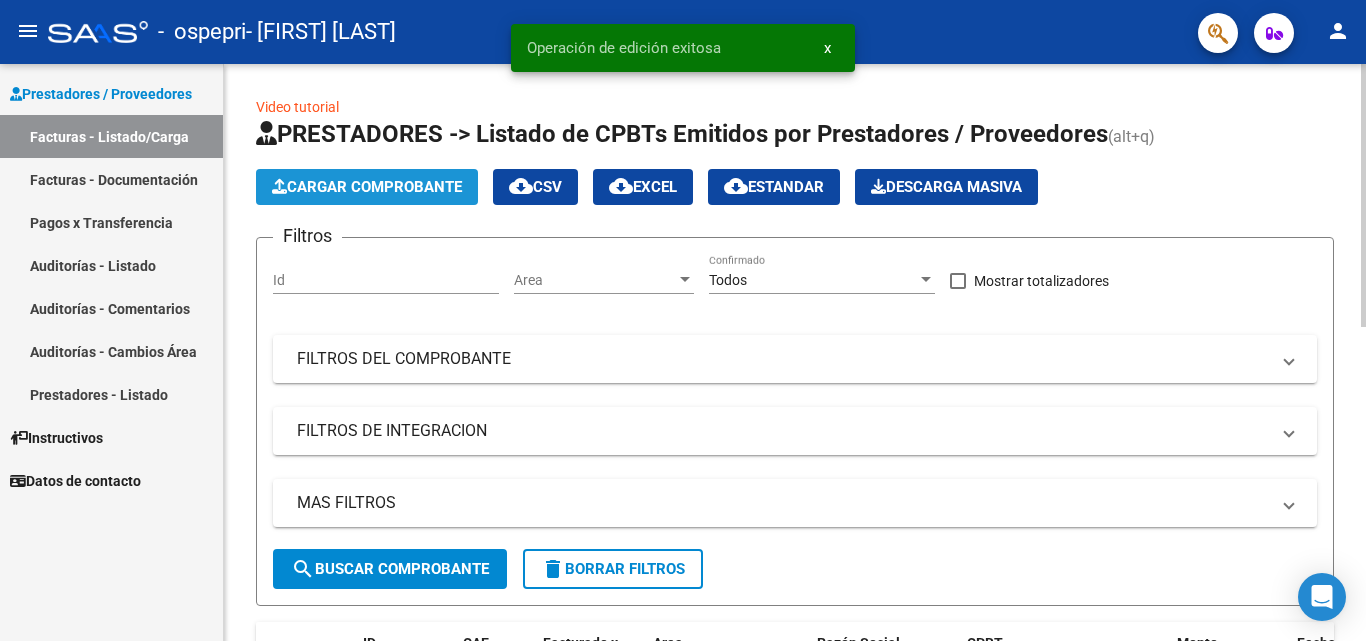 click on "Cargar Comprobante" 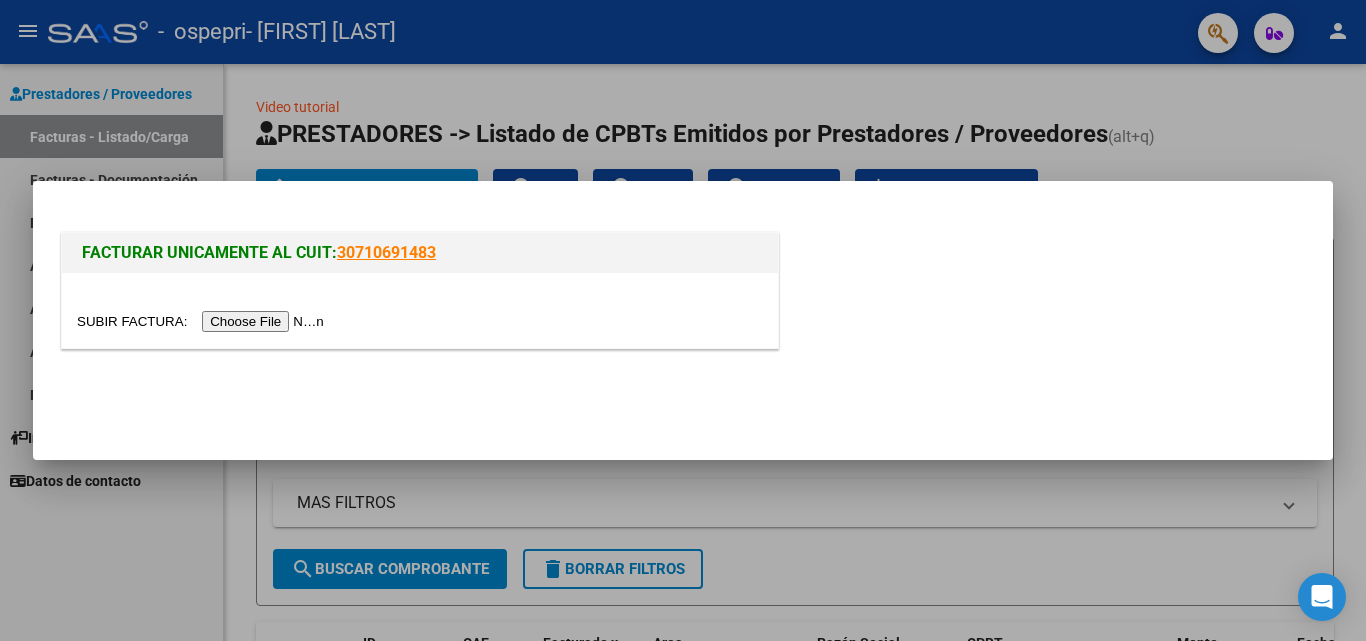 click at bounding box center (203, 321) 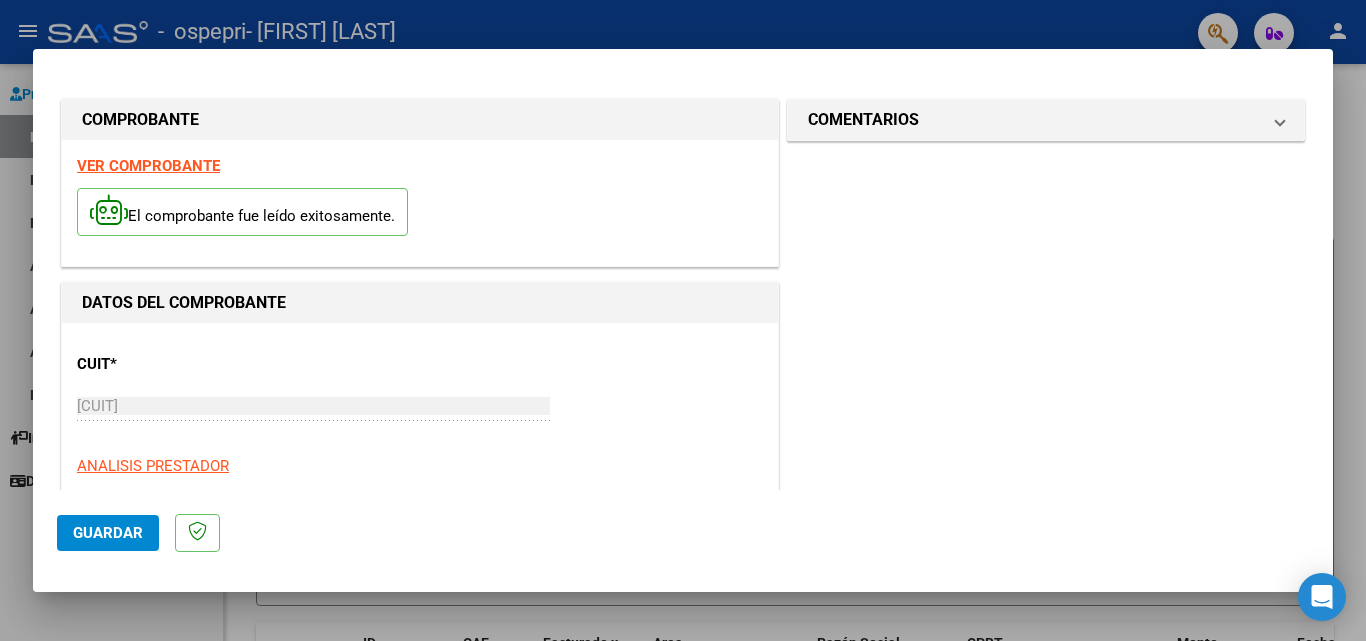 scroll, scrollTop: 364, scrollLeft: 0, axis: vertical 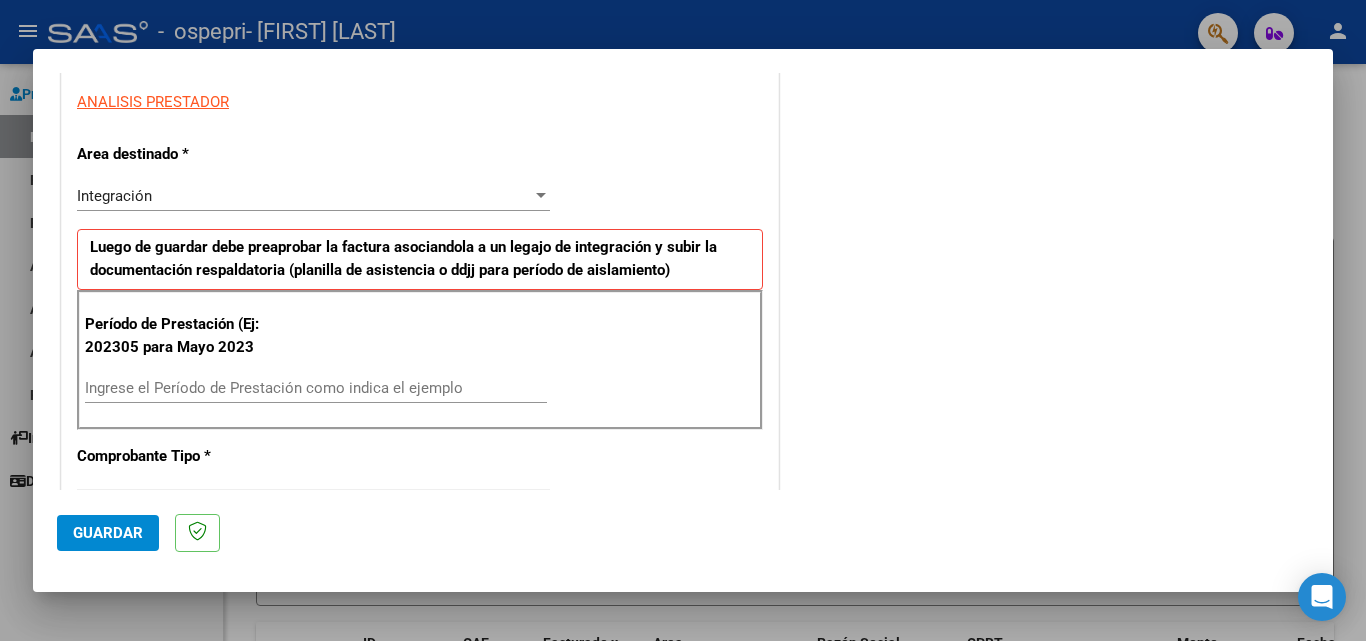 click on "Ingrese el Período de Prestación como indica el ejemplo" at bounding box center [316, 388] 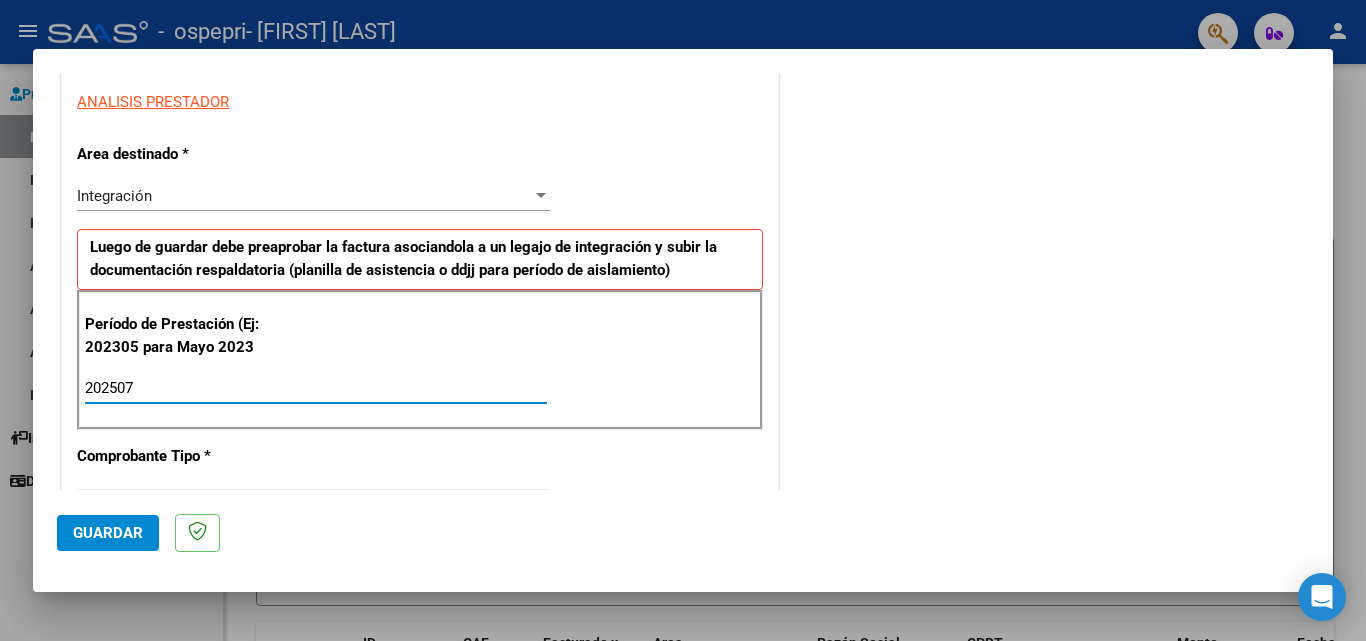 type on "202507" 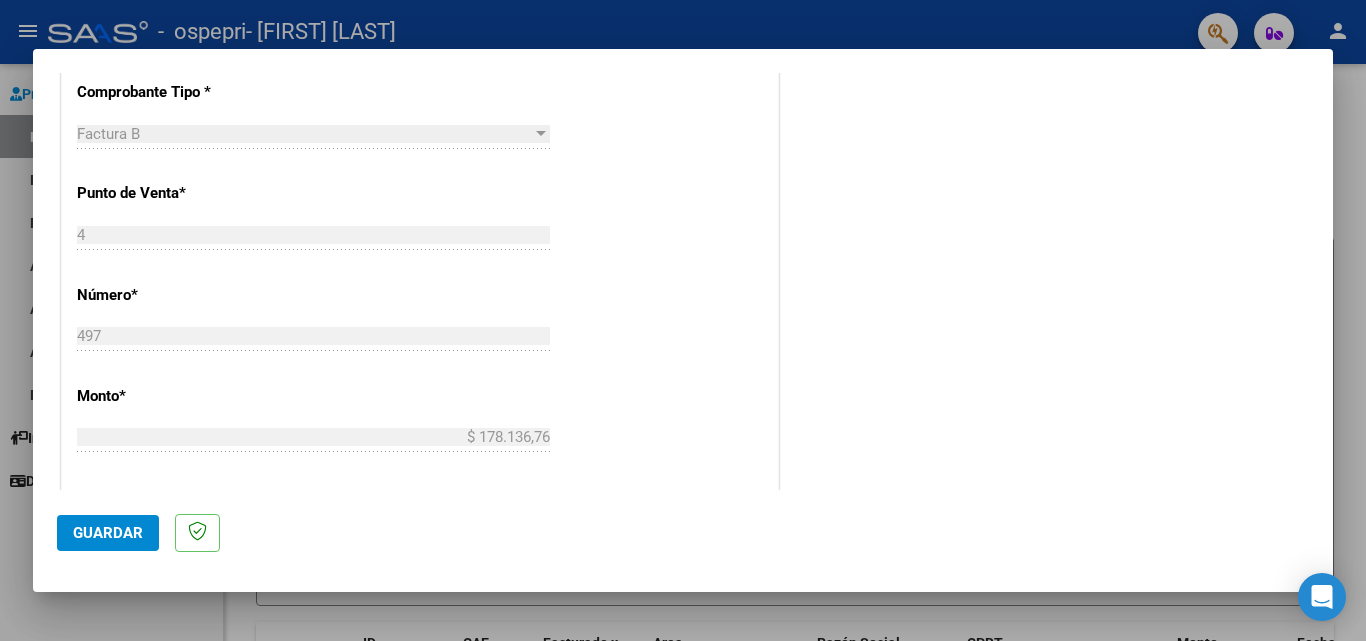 scroll, scrollTop: 1092, scrollLeft: 0, axis: vertical 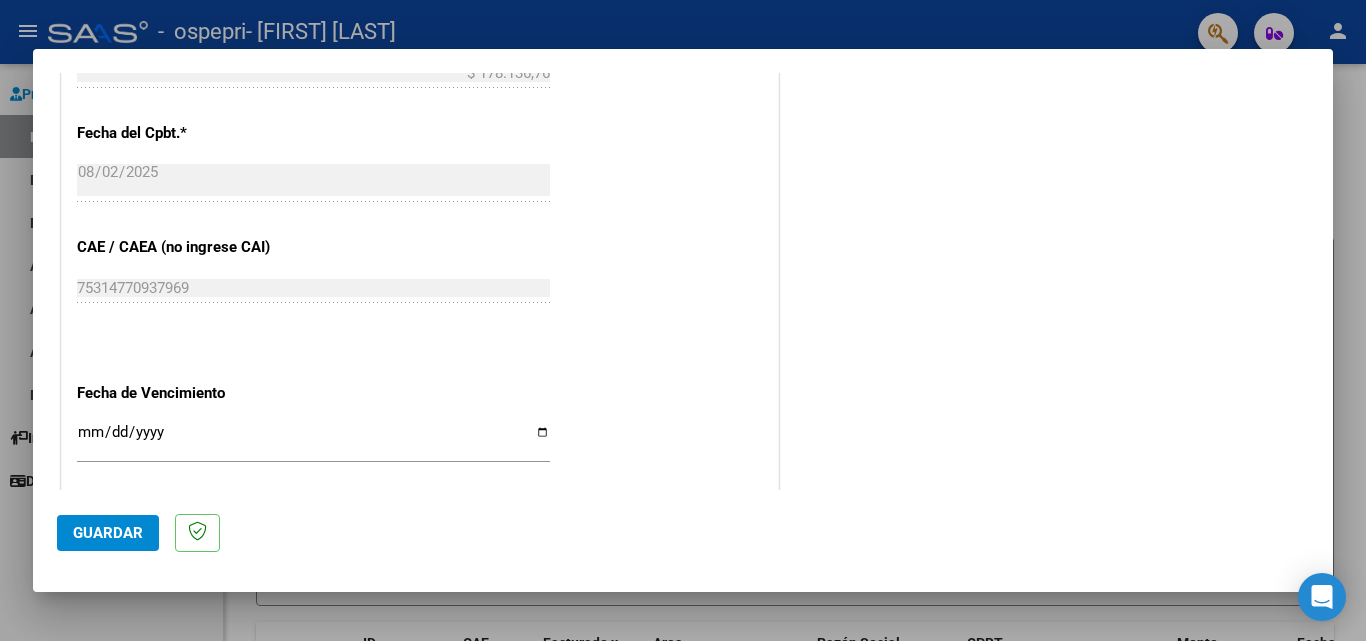 click on "Guardar" 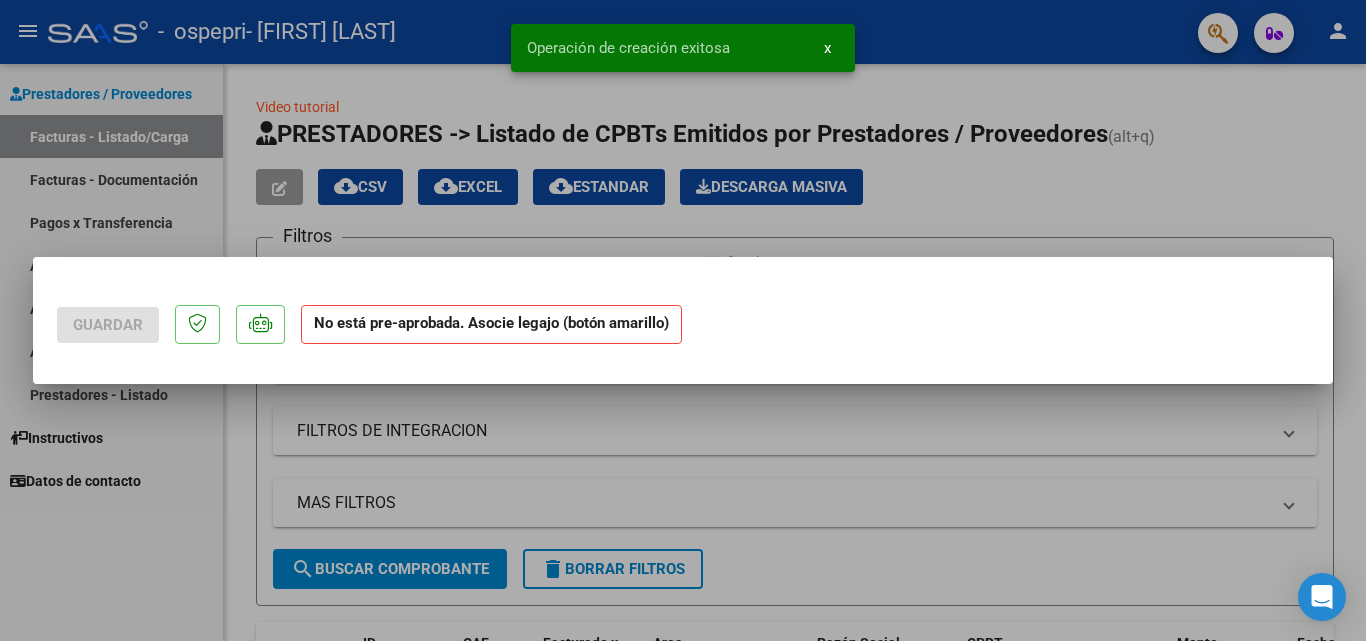 scroll, scrollTop: 0, scrollLeft: 0, axis: both 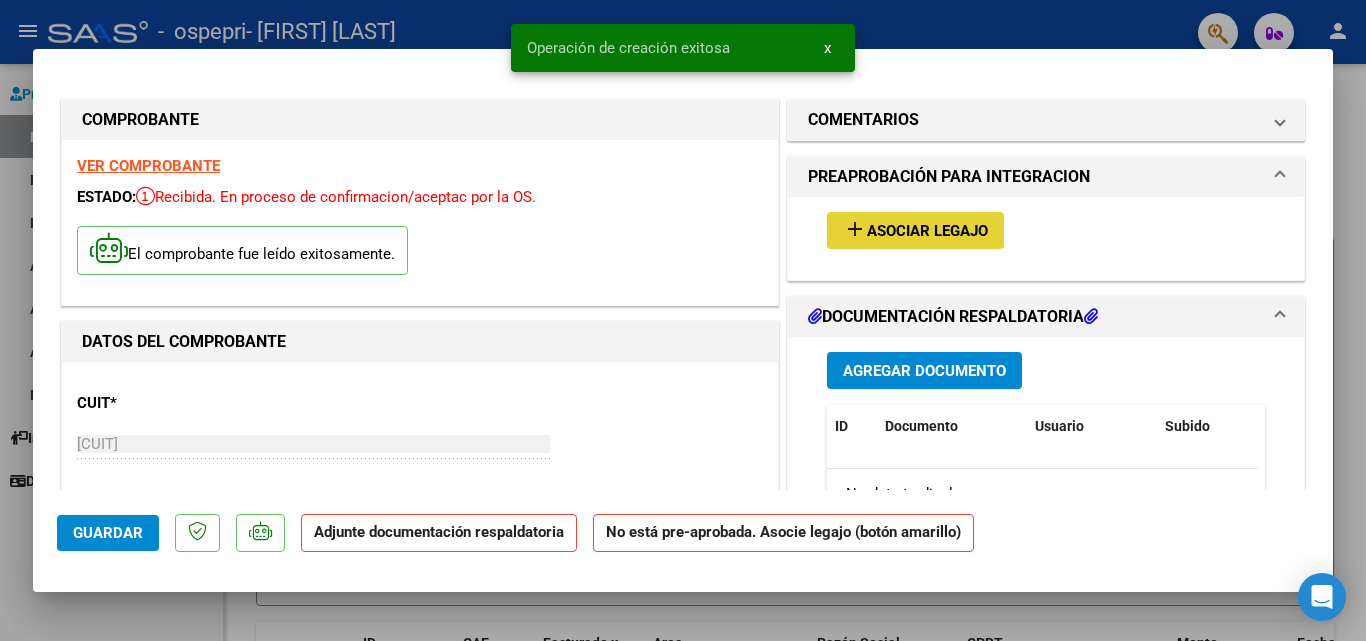 click on "add Asociar Legajo" at bounding box center [915, 230] 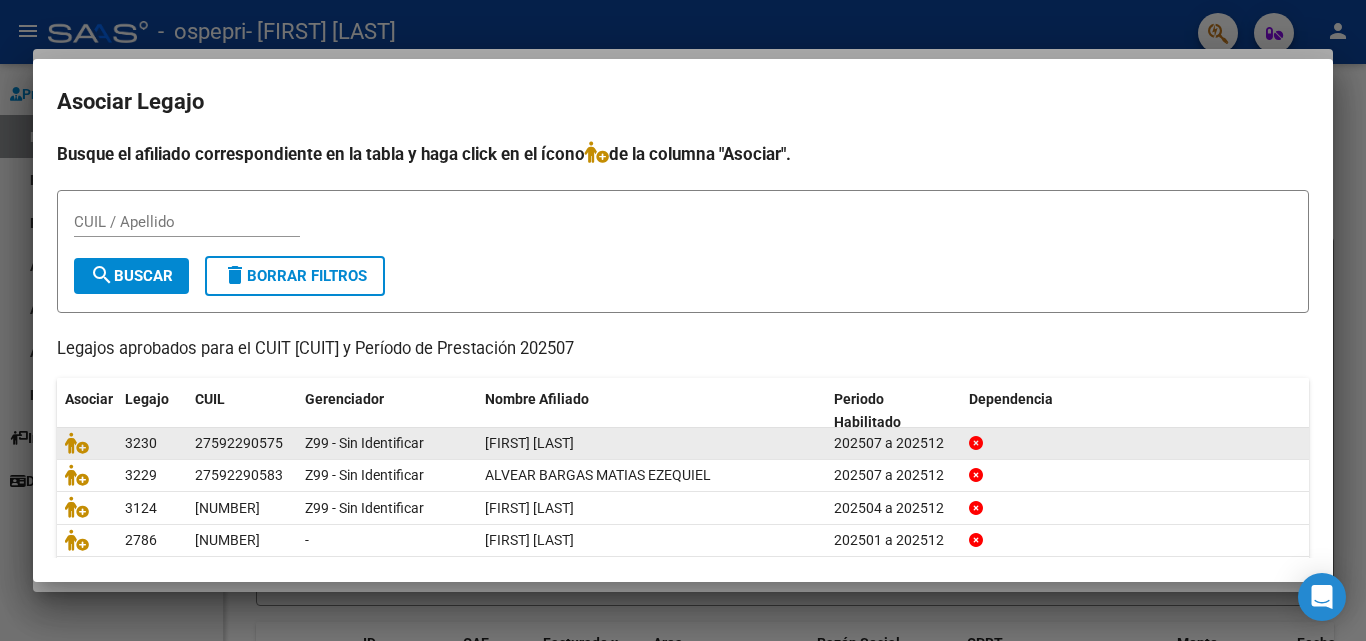 click 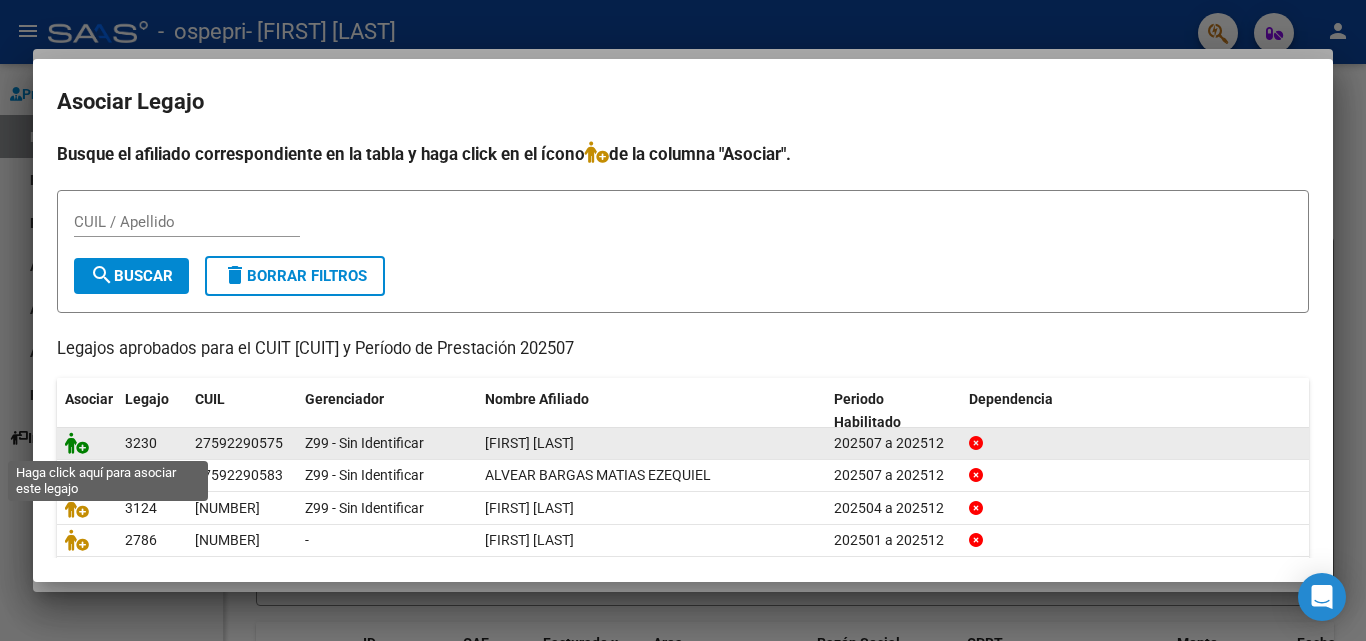 click 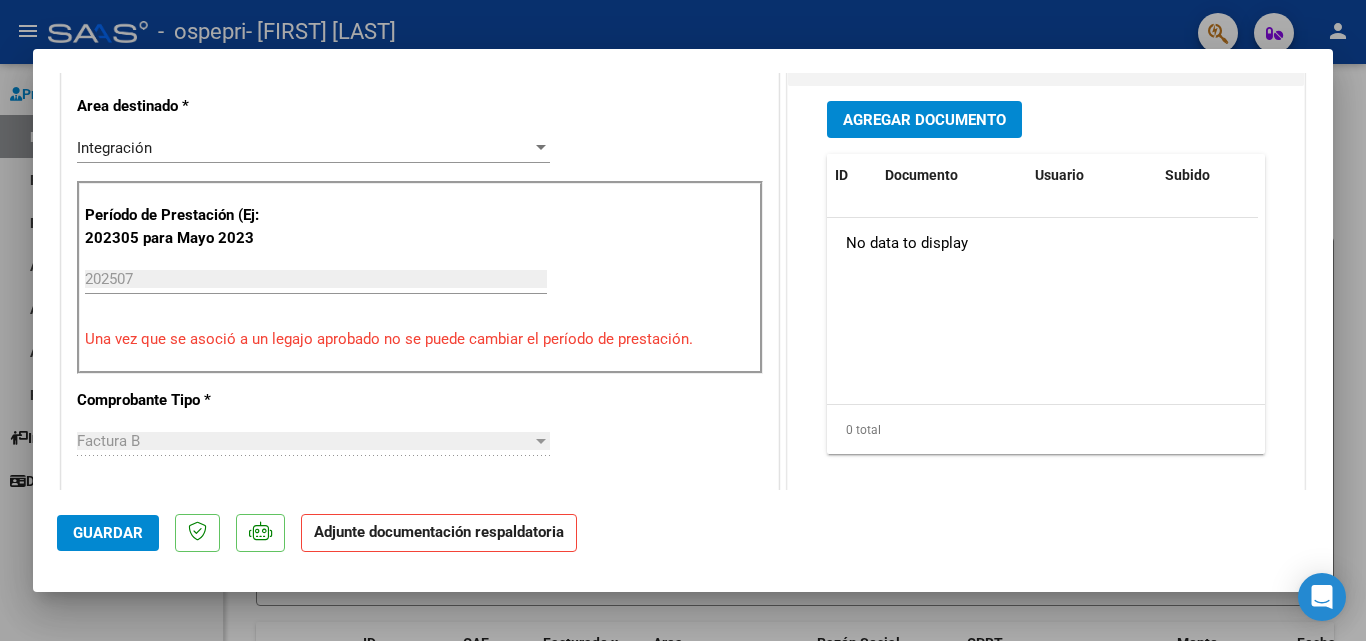scroll, scrollTop: 448, scrollLeft: 0, axis: vertical 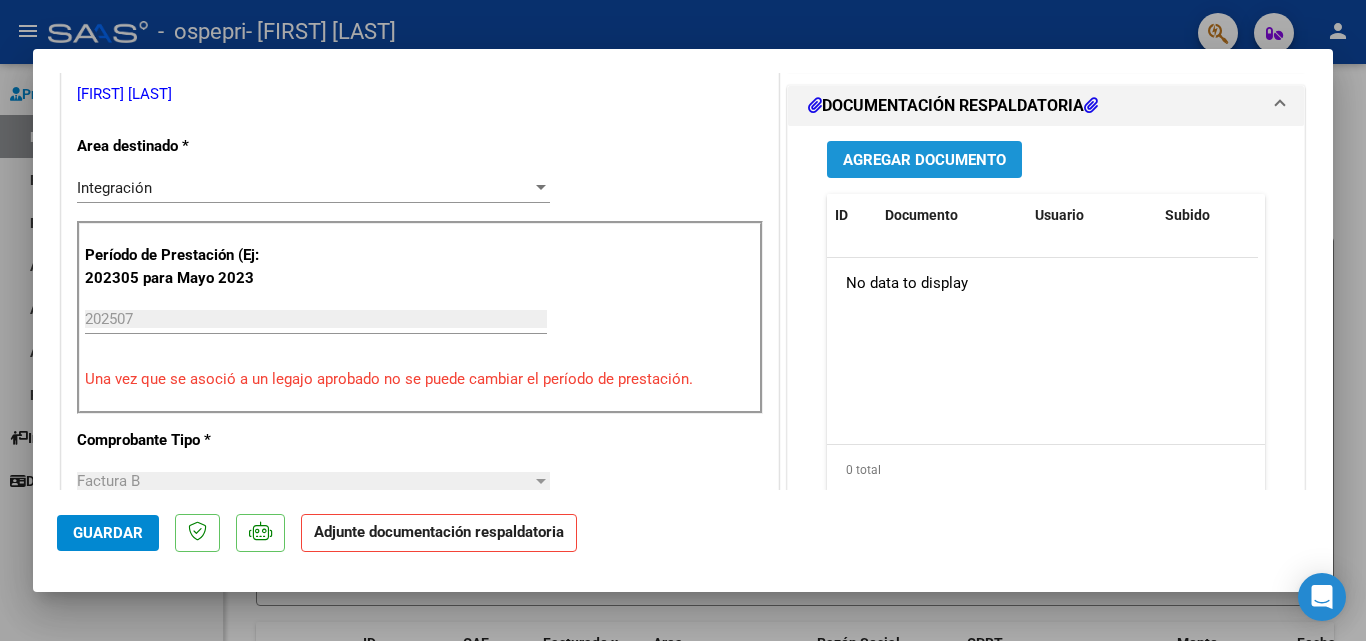 click on "Agregar Documento" at bounding box center (924, 160) 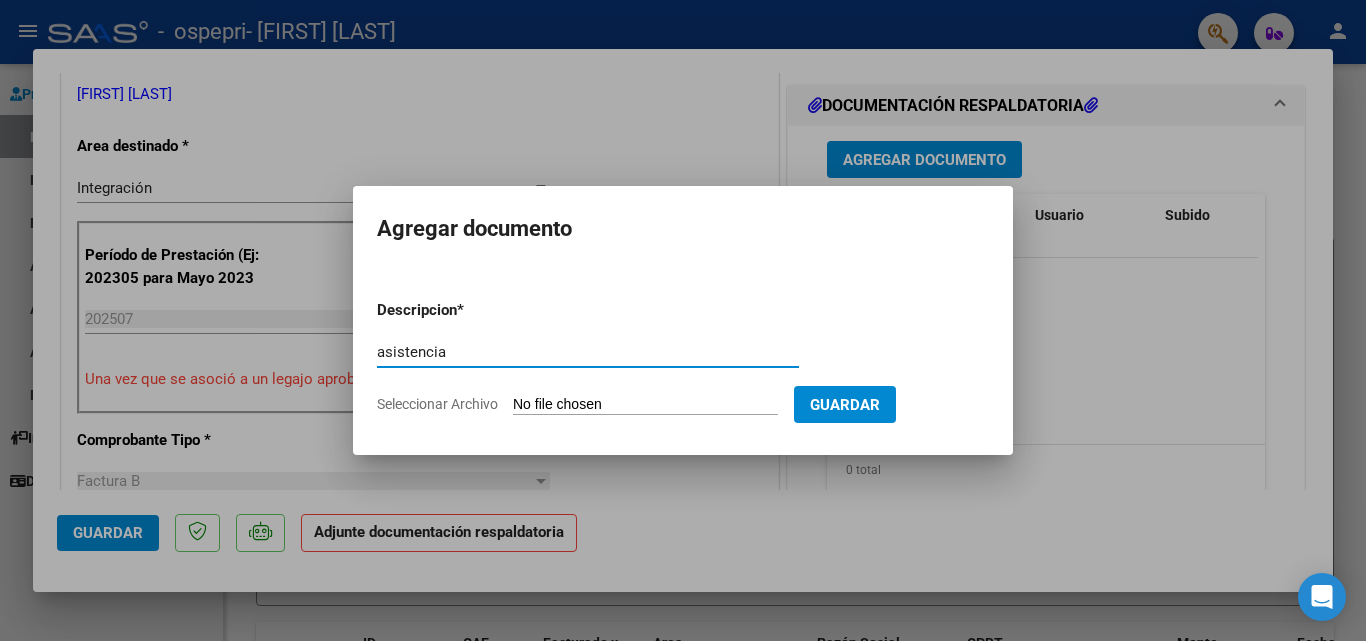 type on "asistencia" 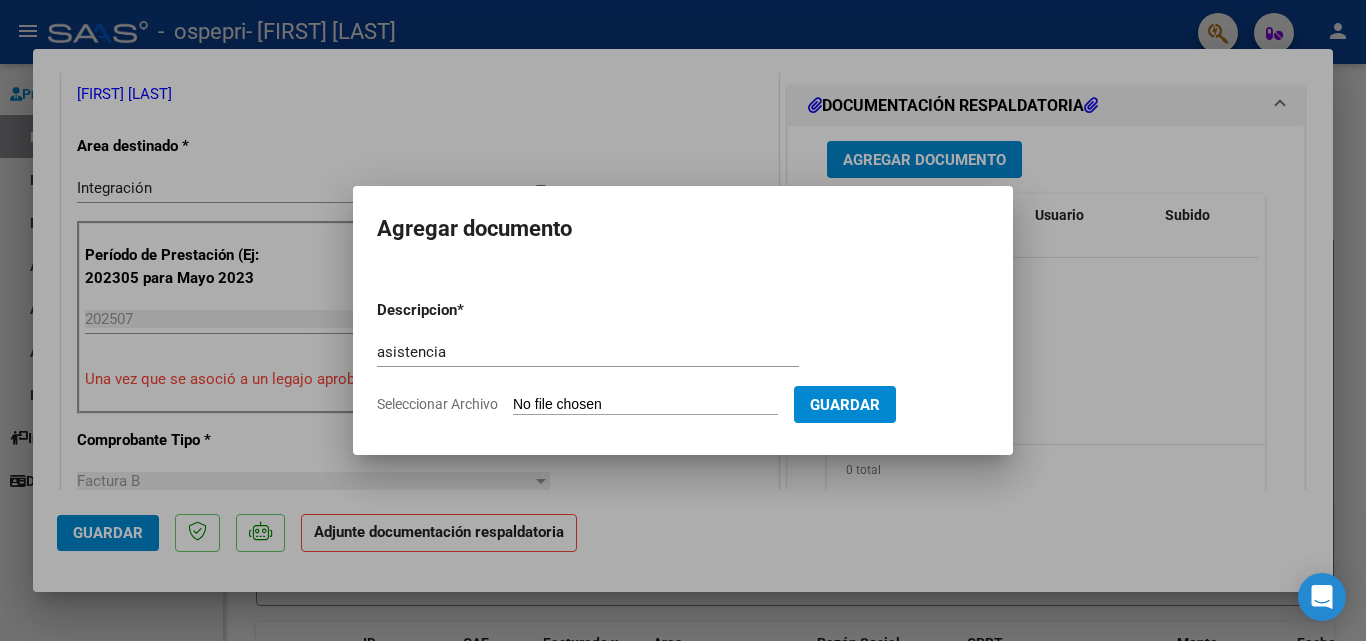 type on "C:\fakepath\[NAME] [MONTH].pdf" 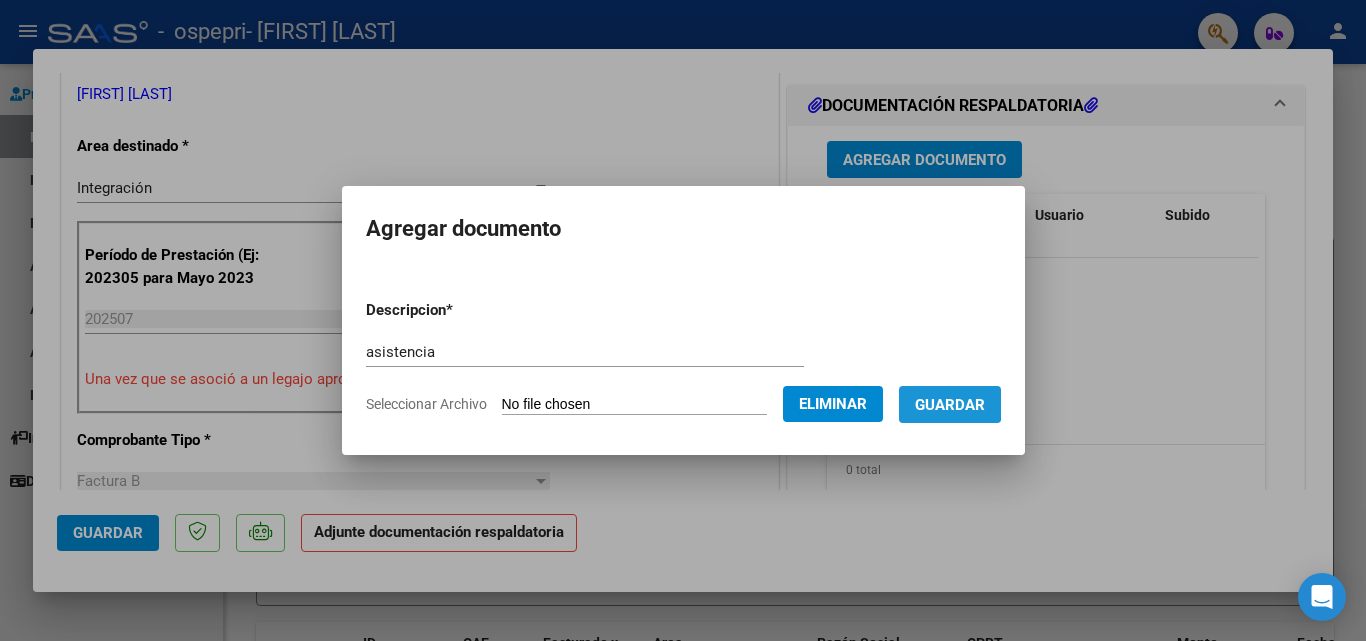 click on "Guardar" at bounding box center (950, 405) 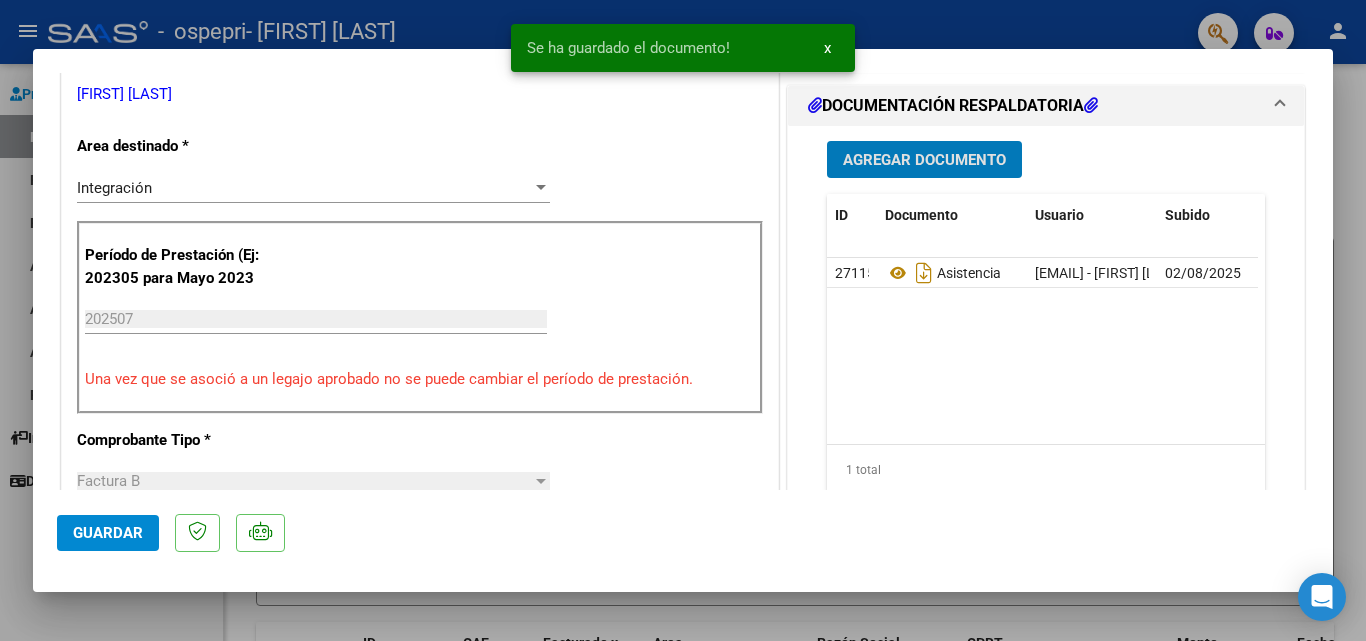 click on "Guardar" 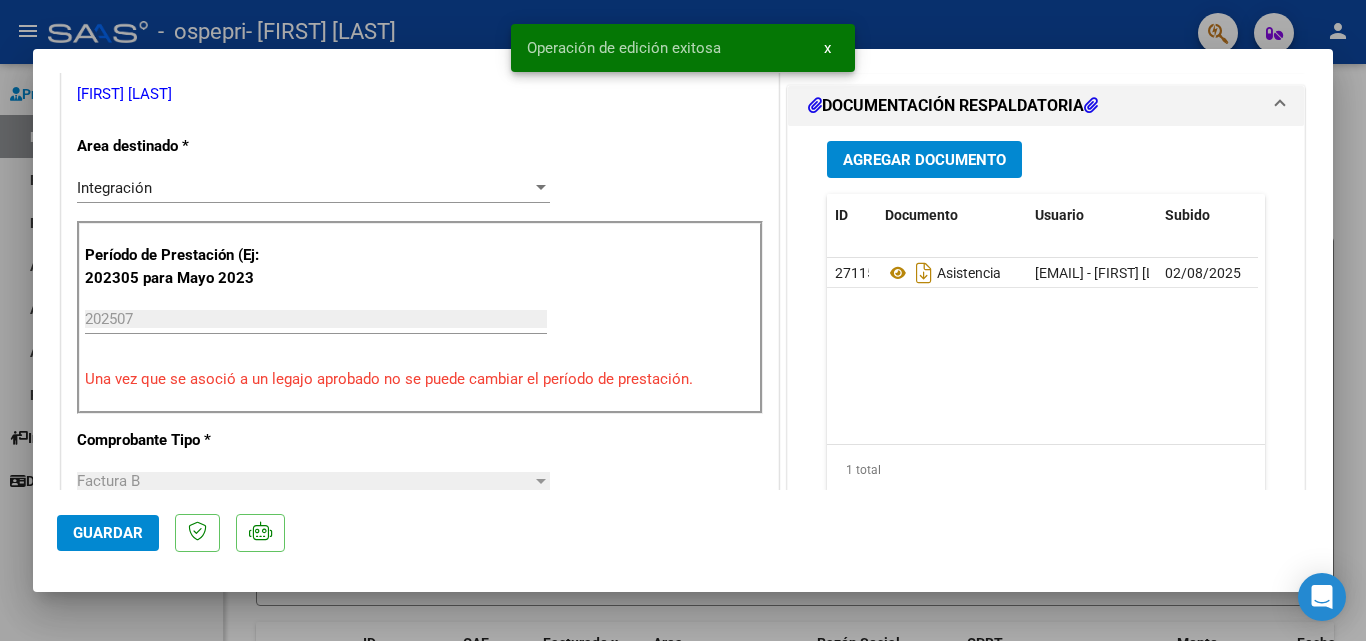click at bounding box center [683, 320] 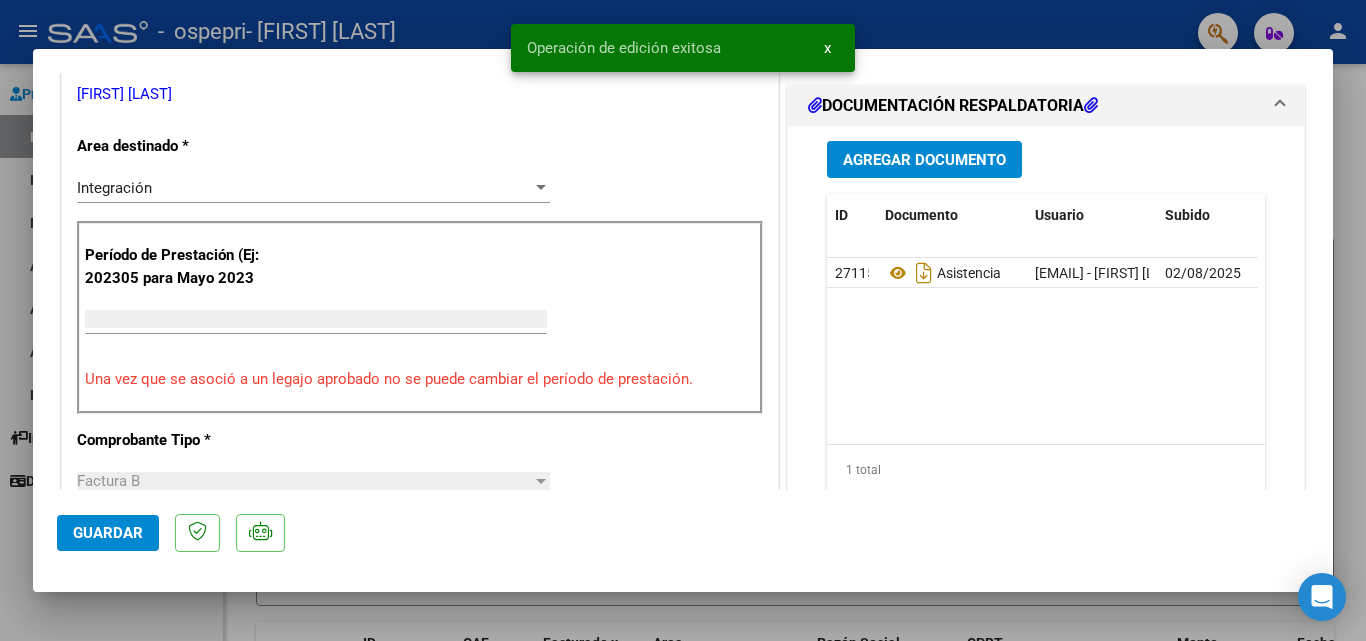 type on "$ 0,00" 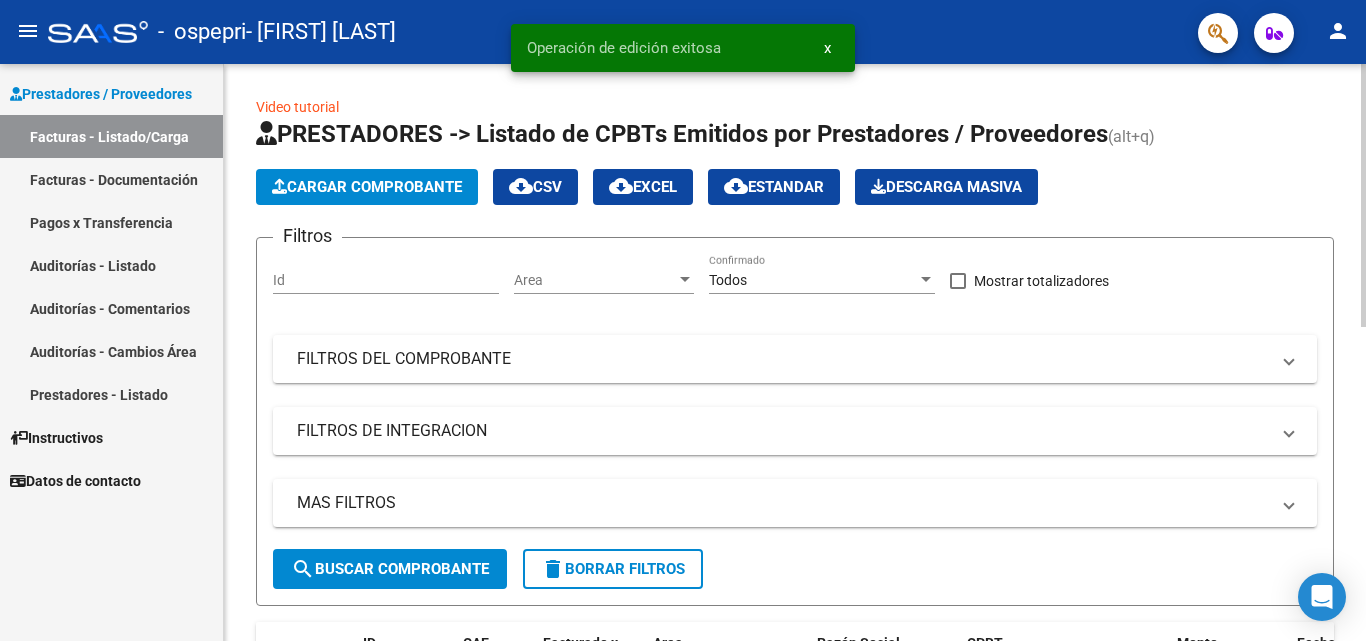scroll, scrollTop: 577, scrollLeft: 0, axis: vertical 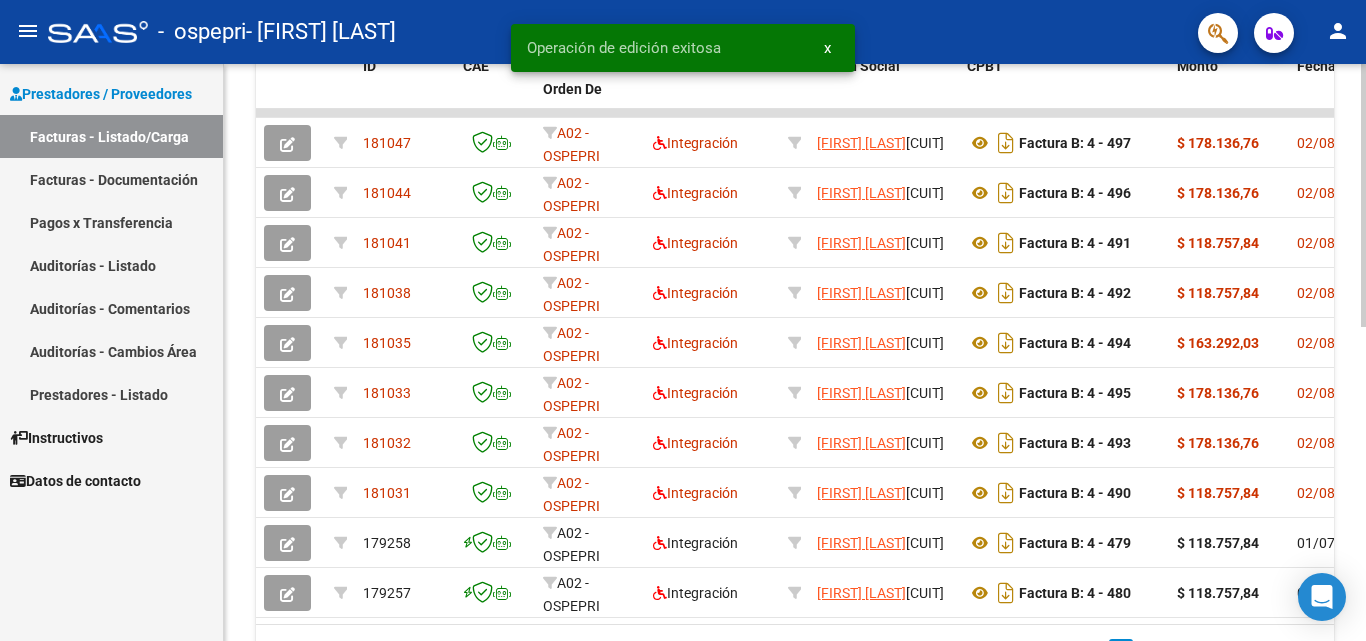 click 